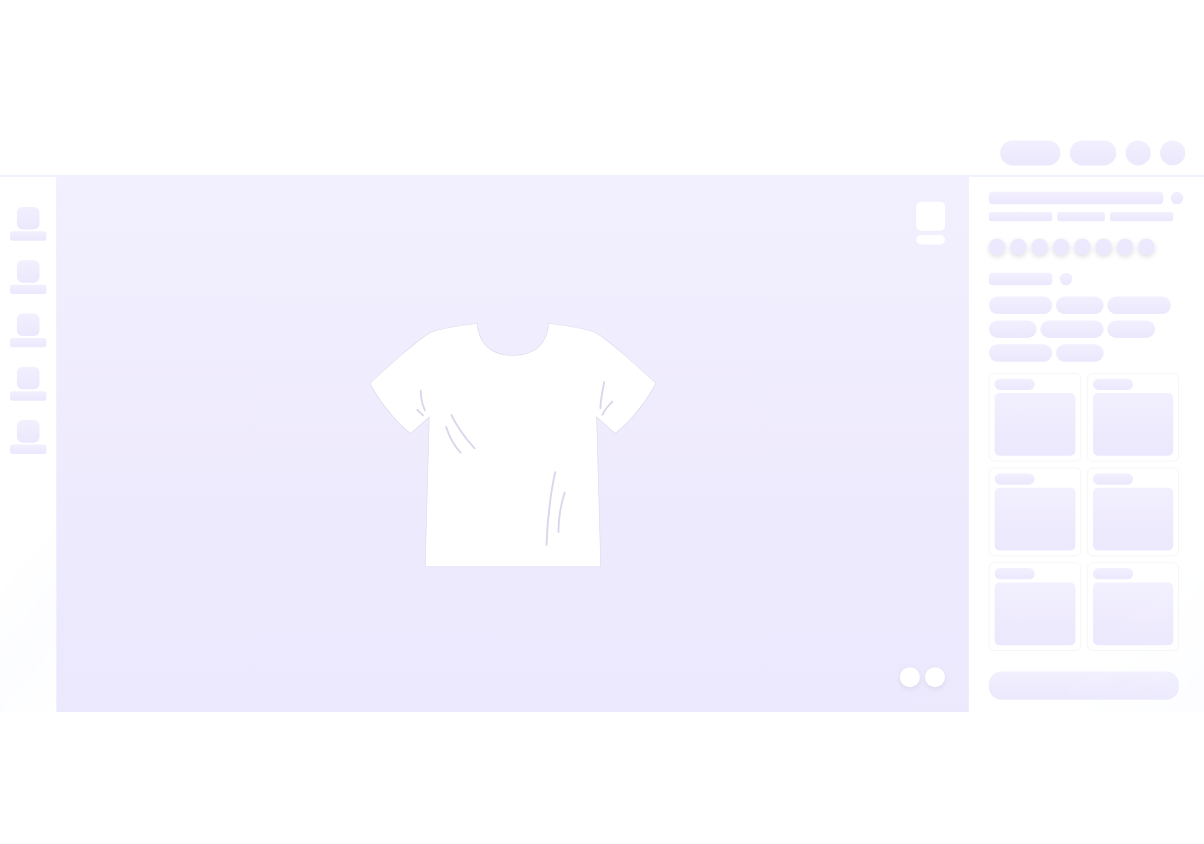 scroll, scrollTop: 0, scrollLeft: 0, axis: both 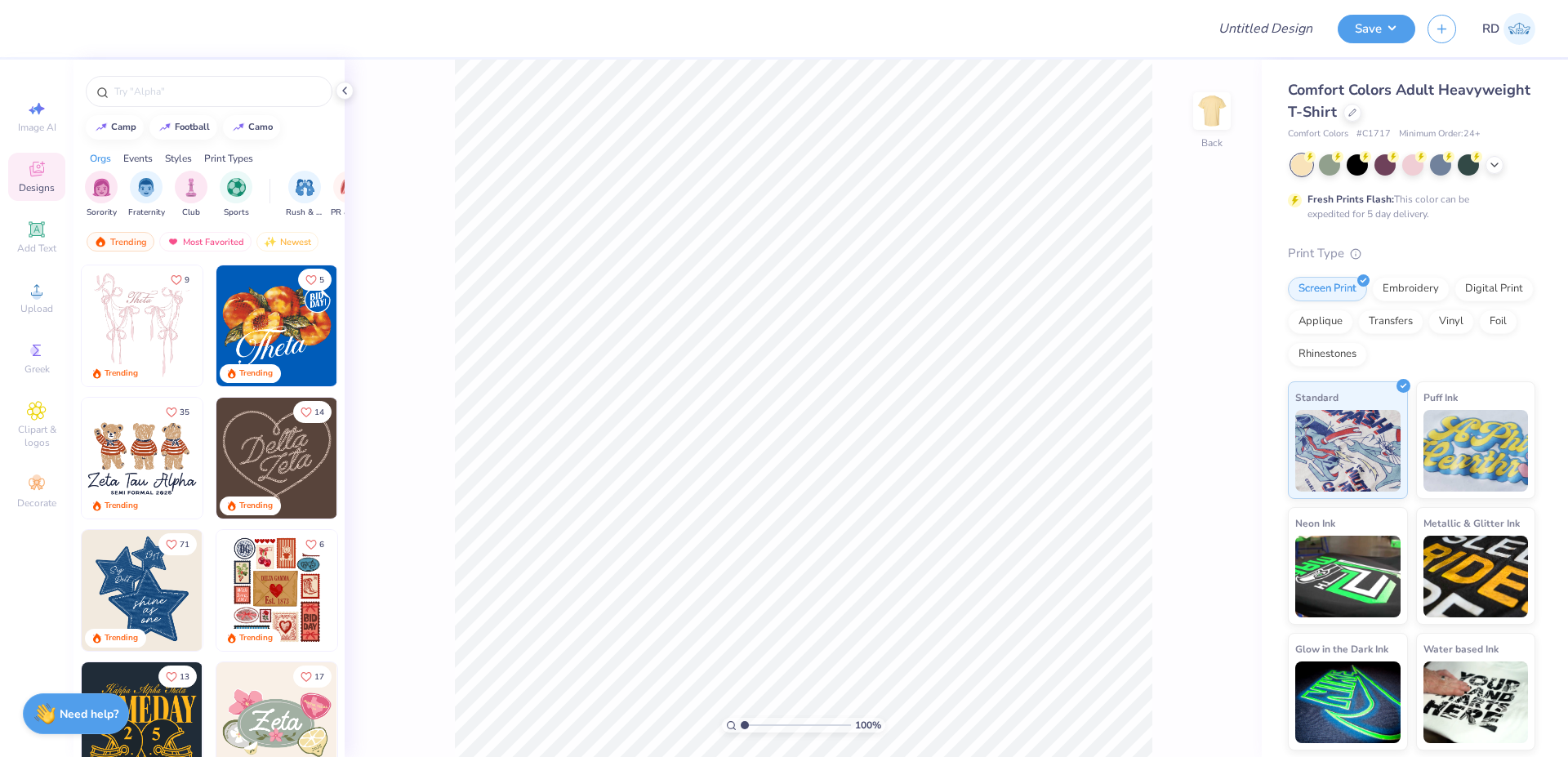 click on "Add Text" at bounding box center [37, 248] 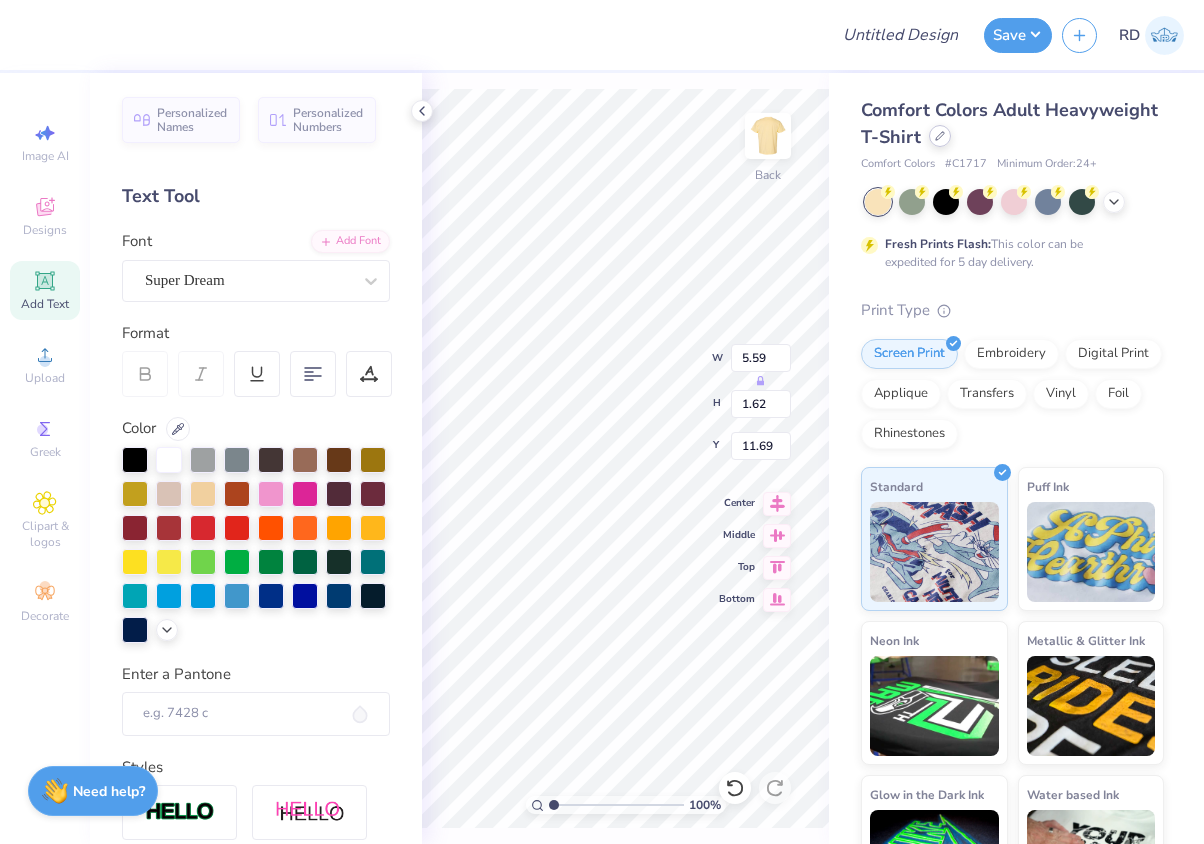 click at bounding box center (940, 136) 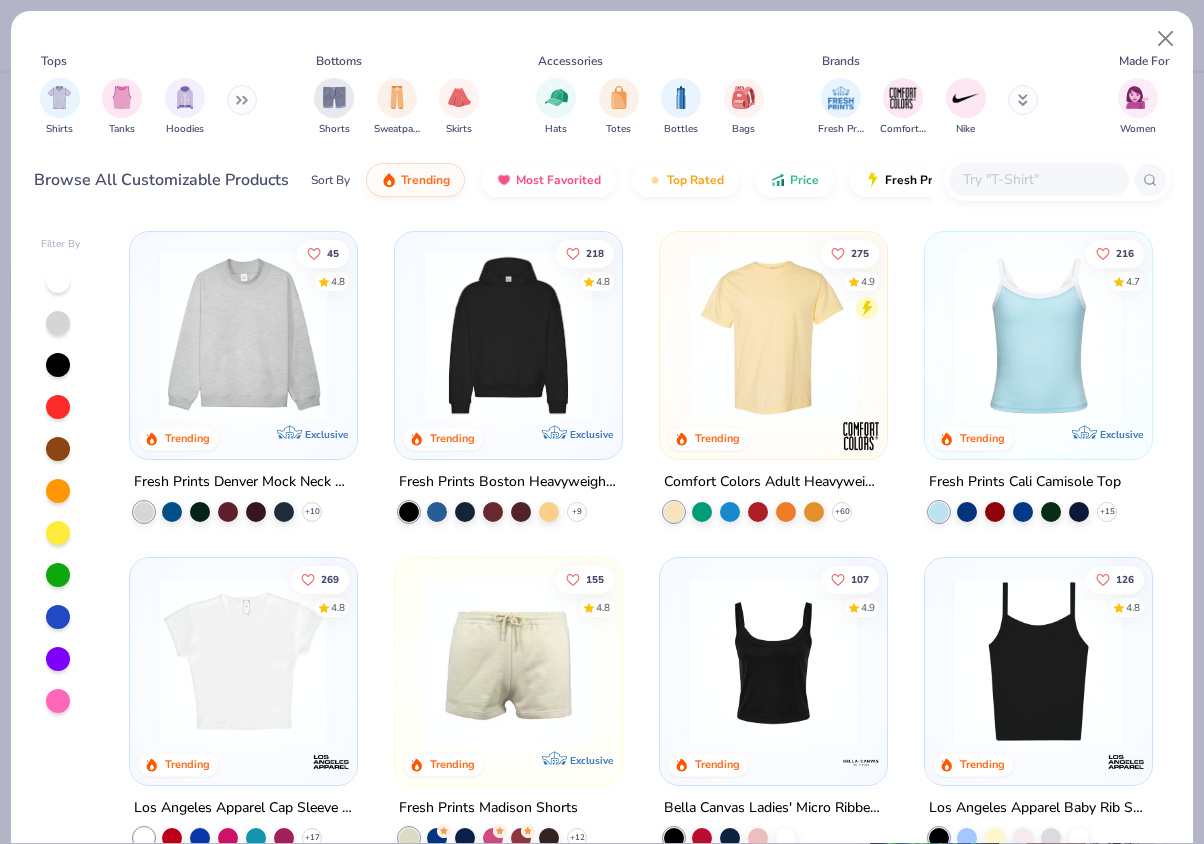 click at bounding box center [508, 335] 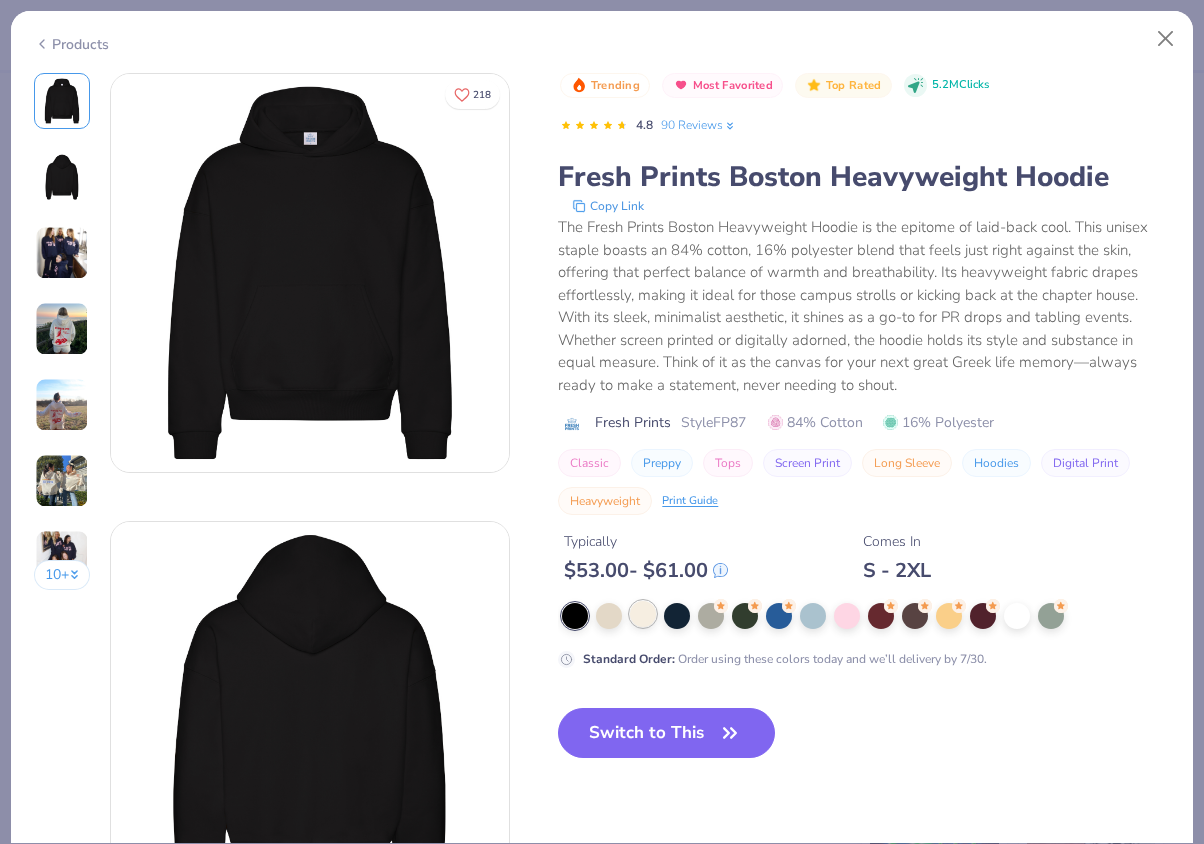 click at bounding box center [643, 614] 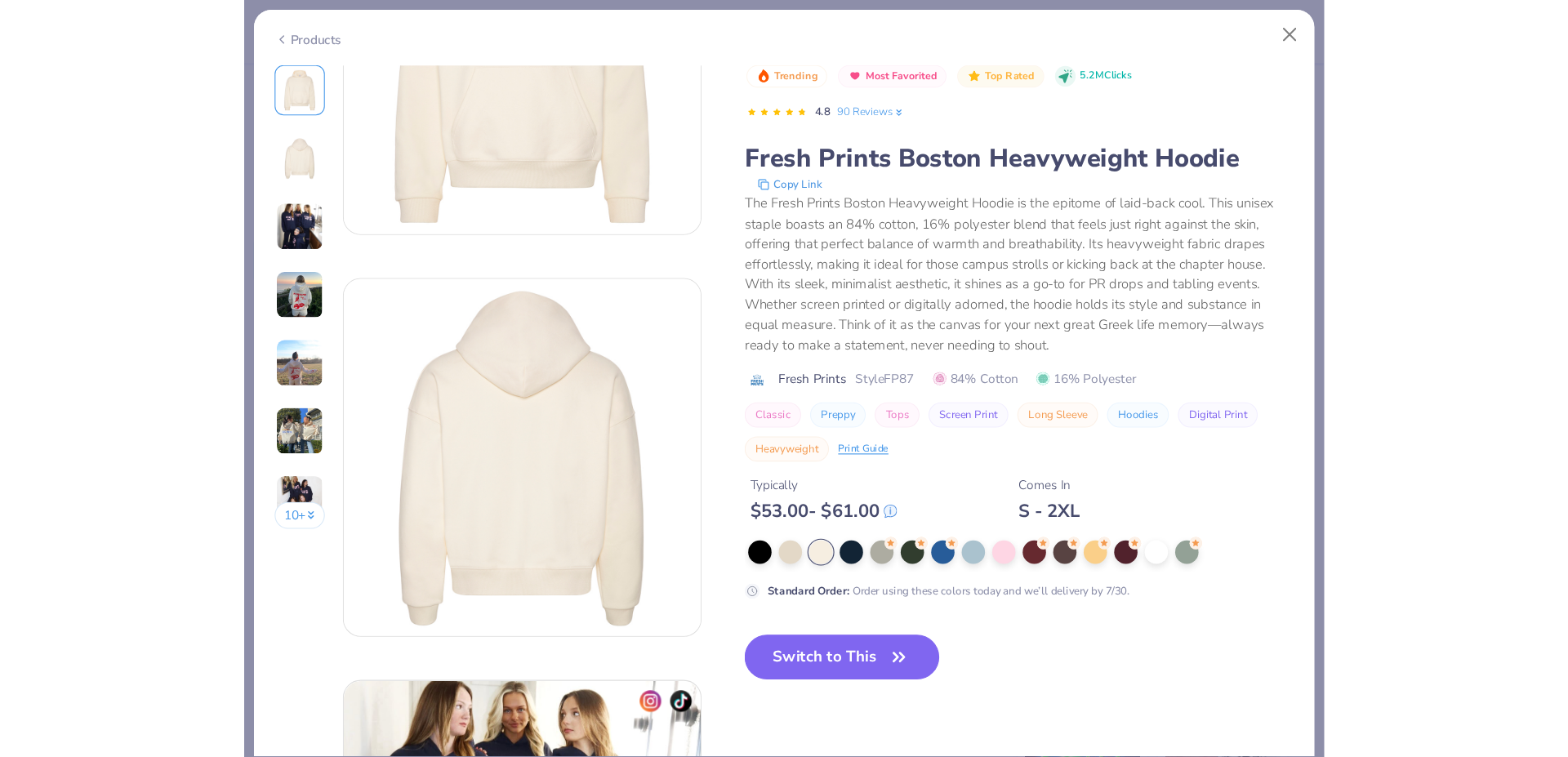 scroll, scrollTop: 216, scrollLeft: 0, axis: vertical 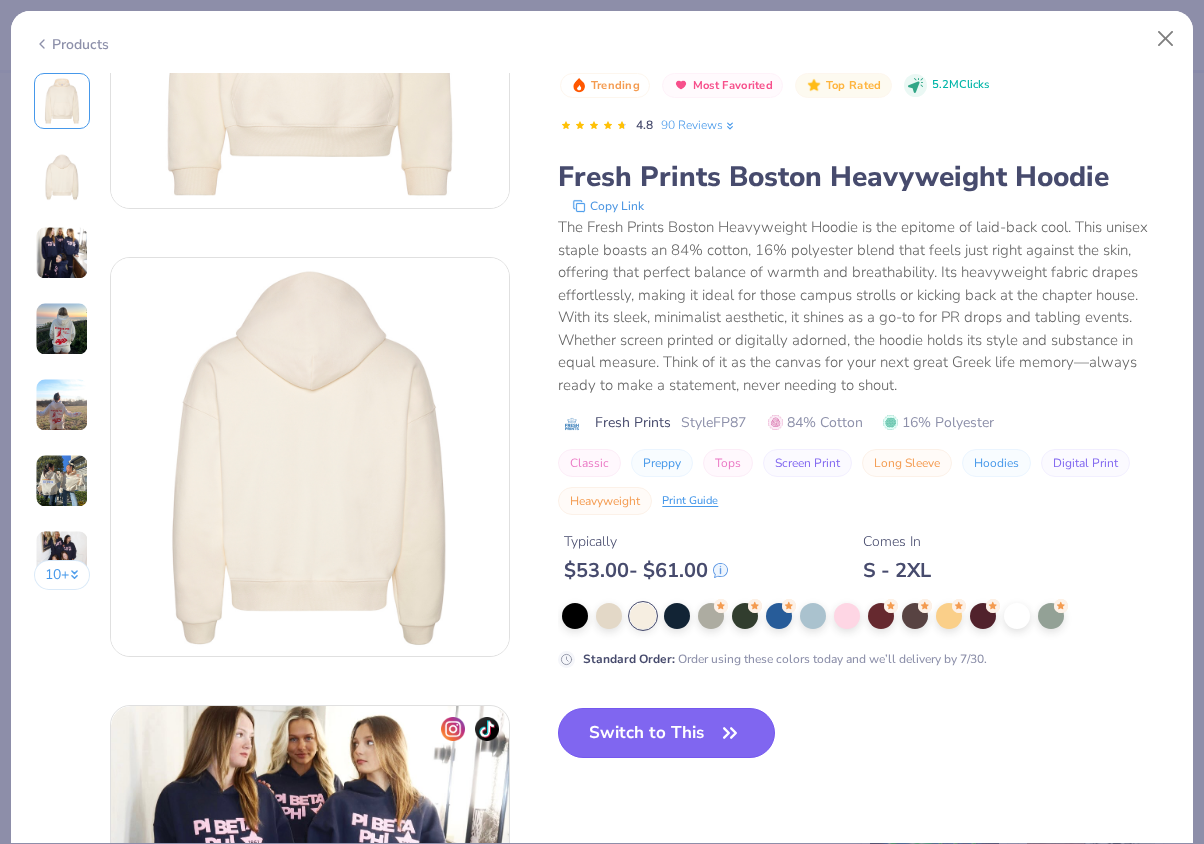 click on "Switch to This" at bounding box center (666, 733) 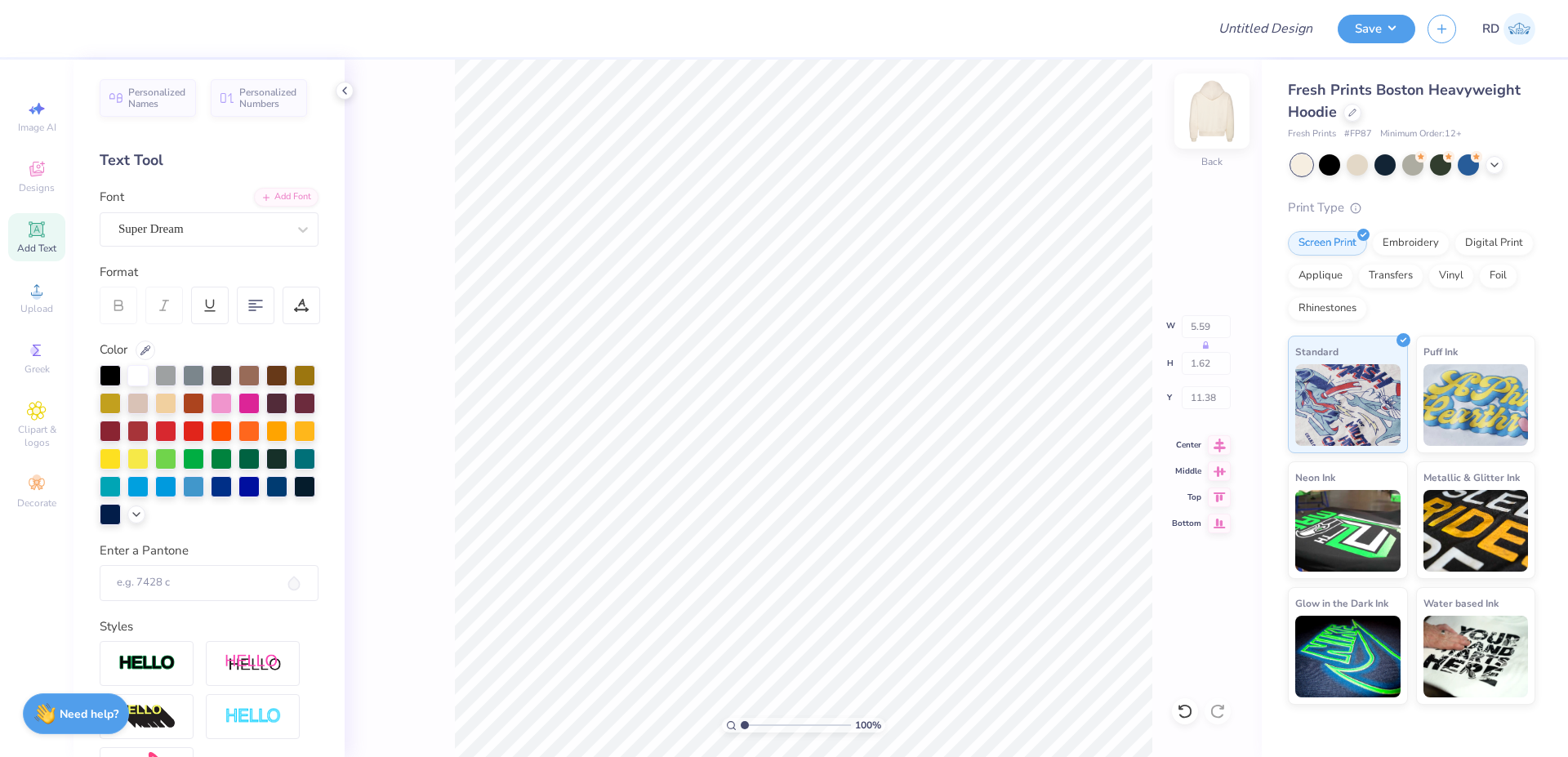 click at bounding box center (1212, 111) 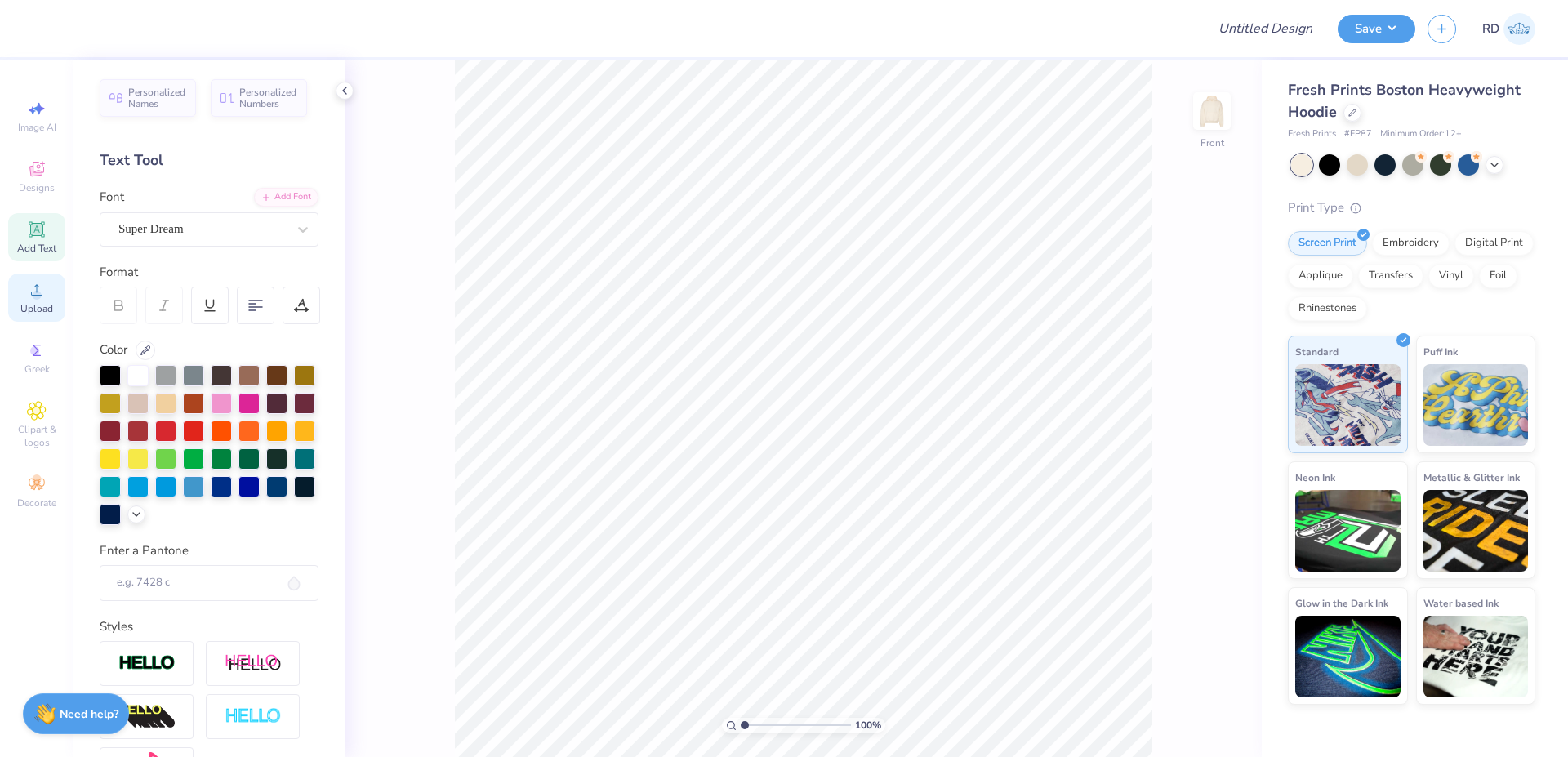 click on "Upload" at bounding box center (37, 297) 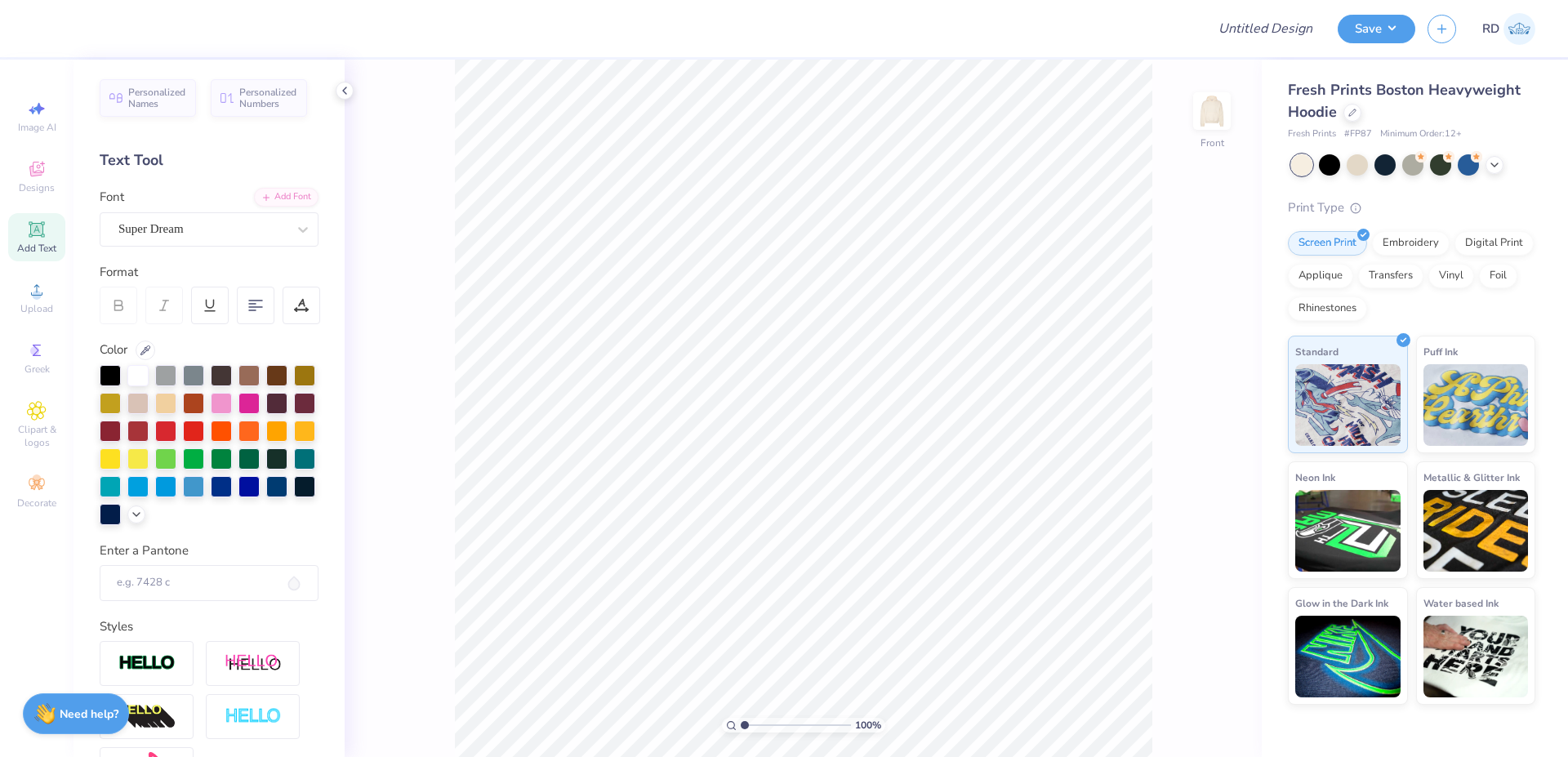 click on "Add Text" at bounding box center (37, 248) 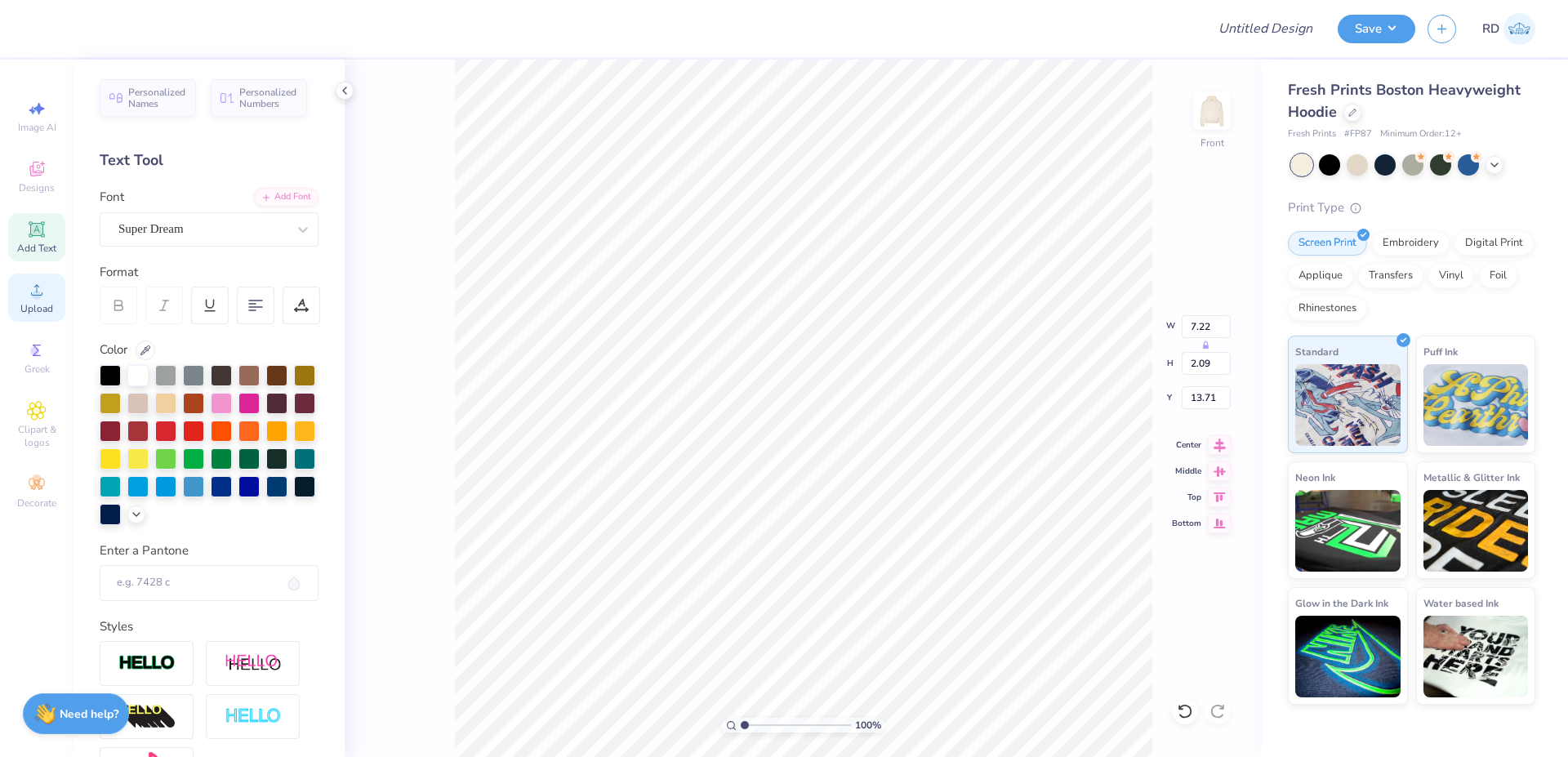click on "Upload" at bounding box center (37, 309) 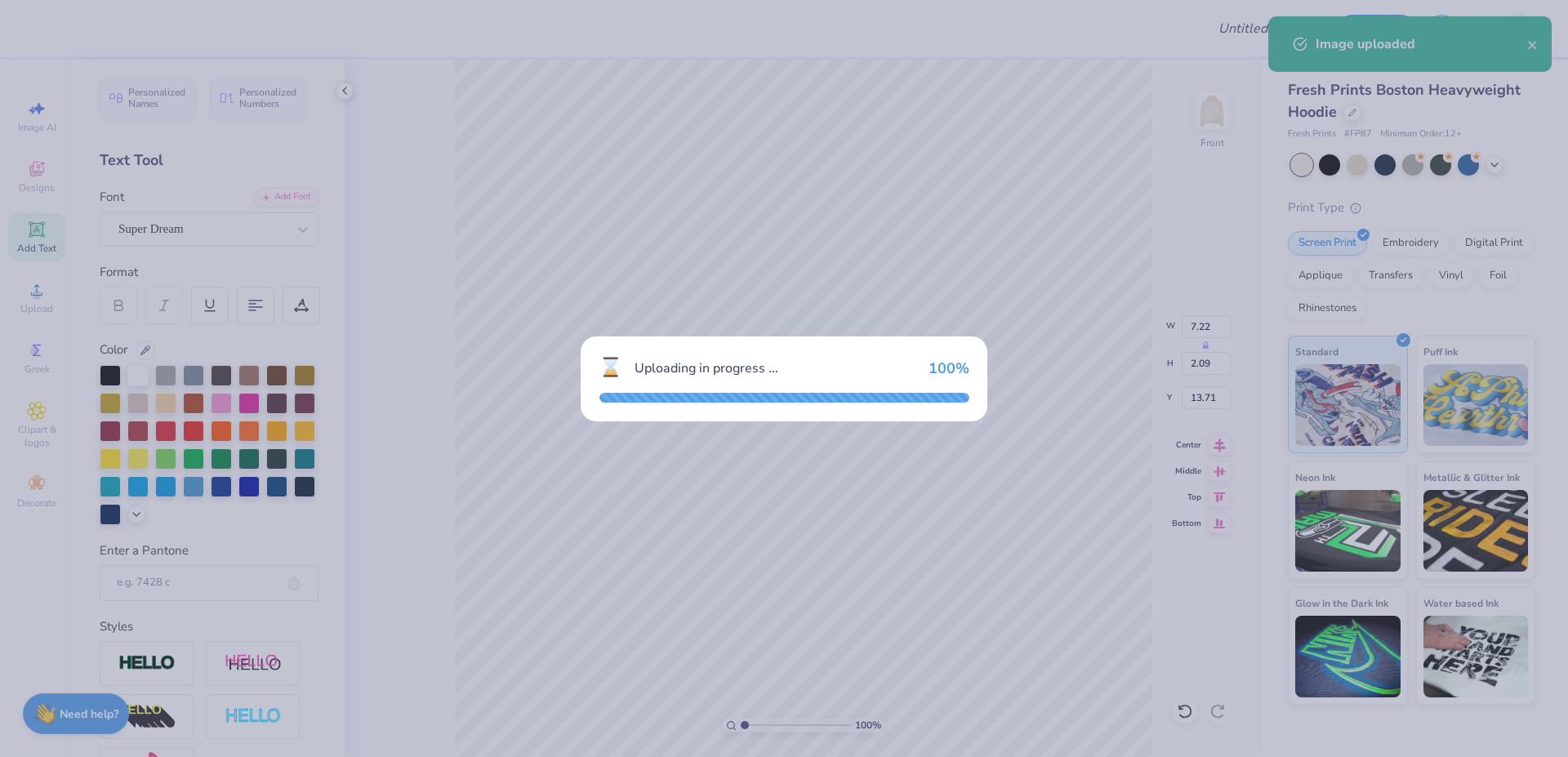 type on "13.71" 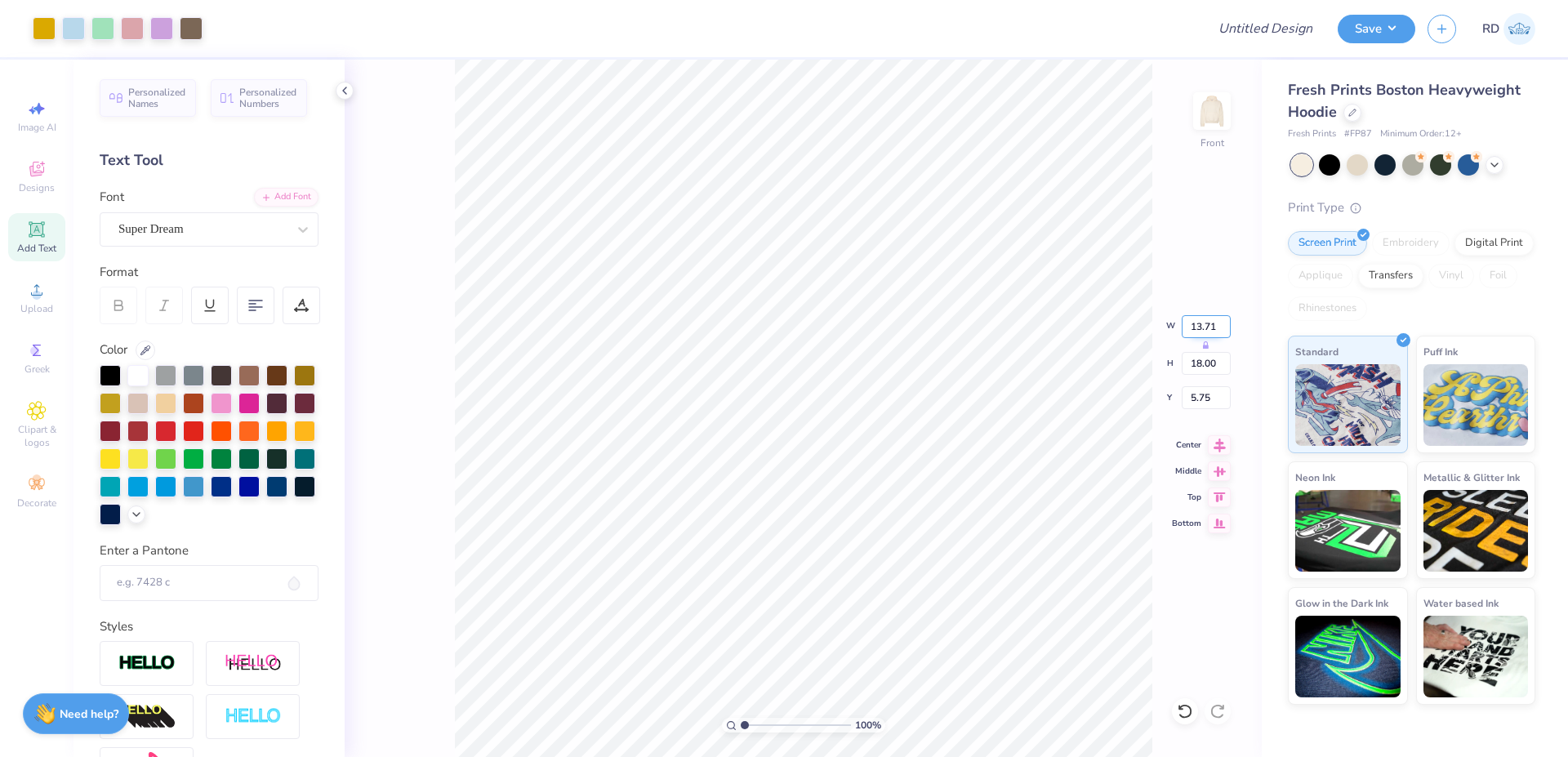 click on "13.71" at bounding box center [1206, 327] 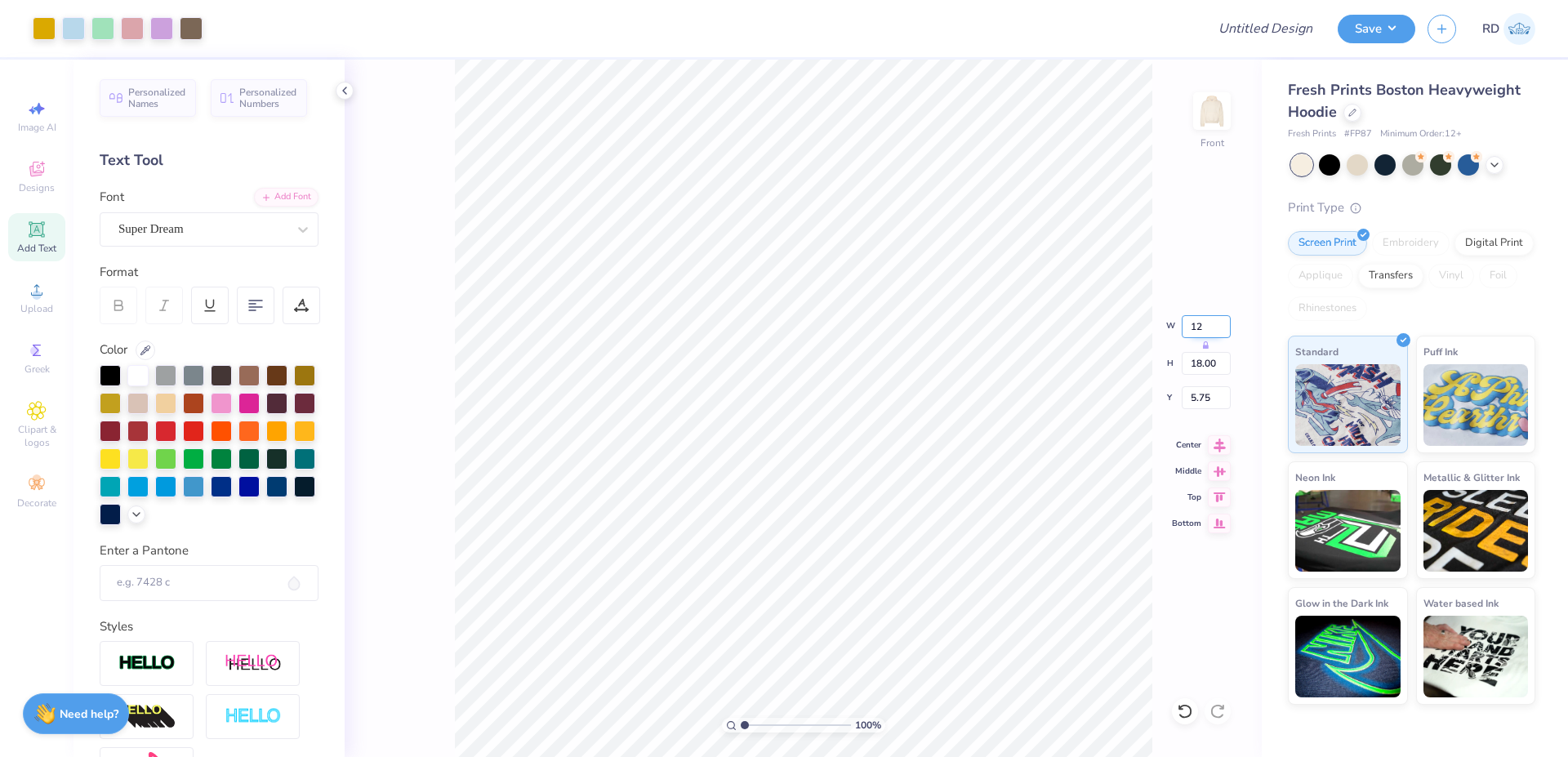 type on "12.00" 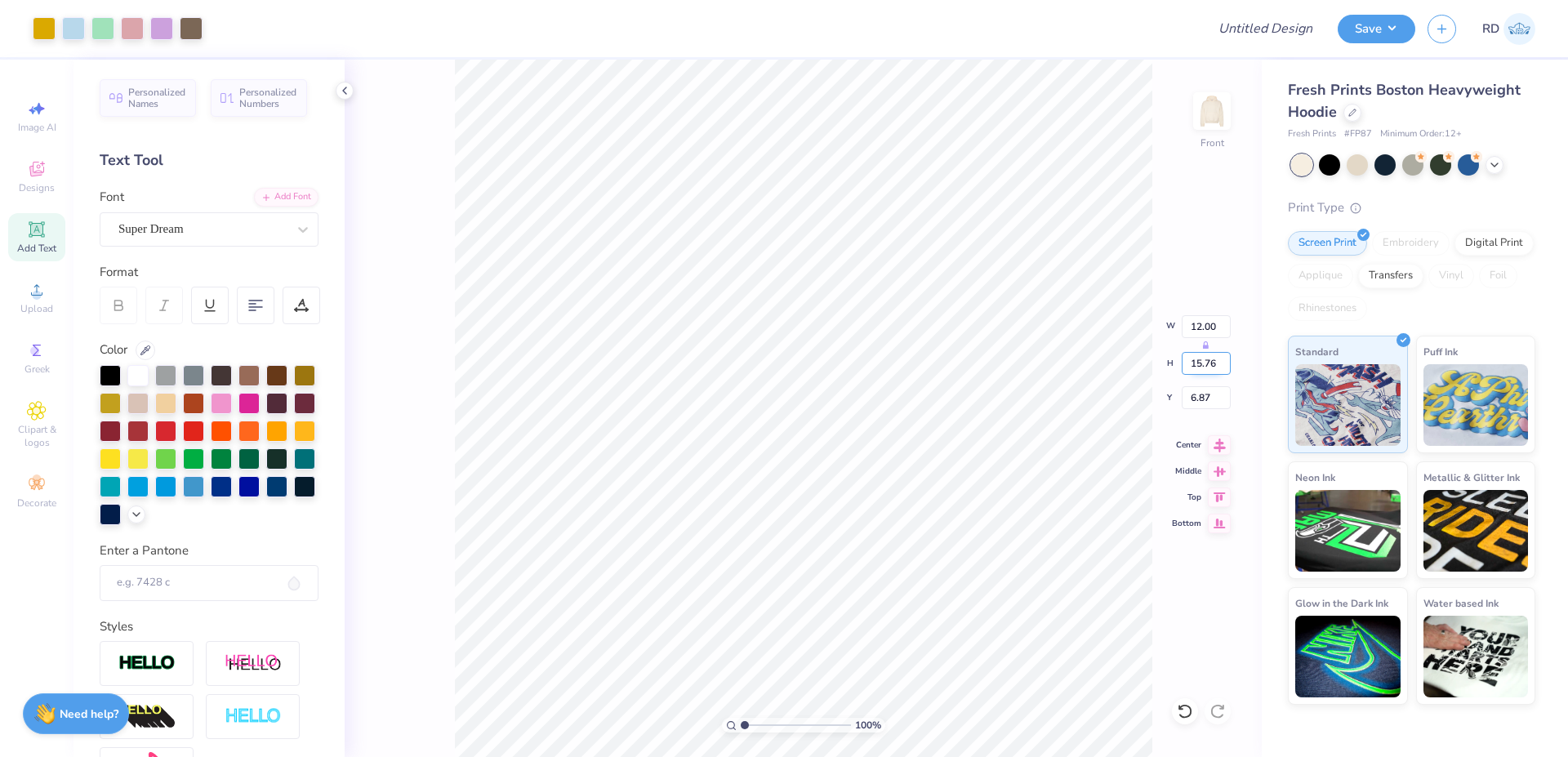 click on "15.76" at bounding box center (1206, 363) 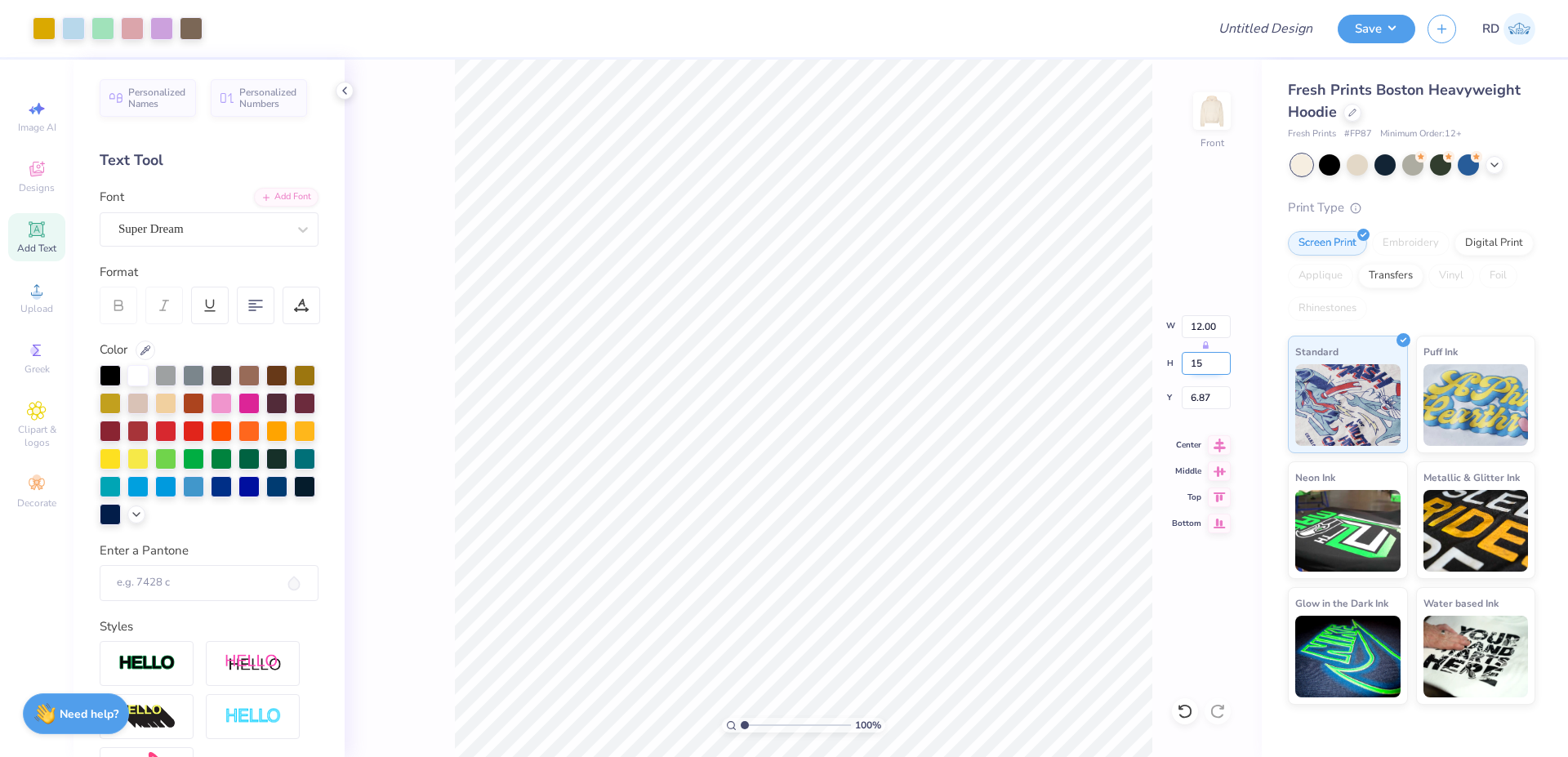 type on "15" 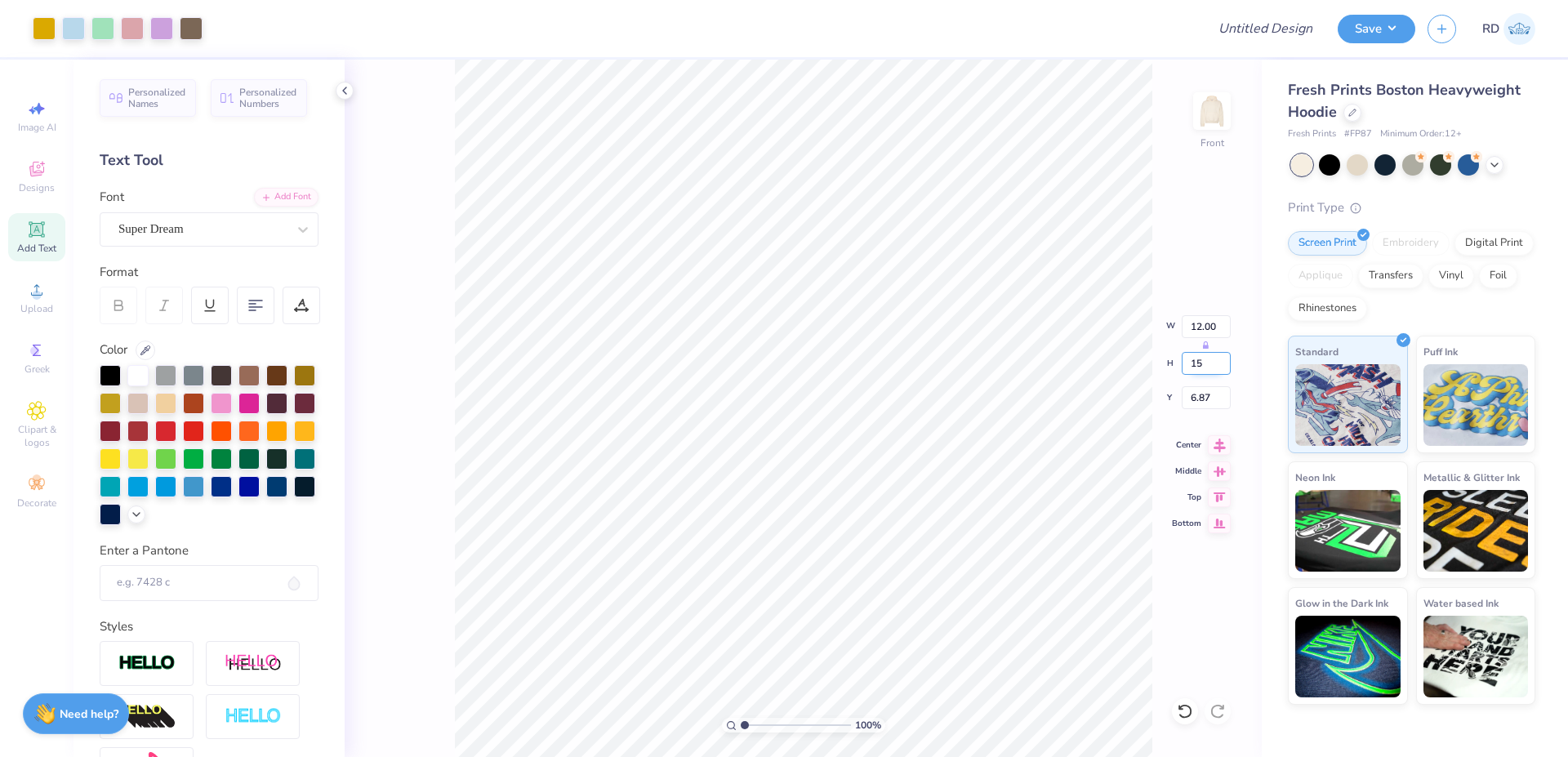 type on "11.42" 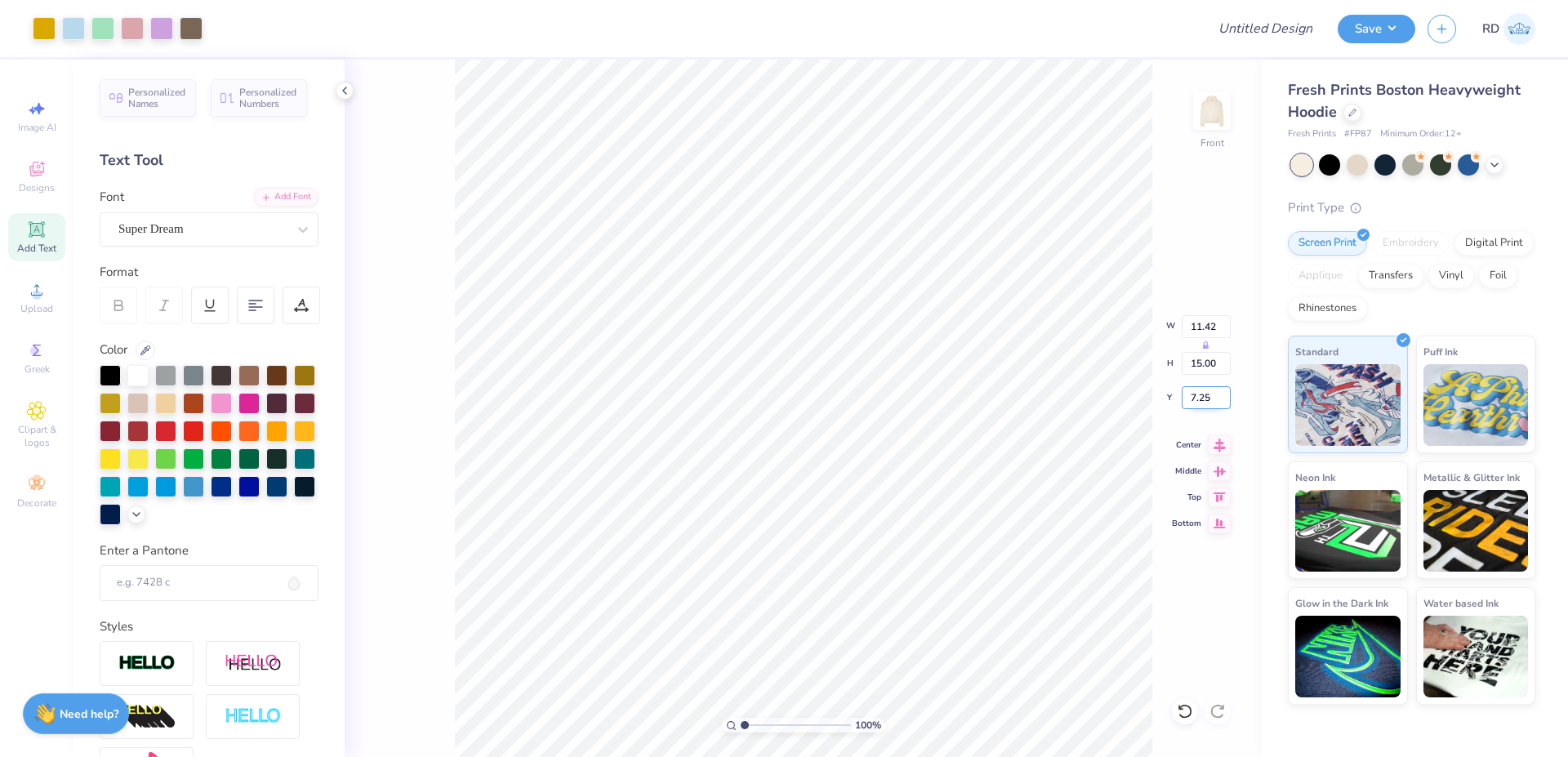 click on "7.25" at bounding box center [1206, 398] 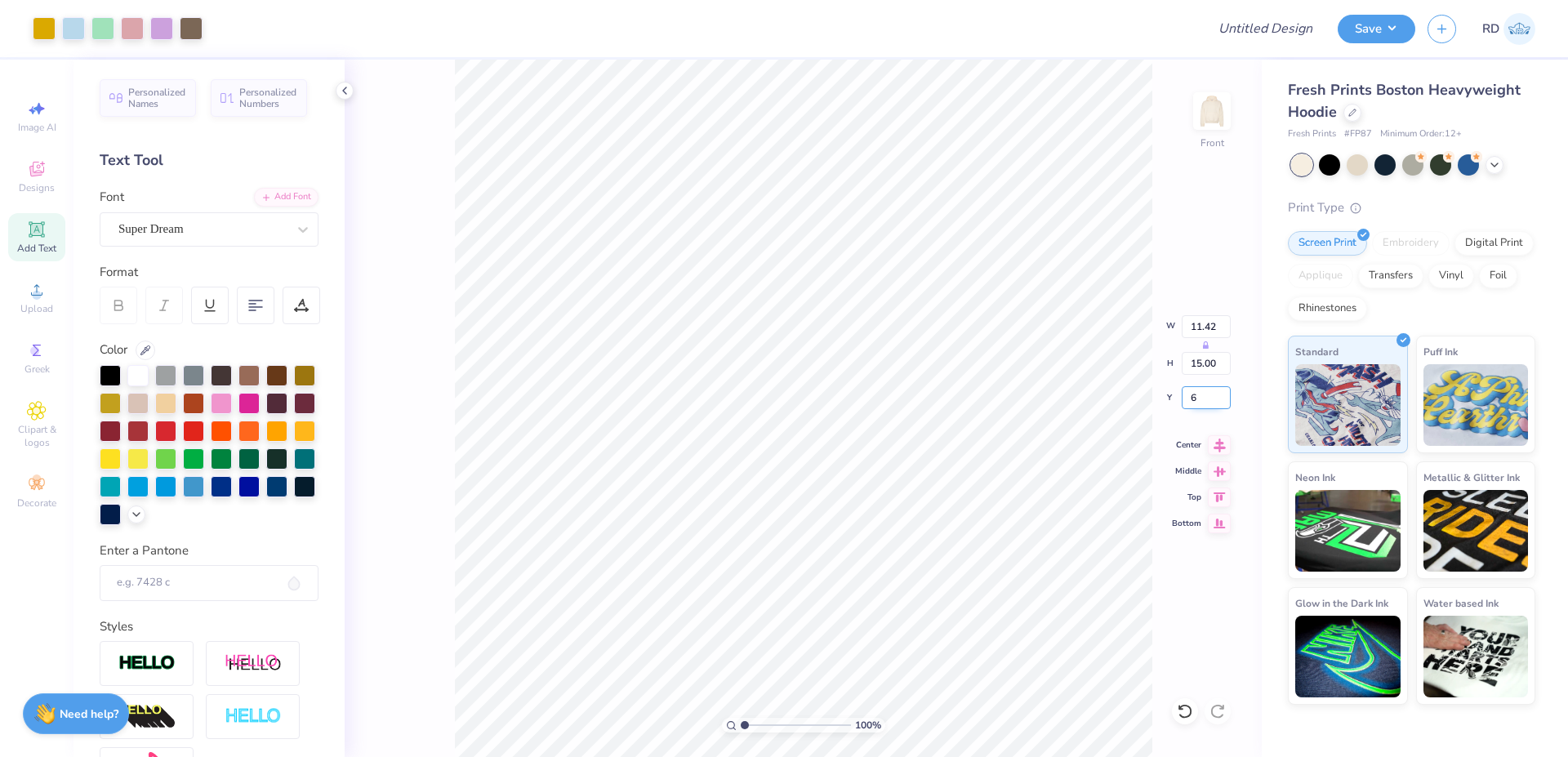 type on "6.00" 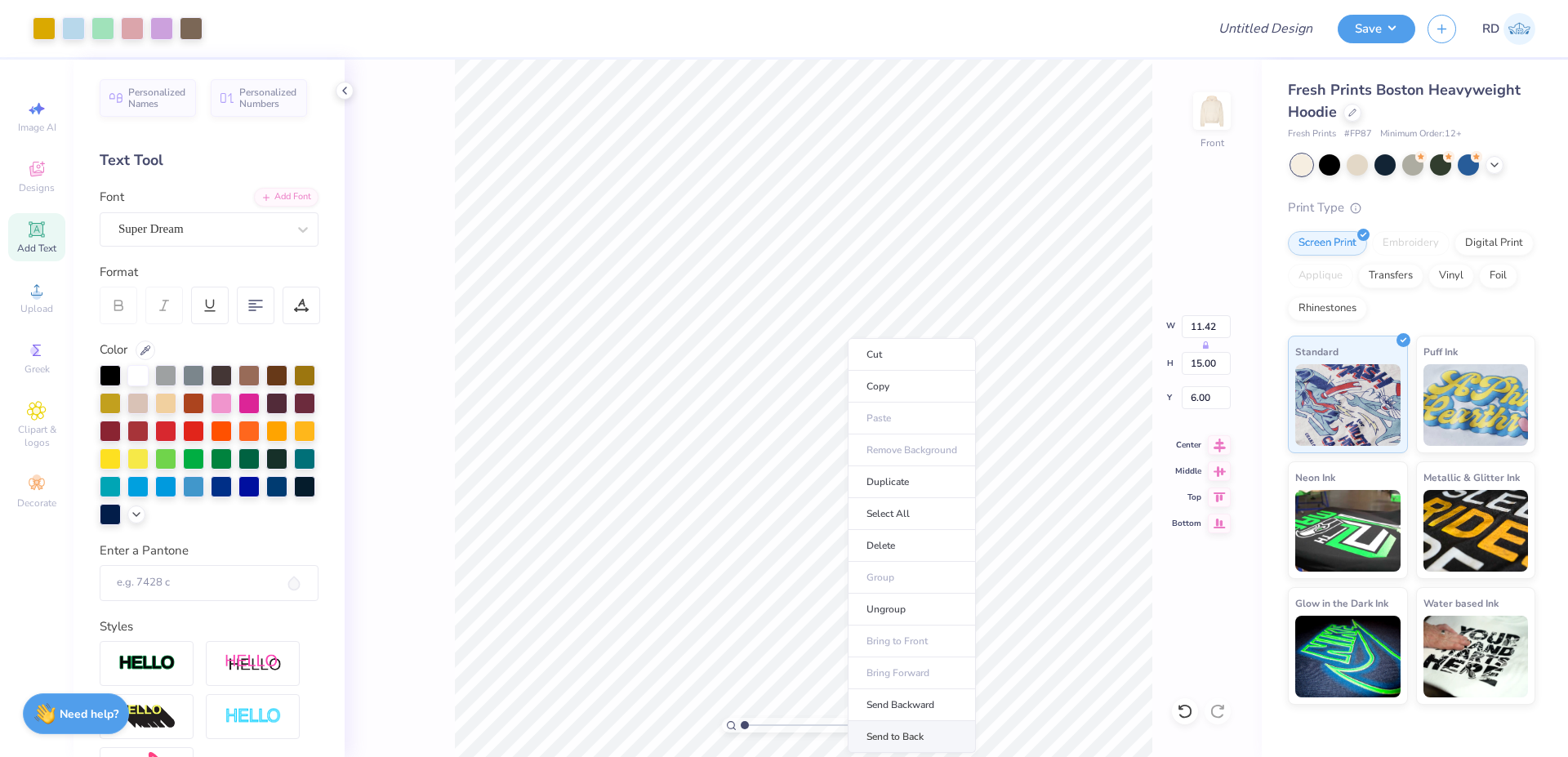 click on "Send to Back" at bounding box center [911, 737] 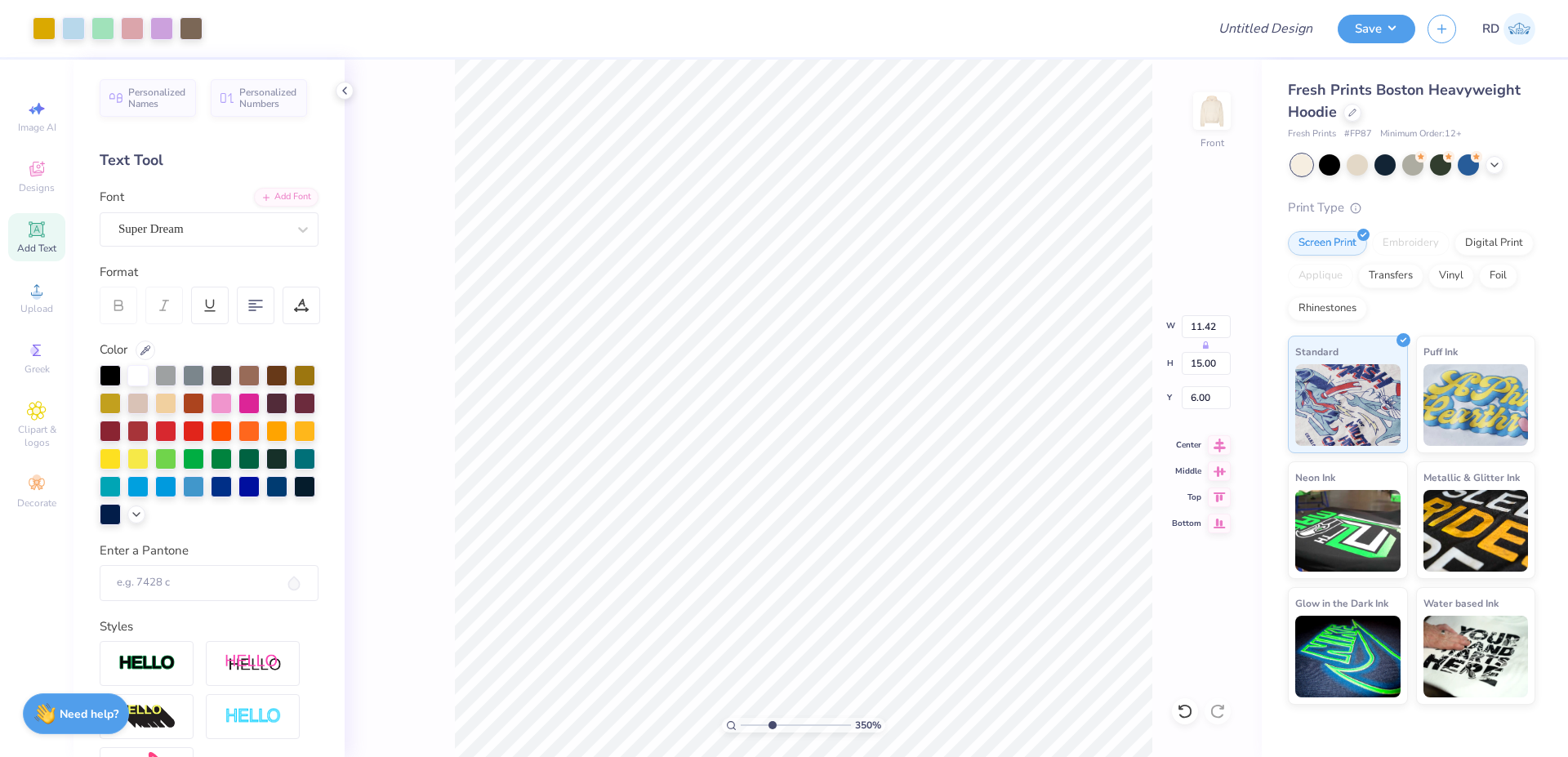 drag, startPoint x: 757, startPoint y: 723, endPoint x: 772, endPoint y: 729, distance: 16.155494 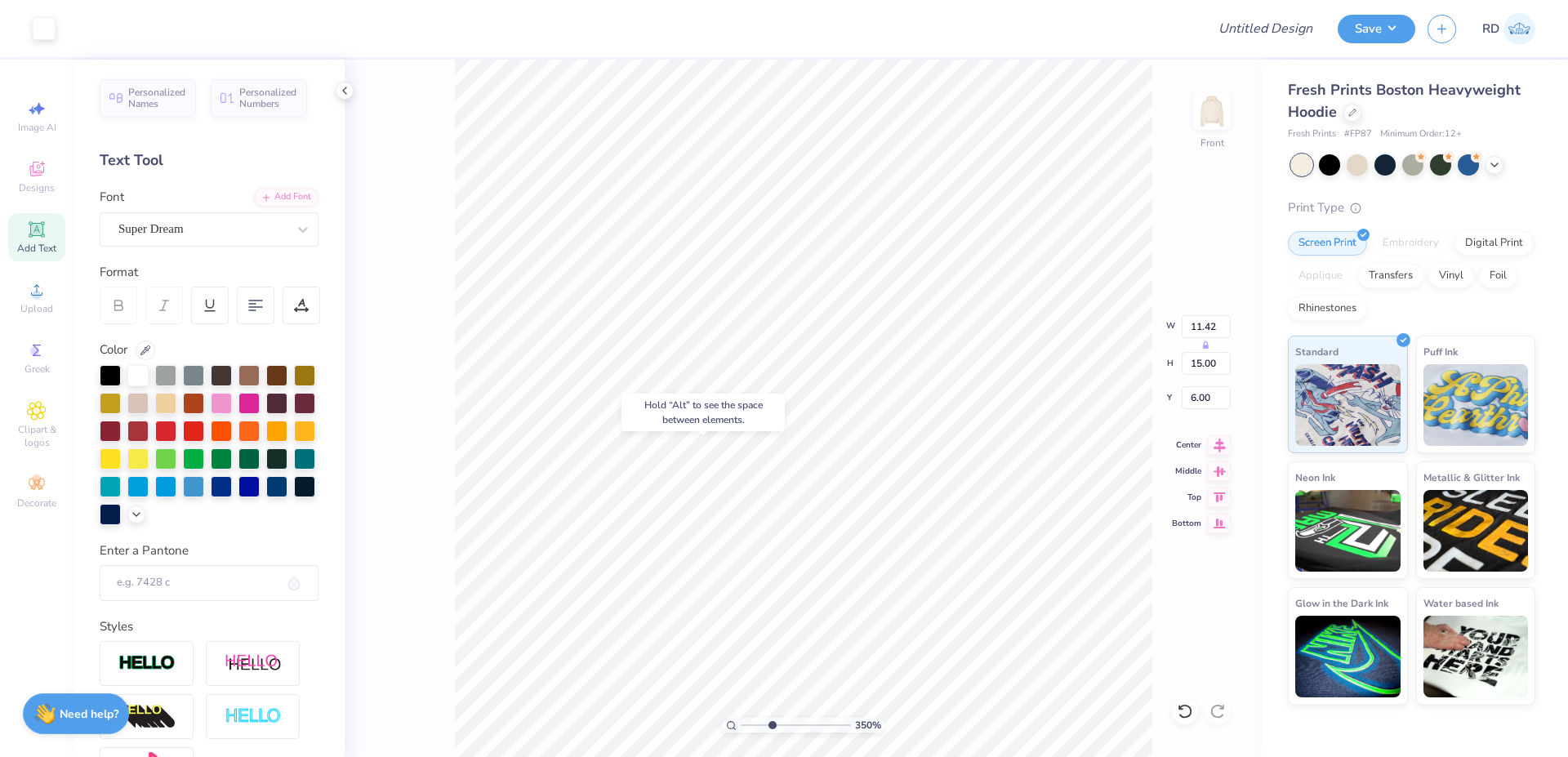 type on "7.22" 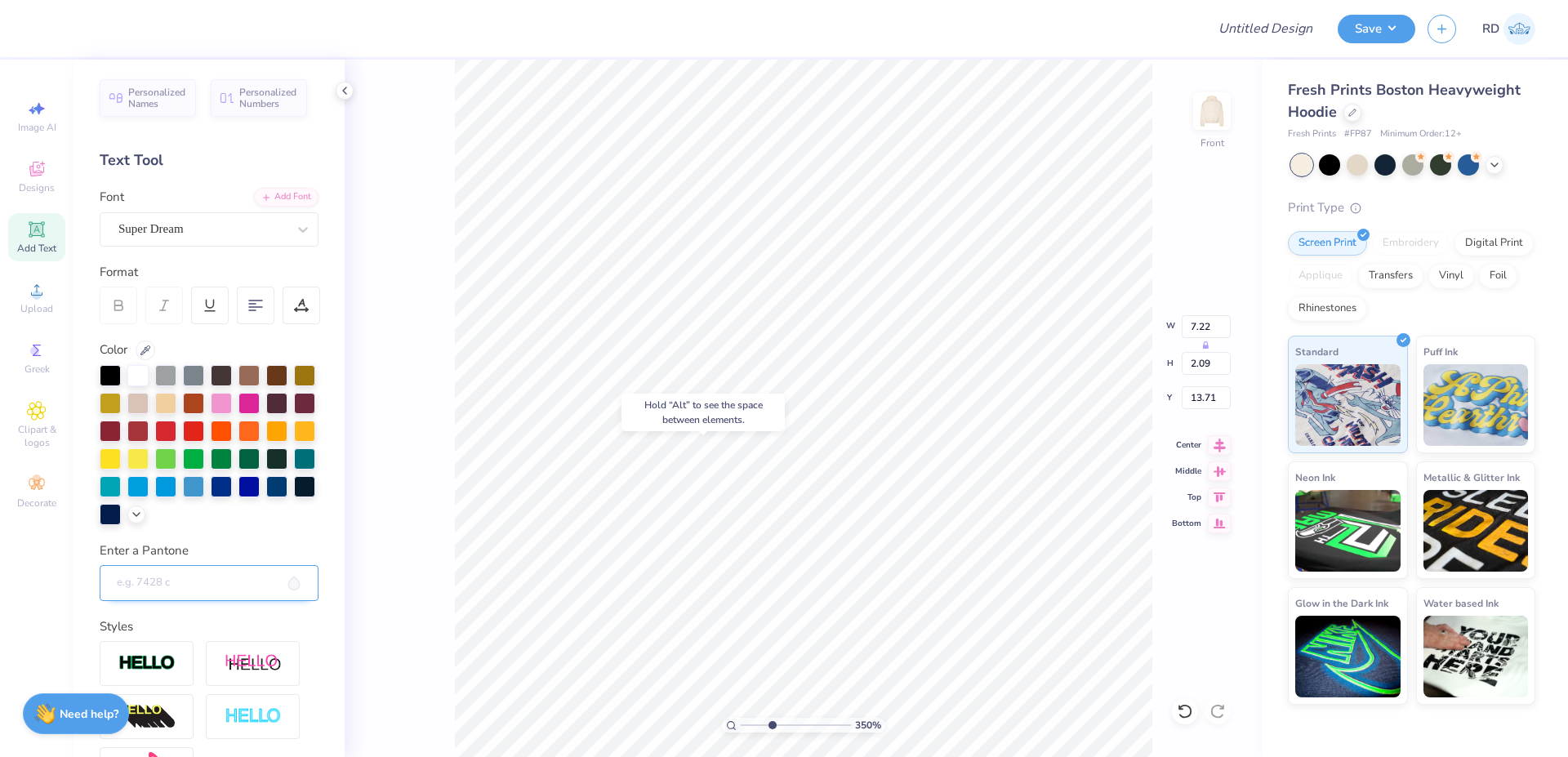 click on "Enter a Pantone" at bounding box center (209, 583) 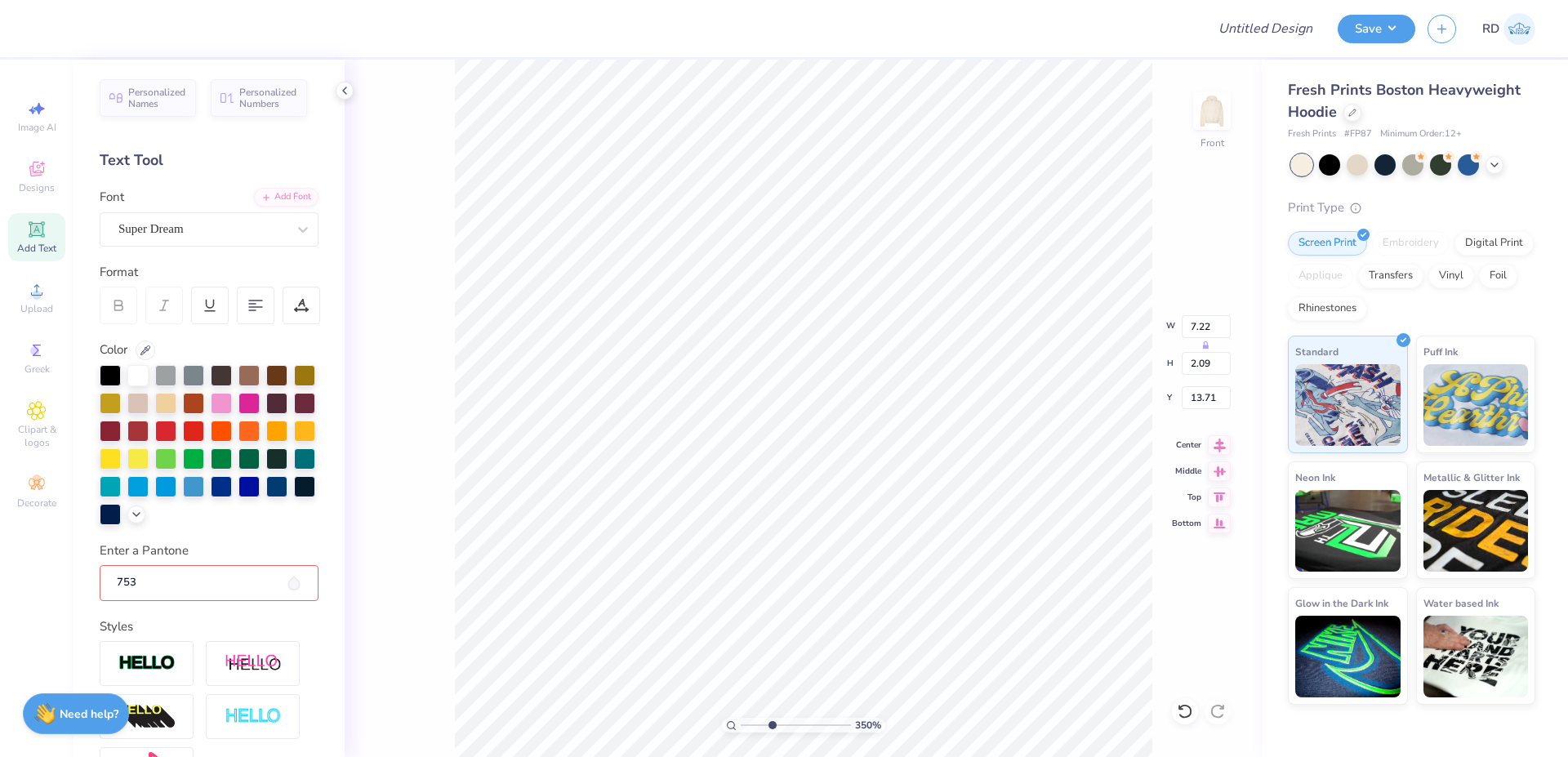 type on "[NUMBER]" 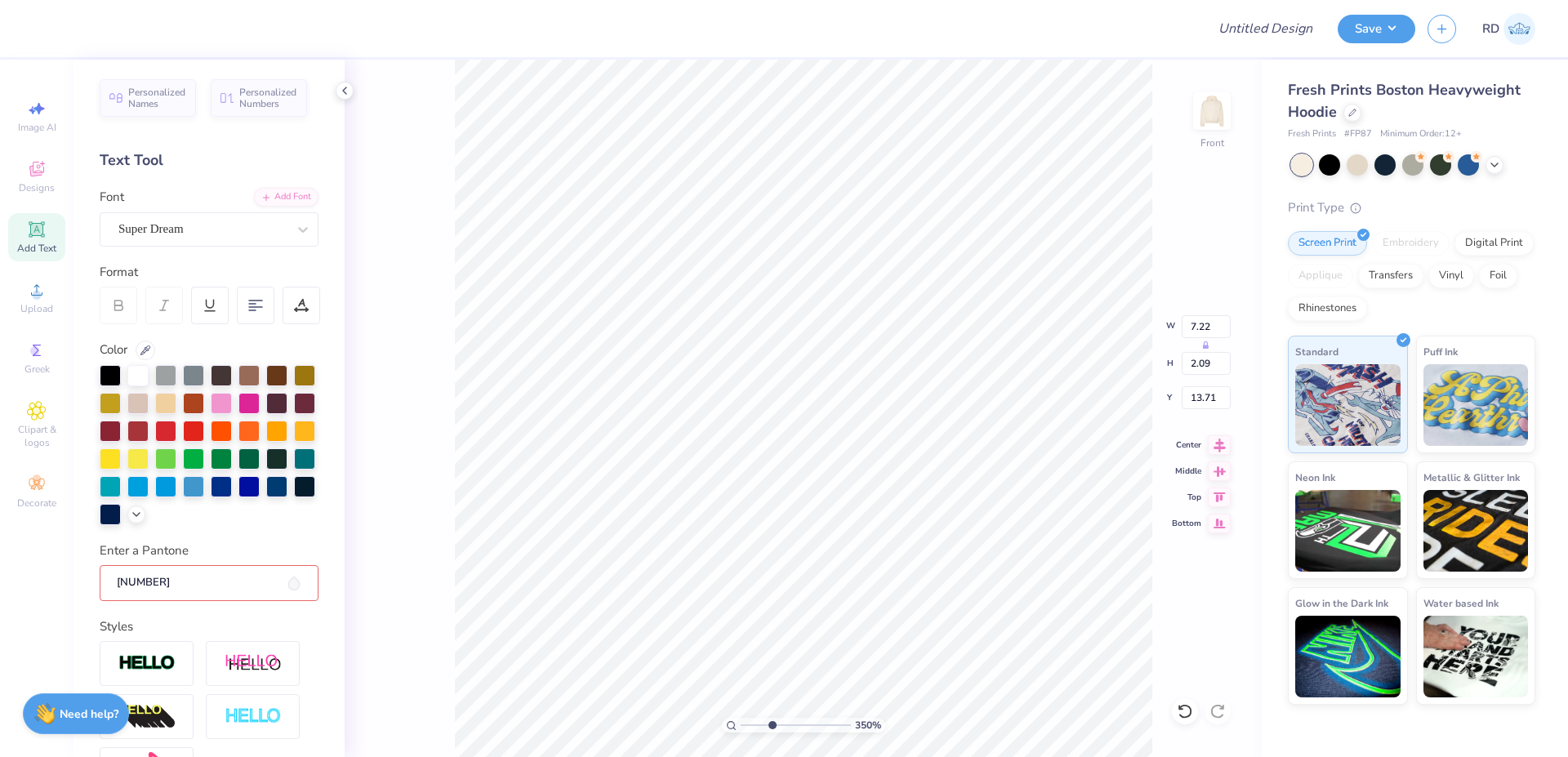 type 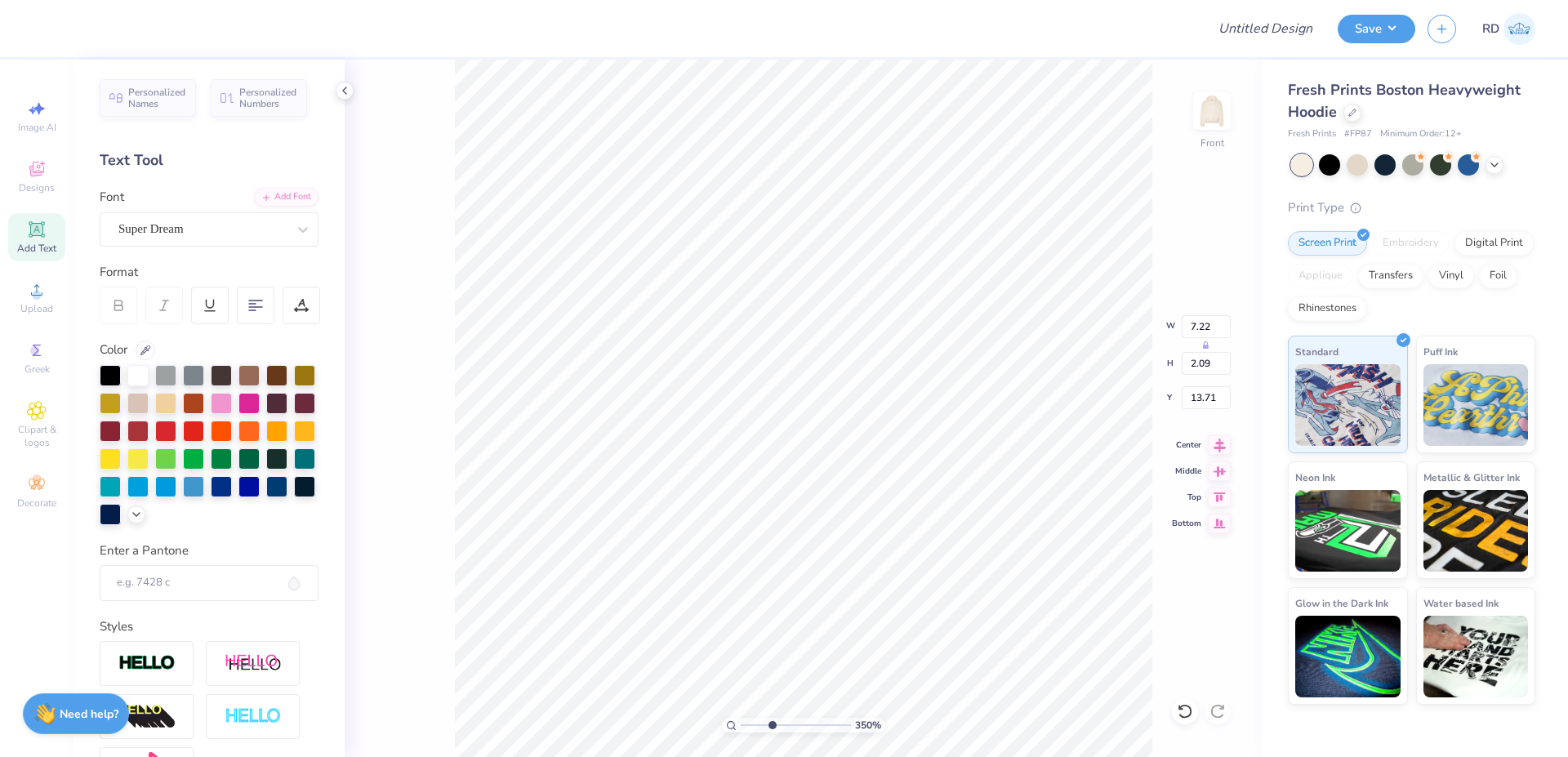 scroll, scrollTop: 0, scrollLeft: 6, axis: horizontal 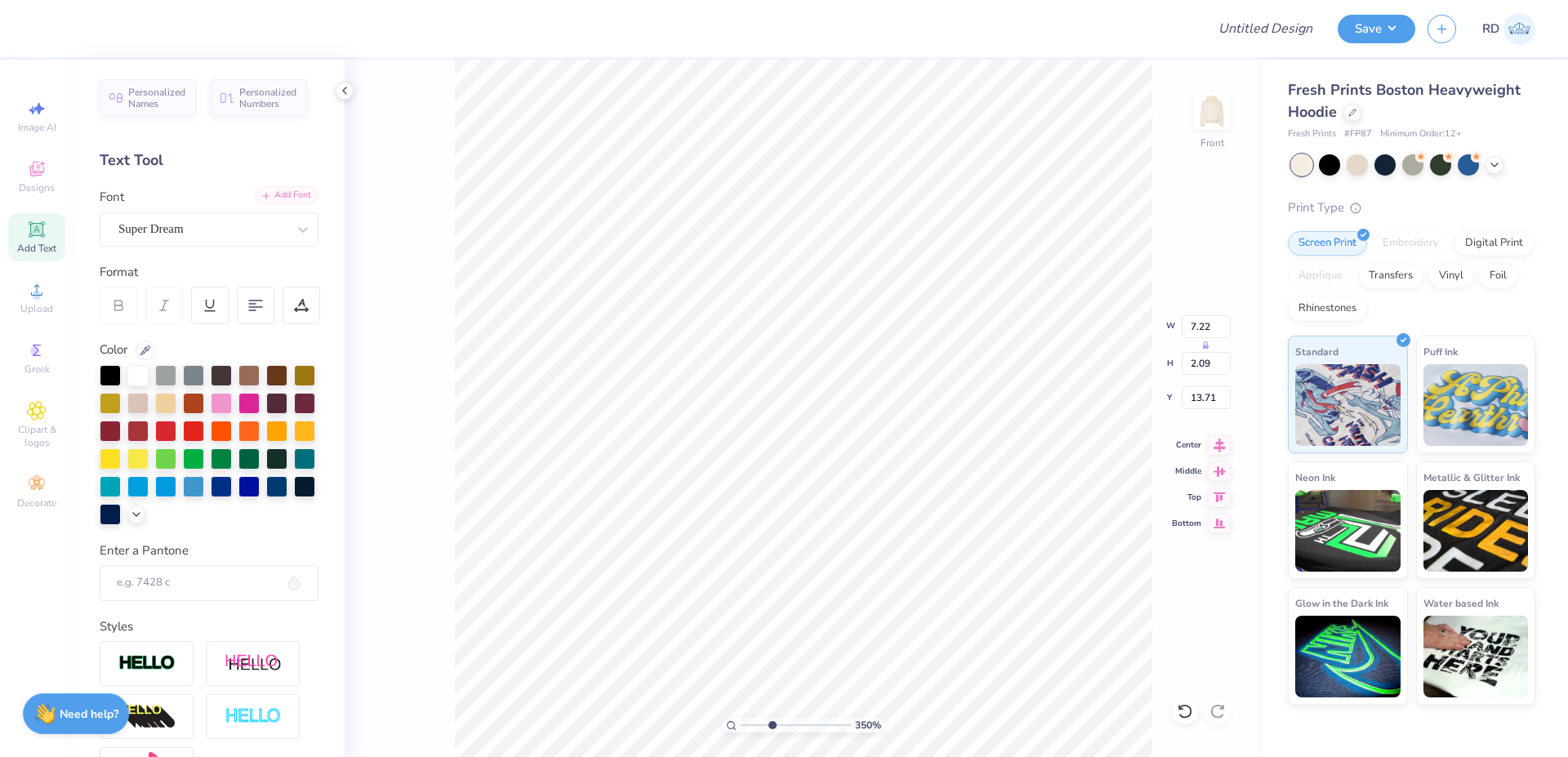 type on "BIG LITTLE" 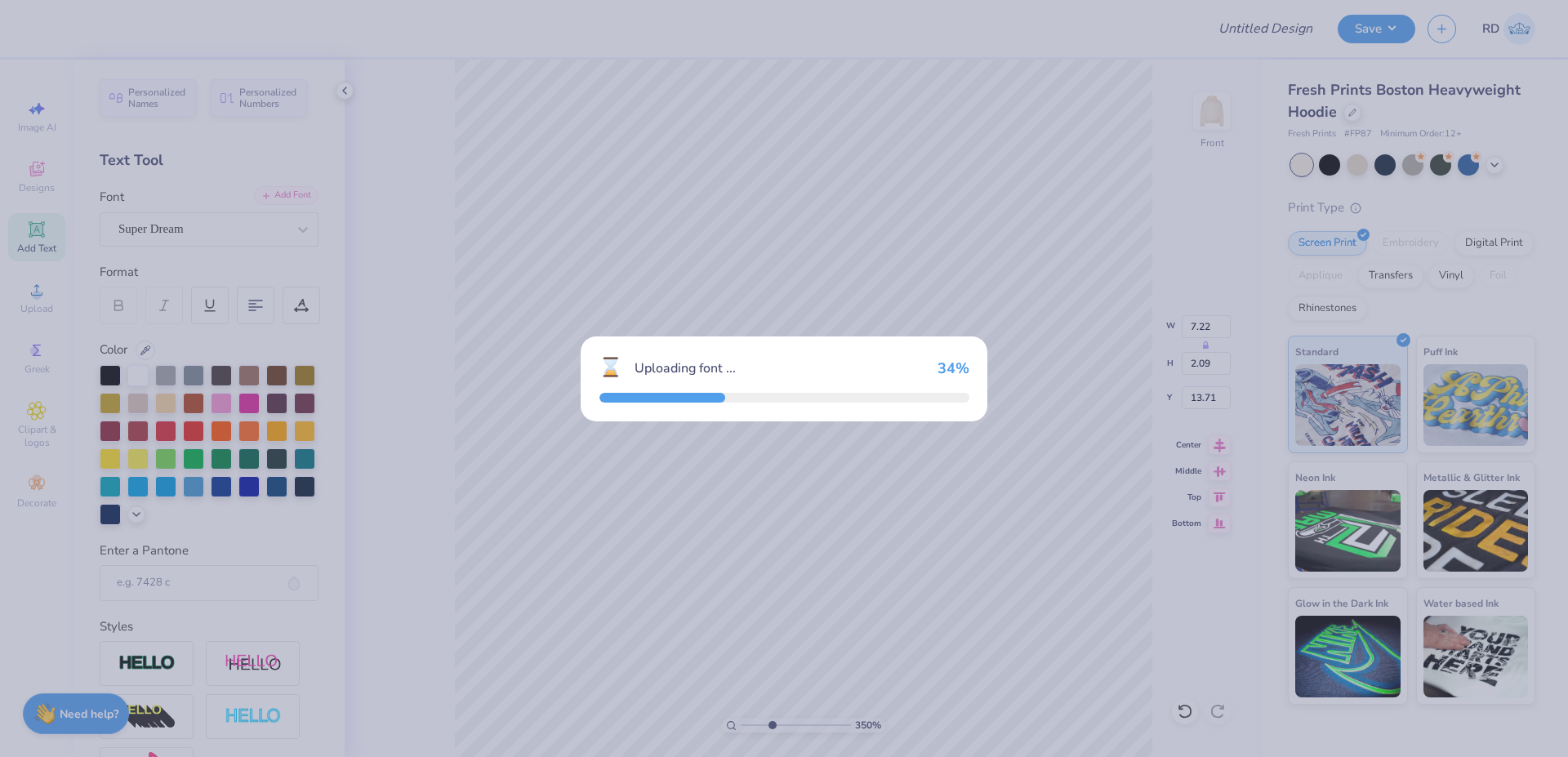 type on "14.95" 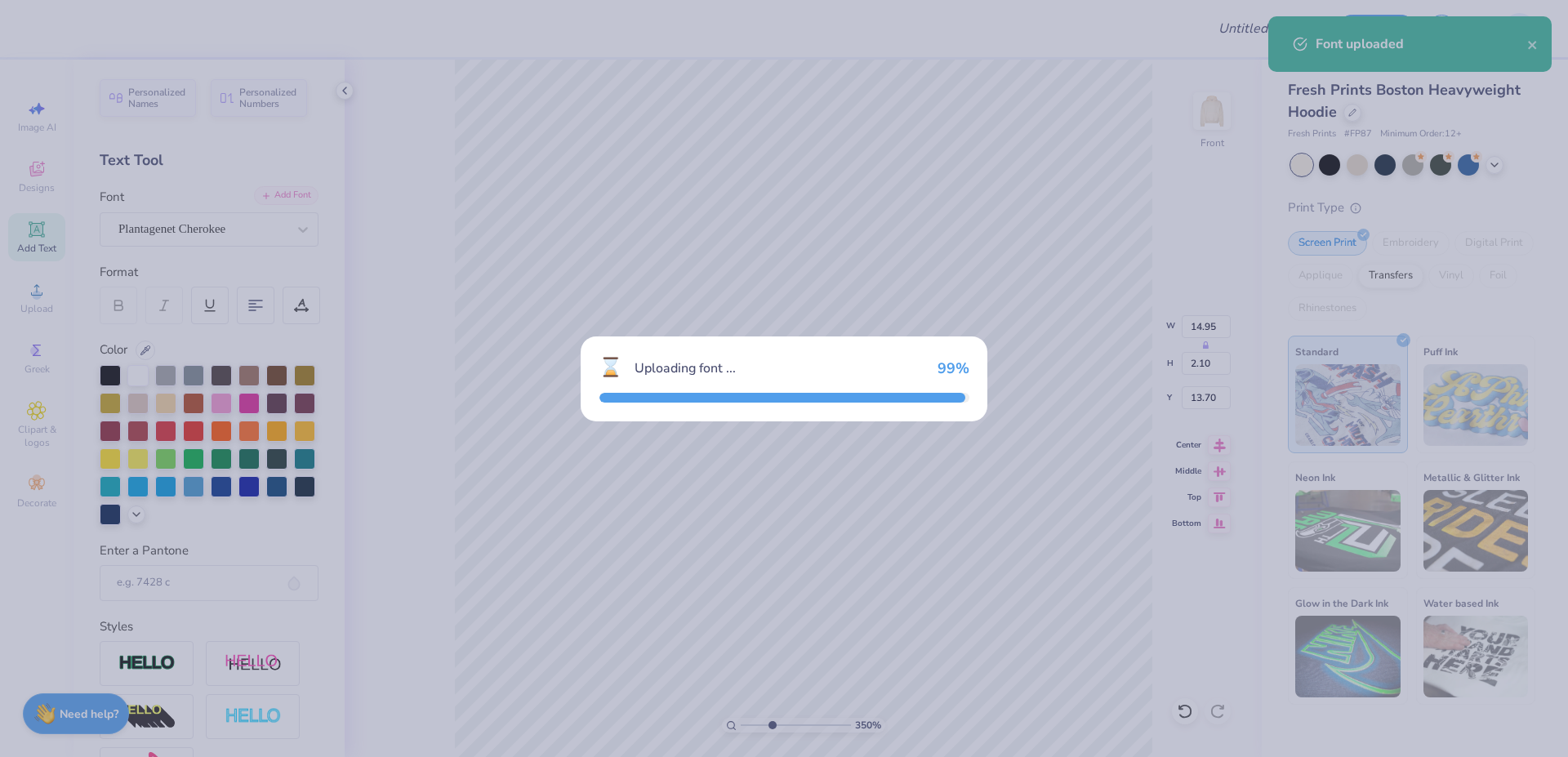 type on "16.25" 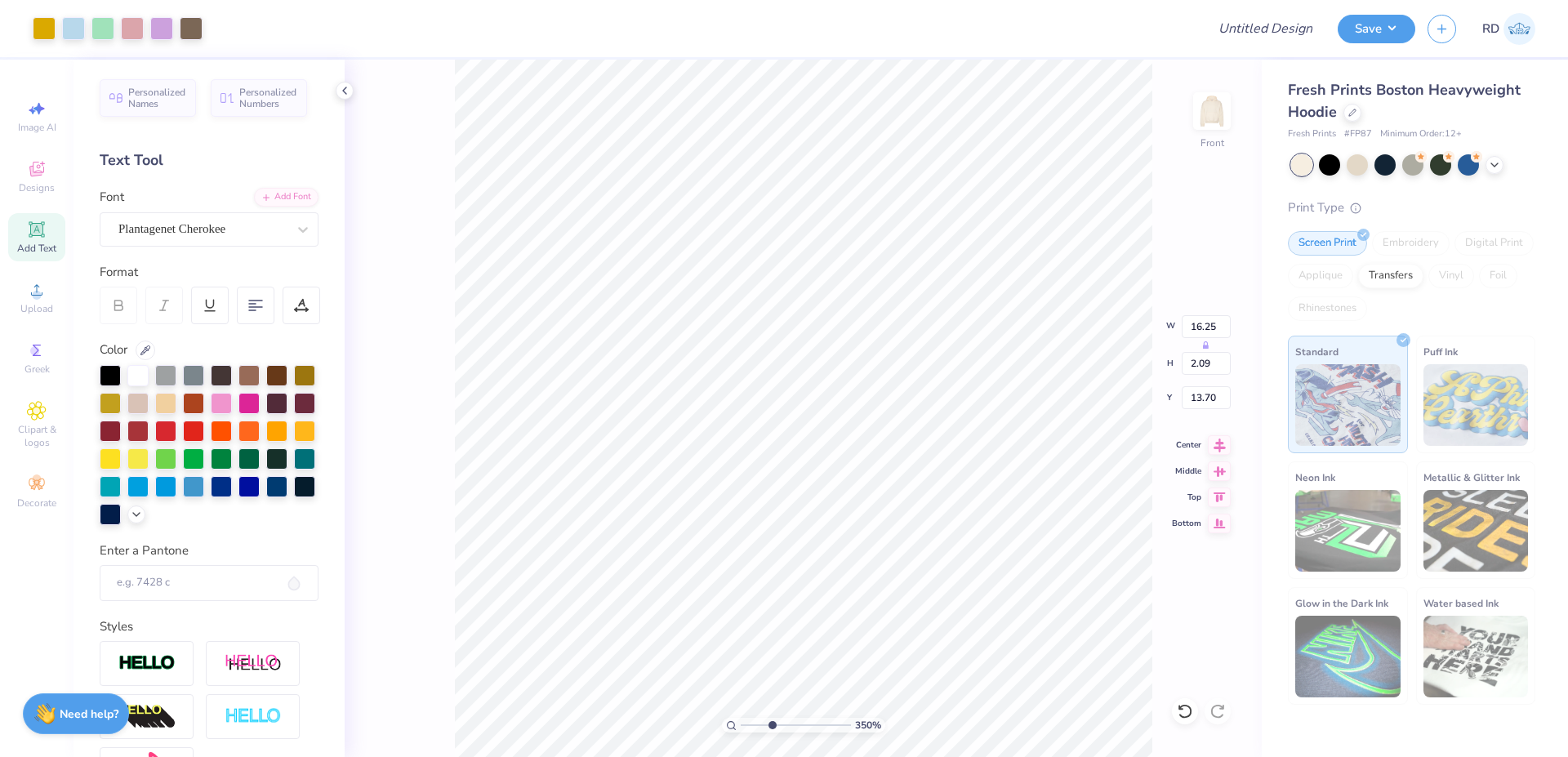 type on "11.42" 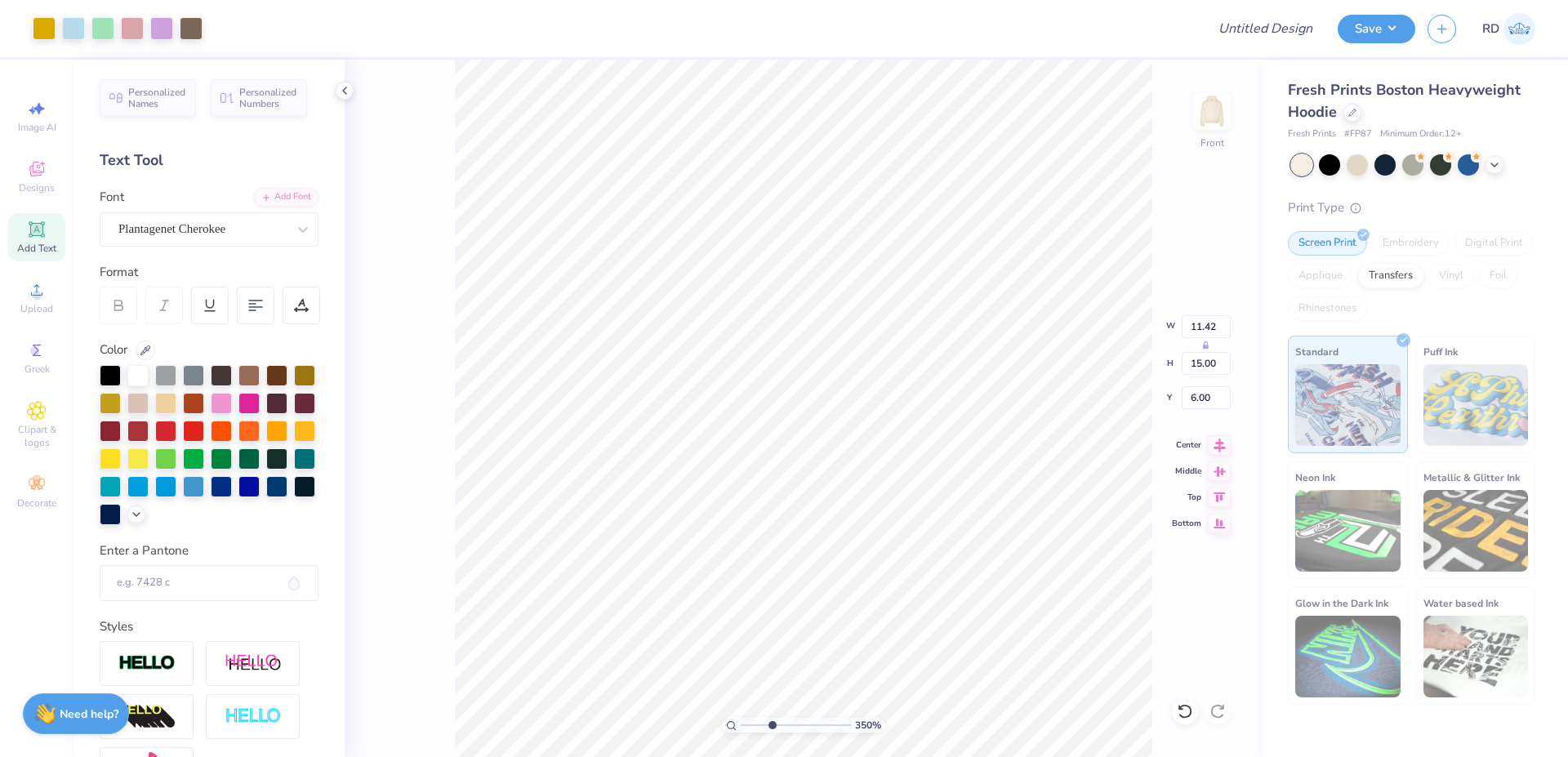 type on "16.25" 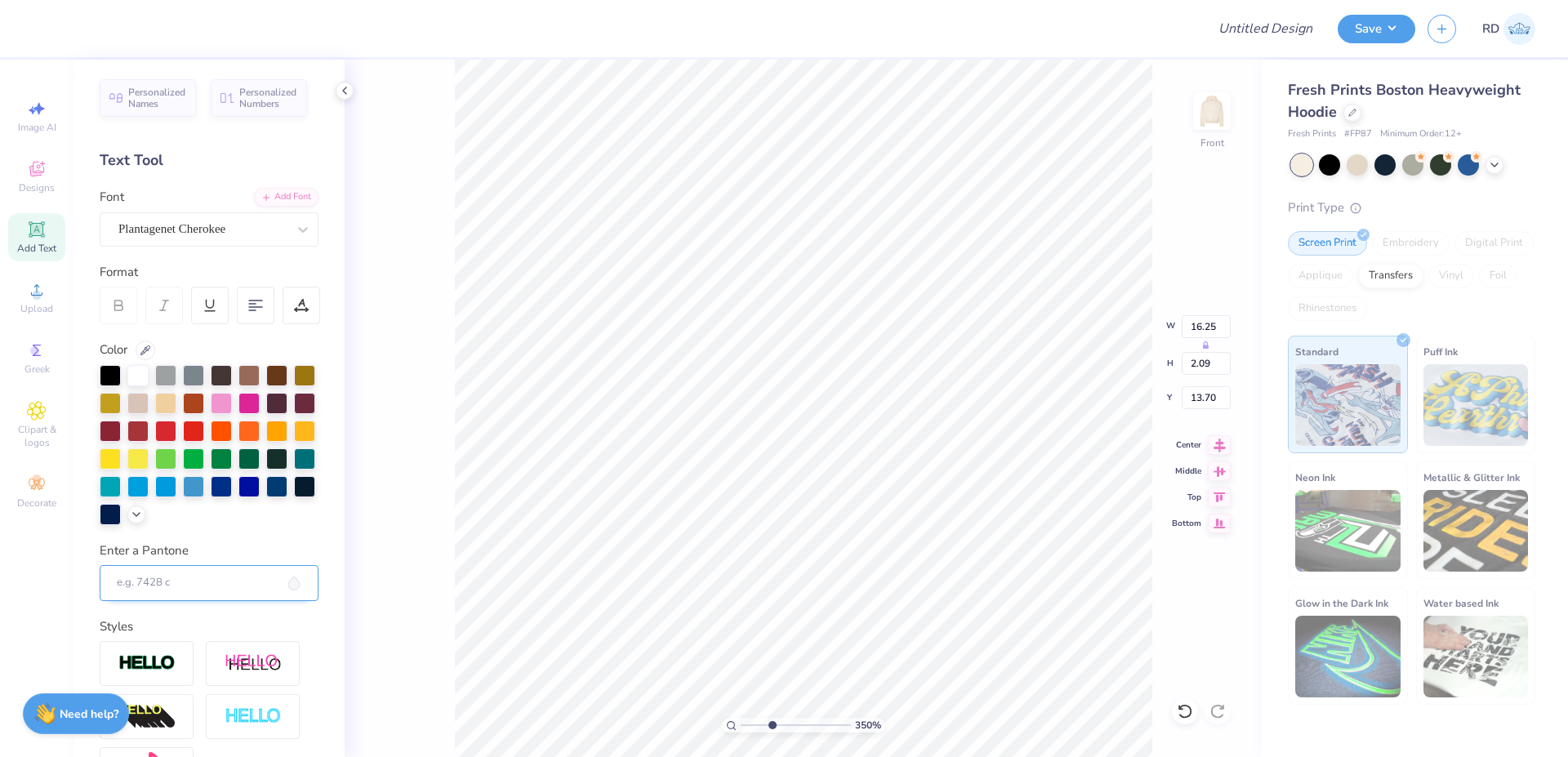 scroll, scrollTop: 194, scrollLeft: 0, axis: vertical 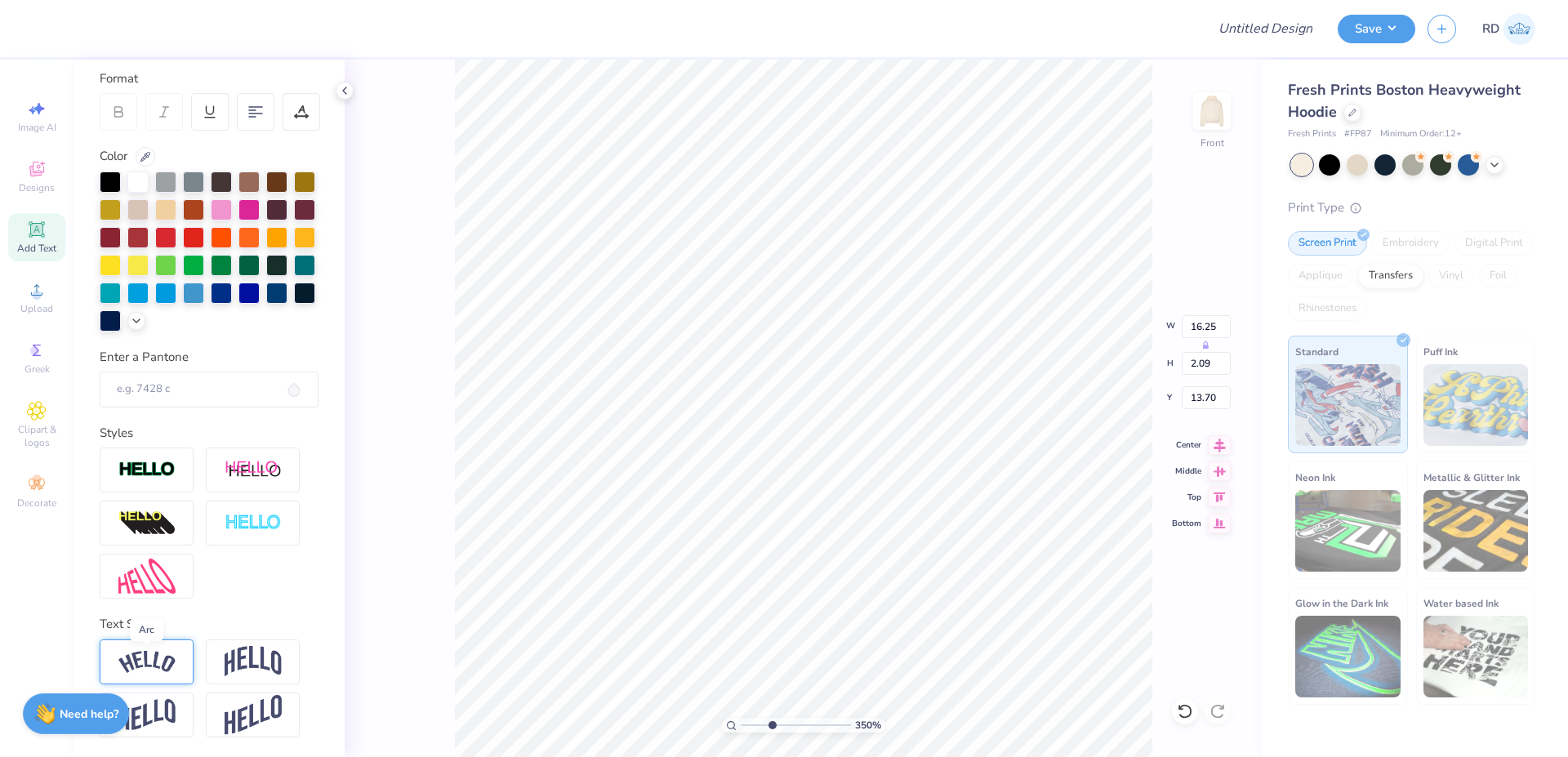 click at bounding box center [147, 661] 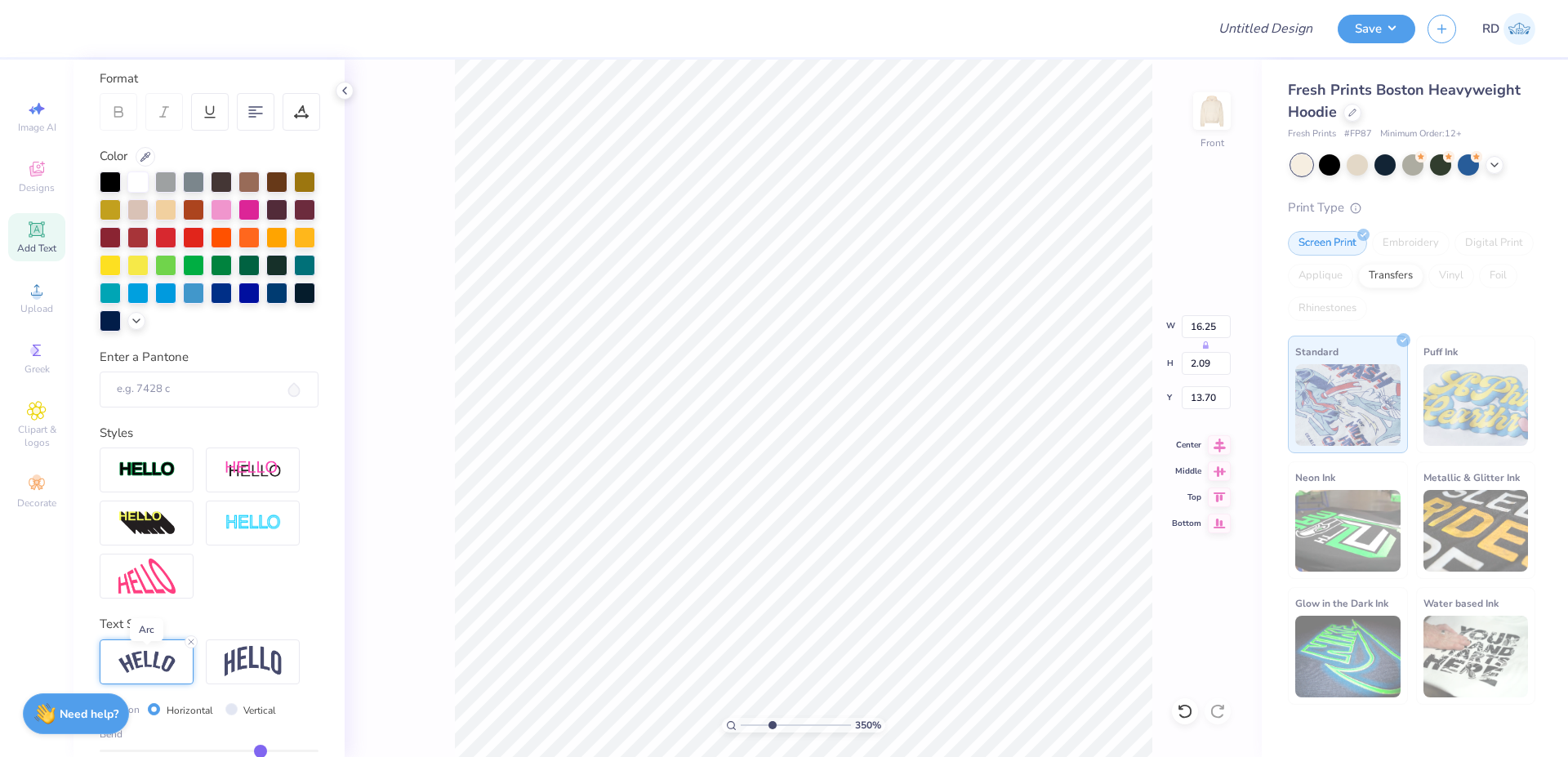 type on "18.36" 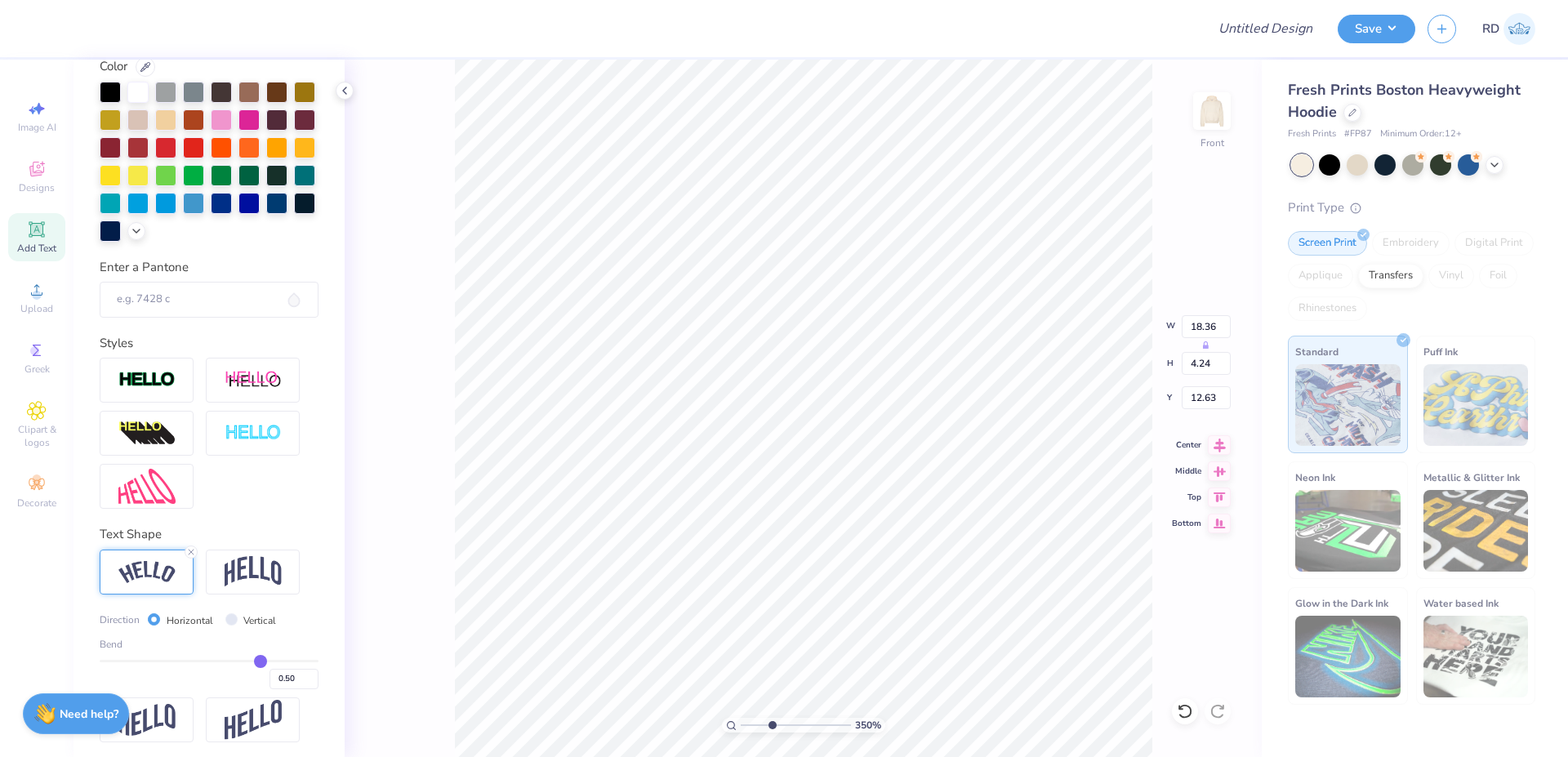 scroll, scrollTop: 288, scrollLeft: 0, axis: vertical 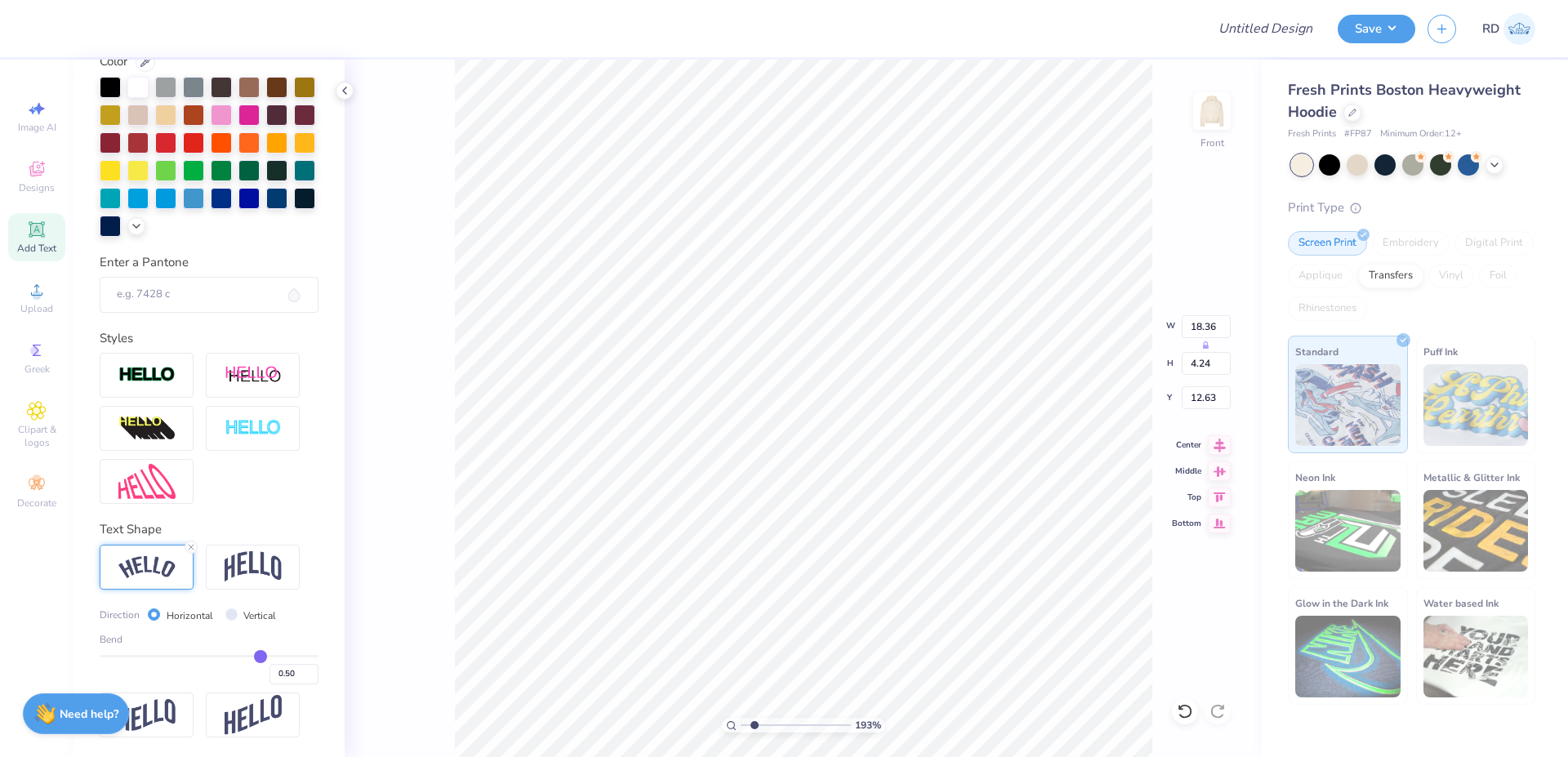 click at bounding box center (795, 725) 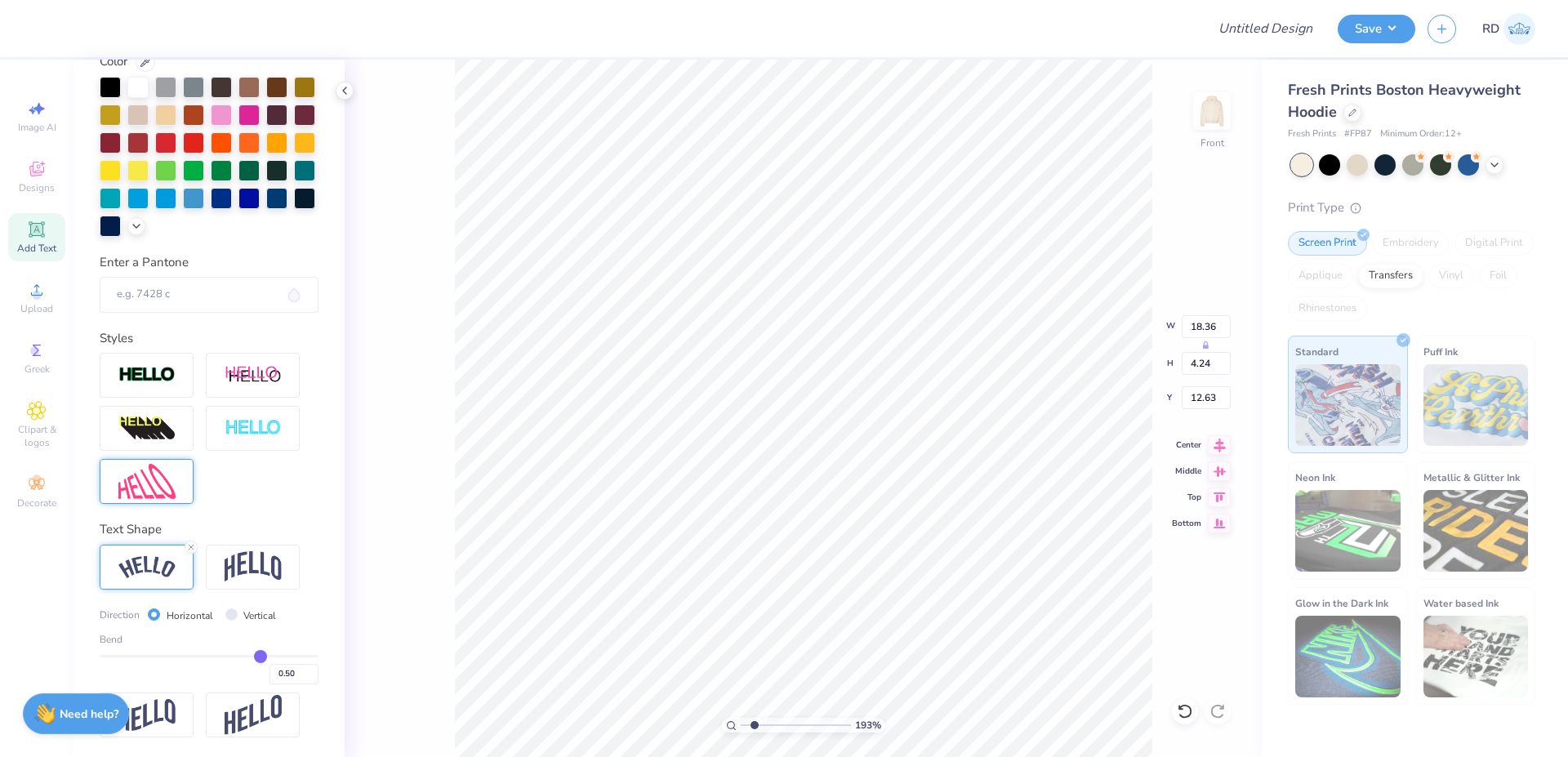 click at bounding box center (147, 481) 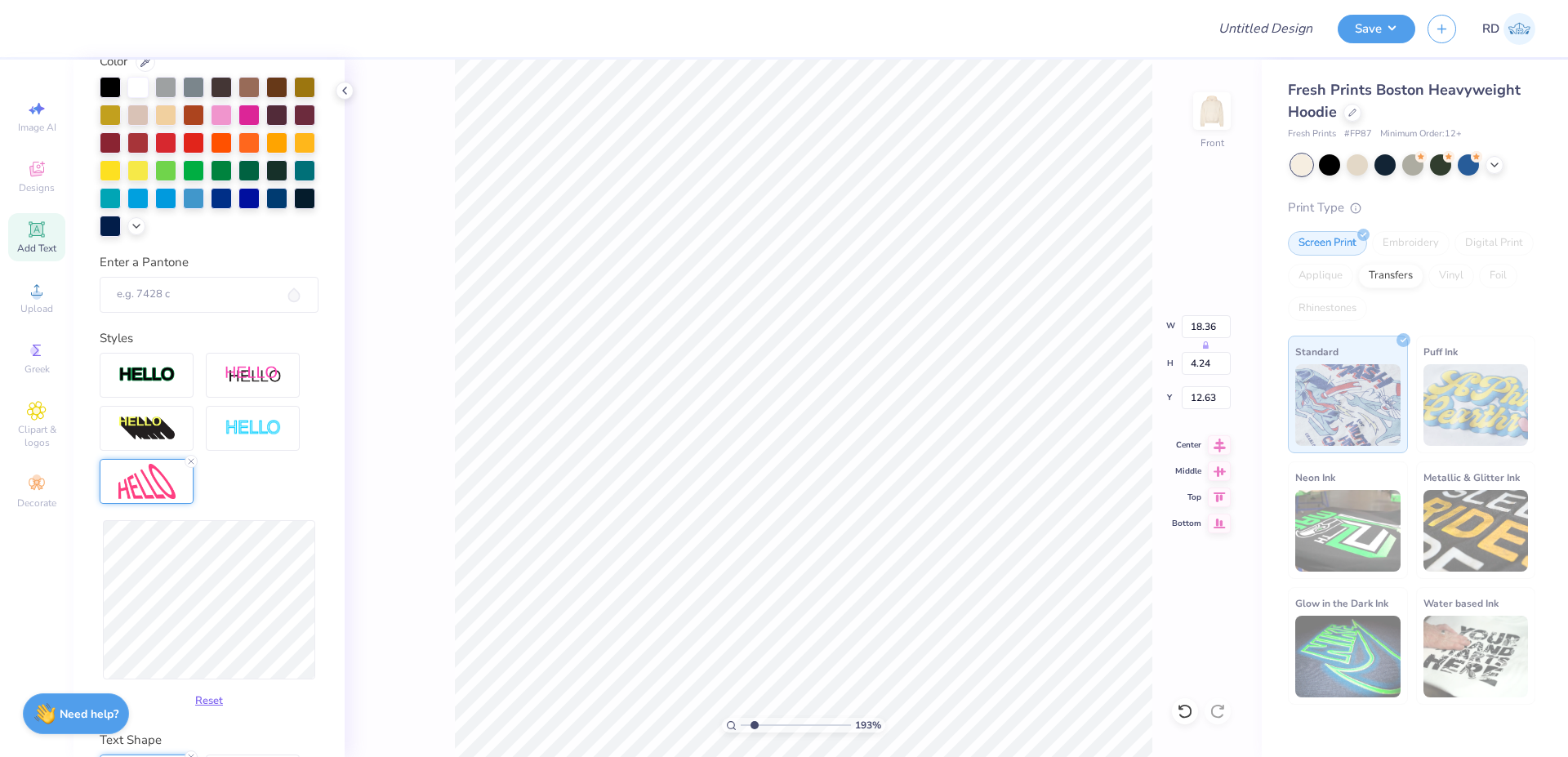 type on "18.14" 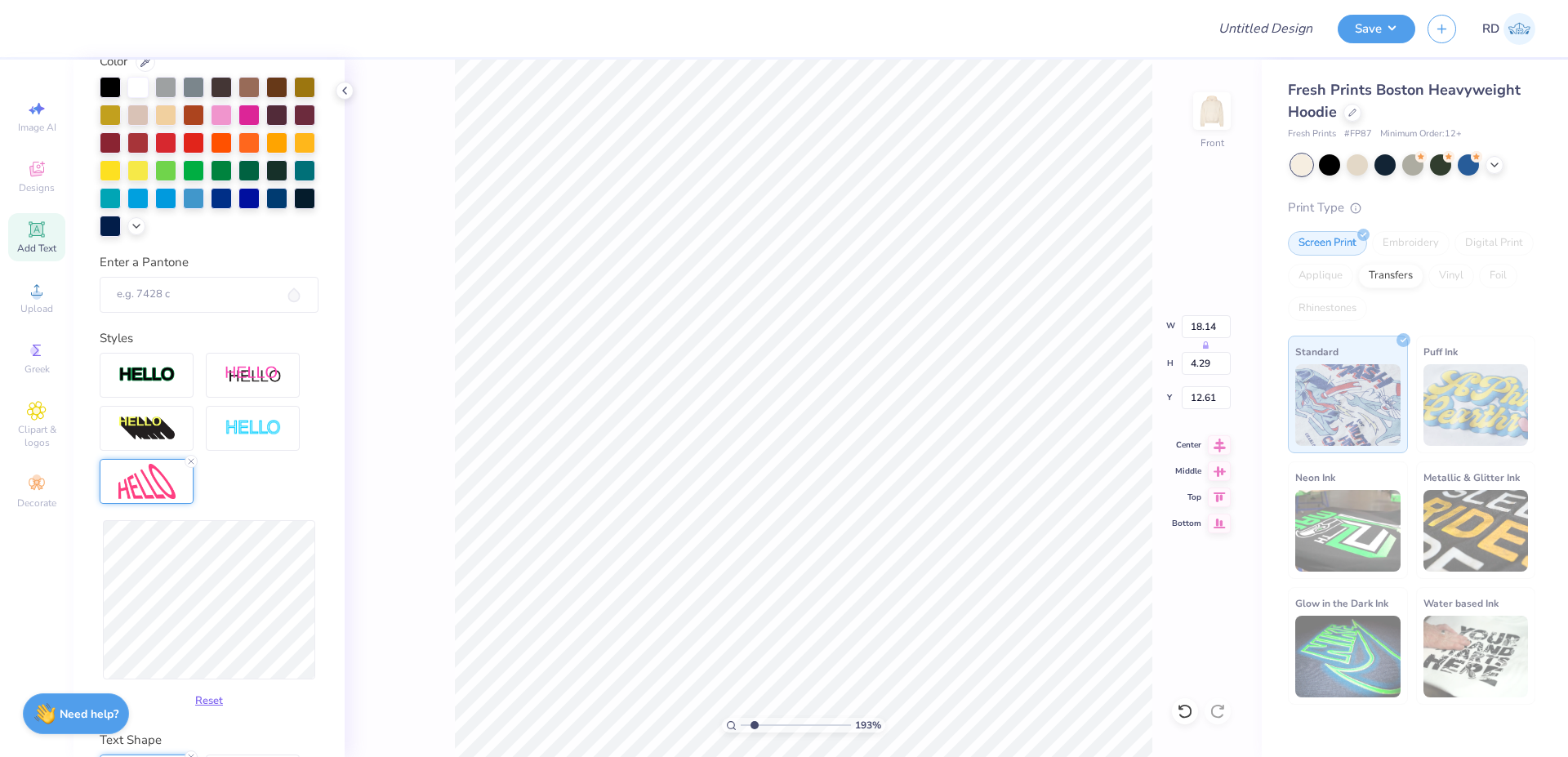 type on "17.69" 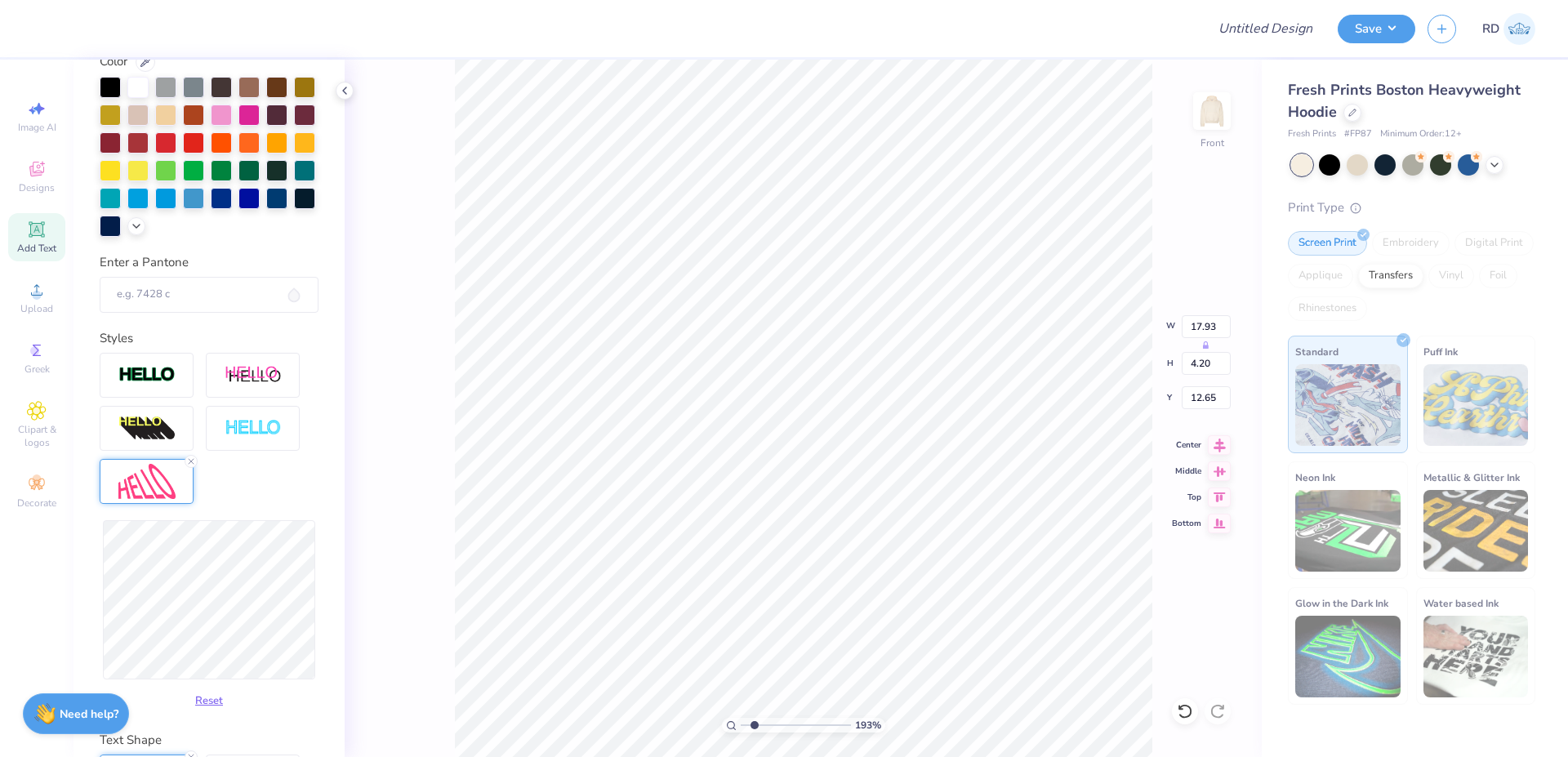 type on "17.75" 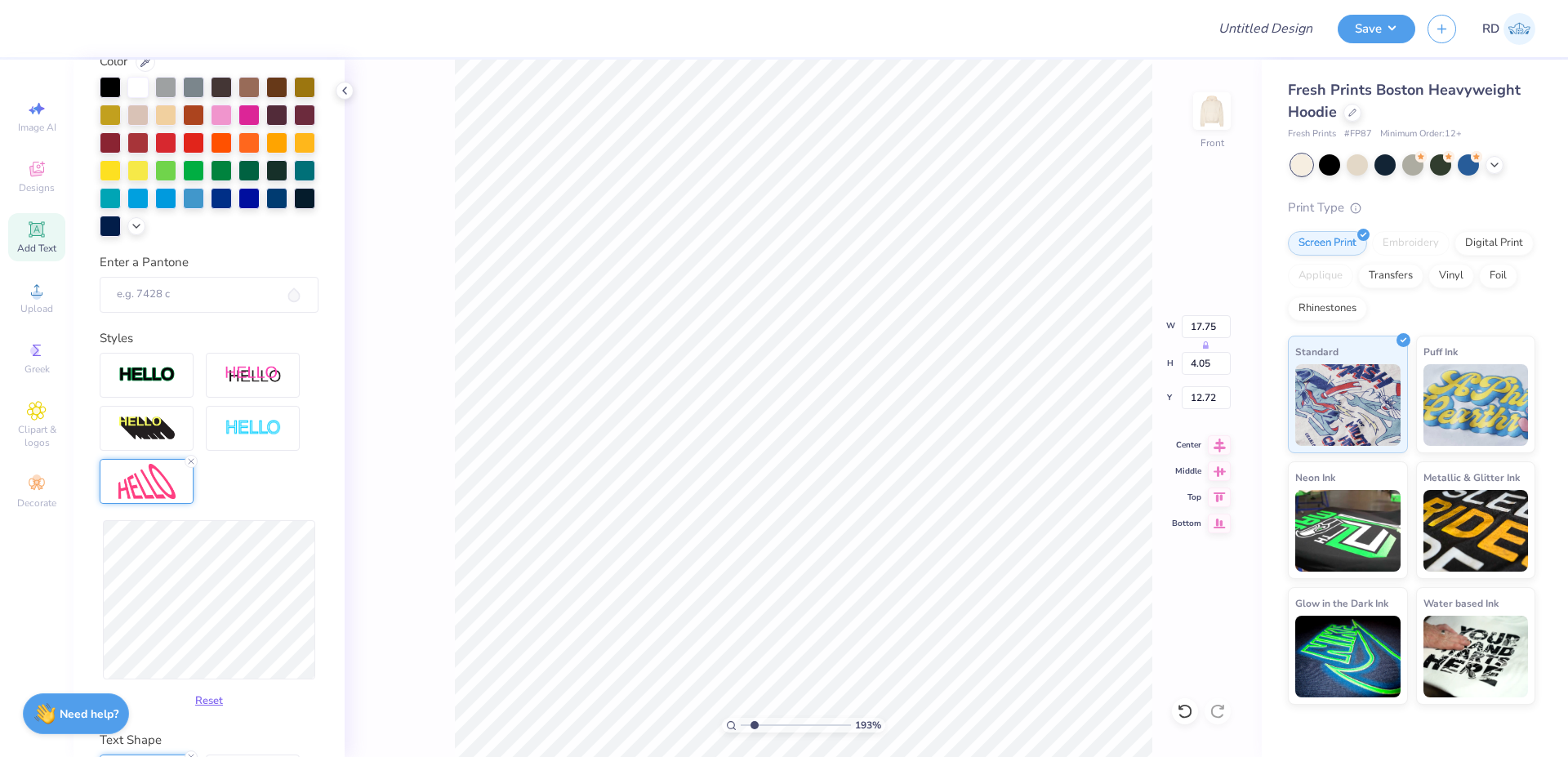 type on "8.84" 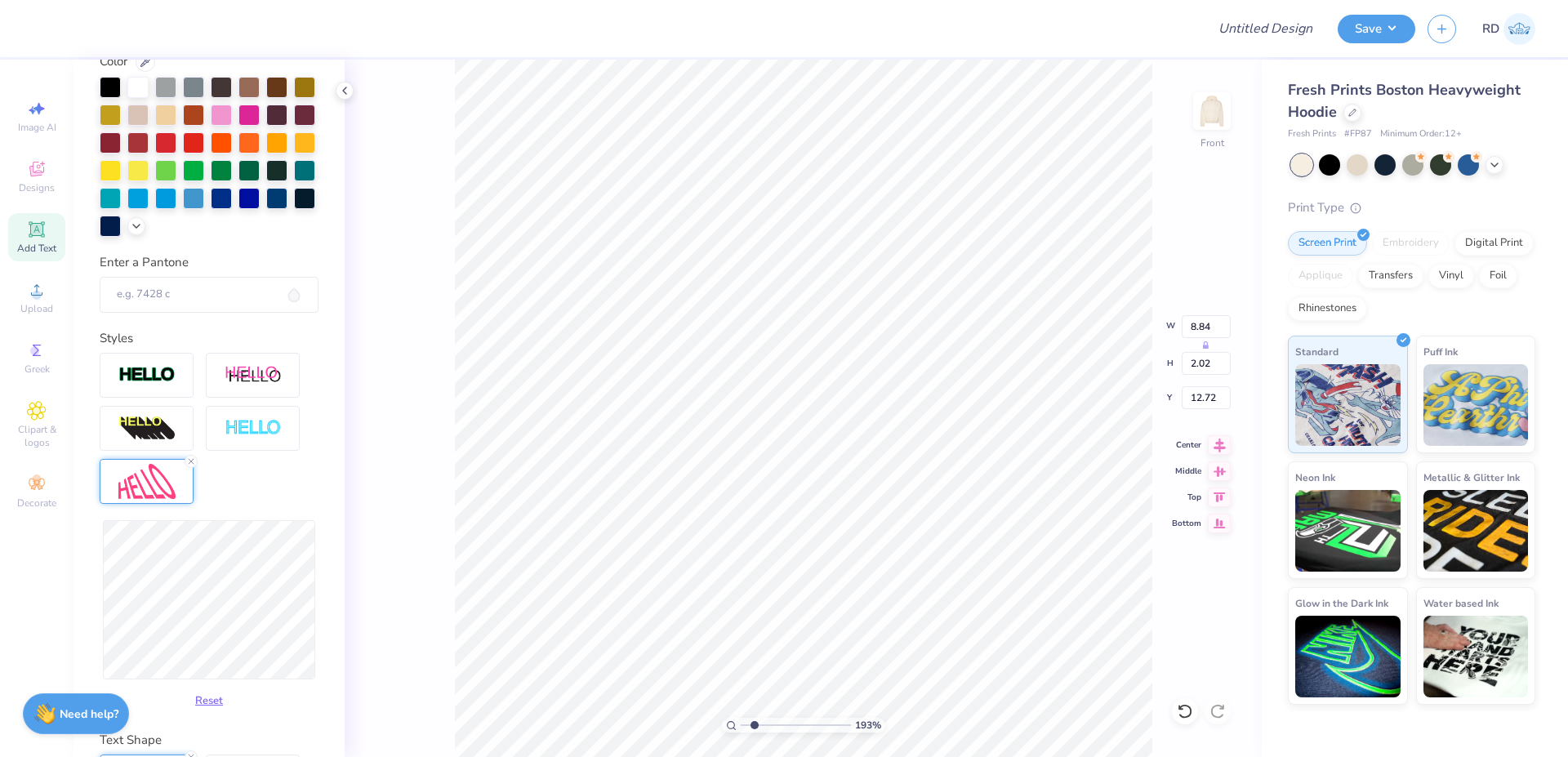 type on "6.42" 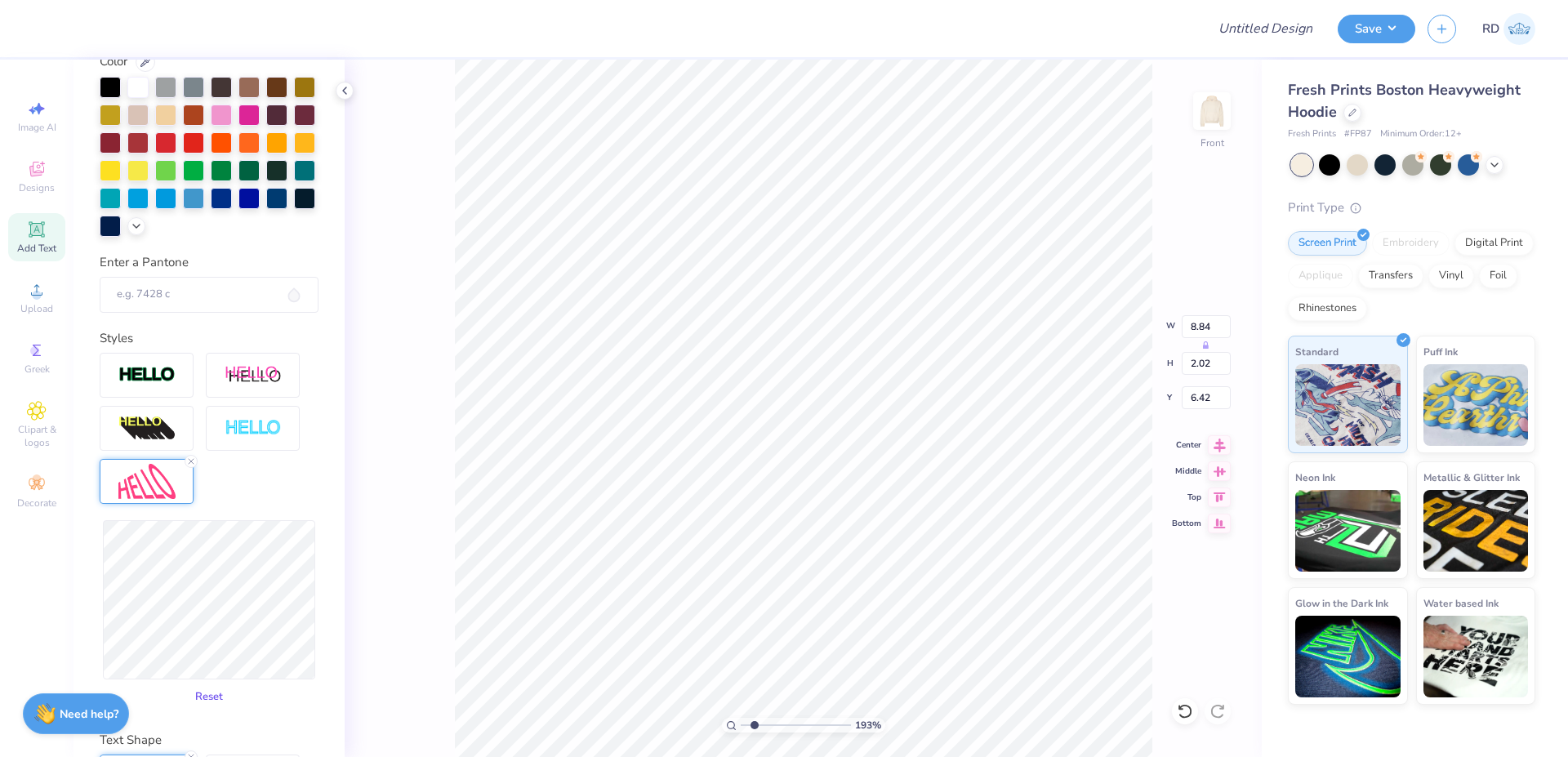 click on "Reset" at bounding box center [209, 697] 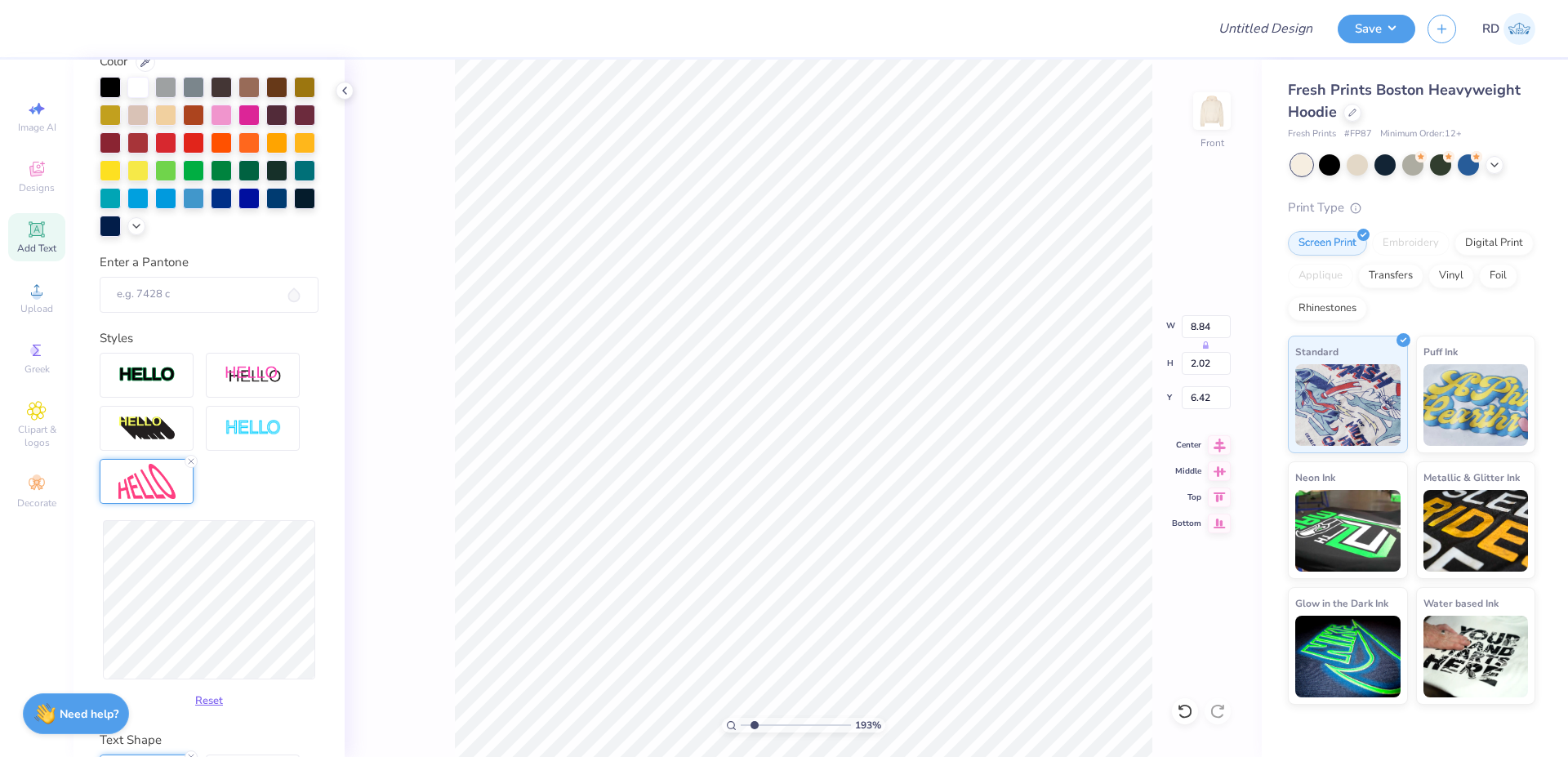 type on "9.15" 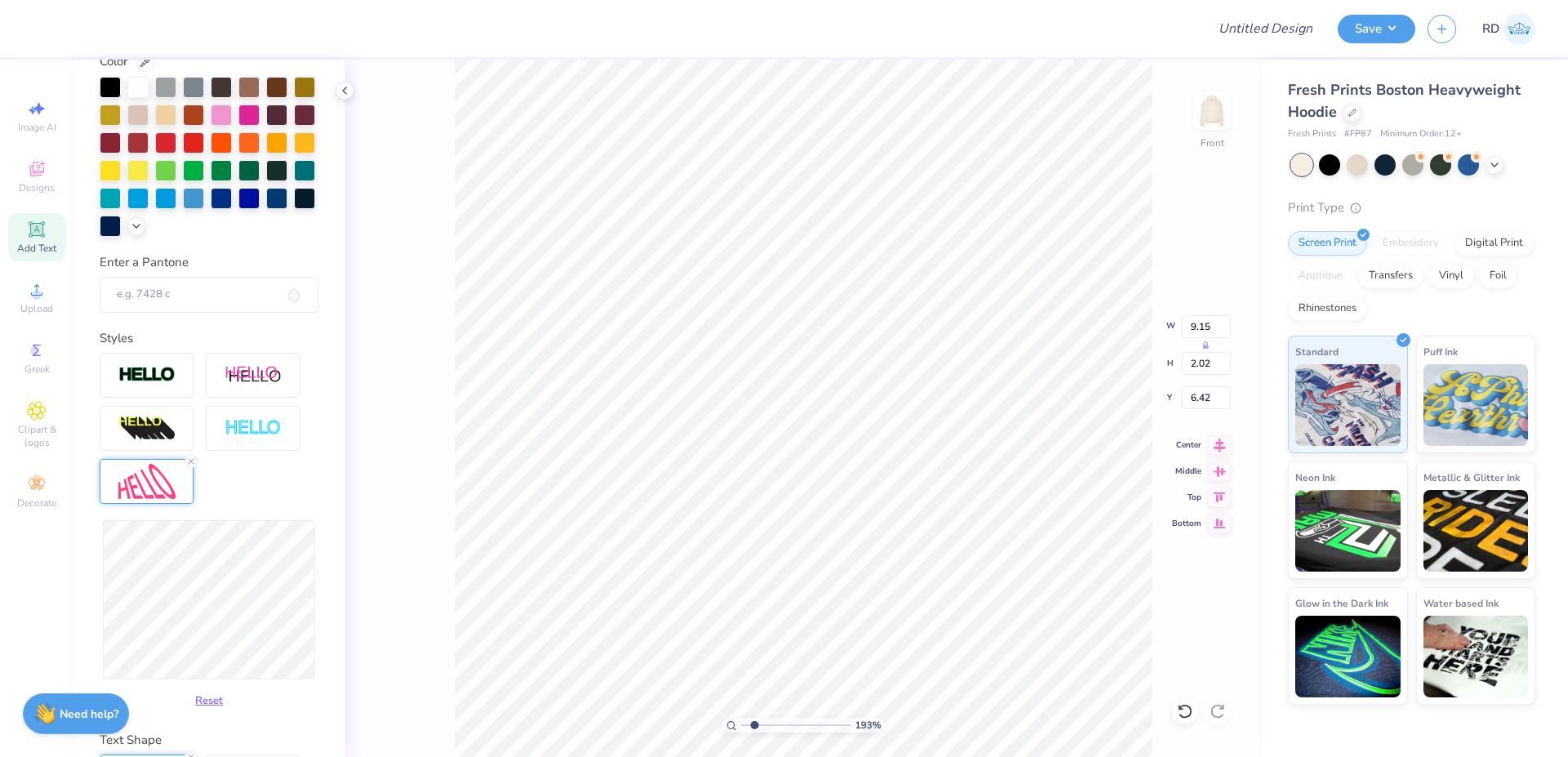 type on "2.11" 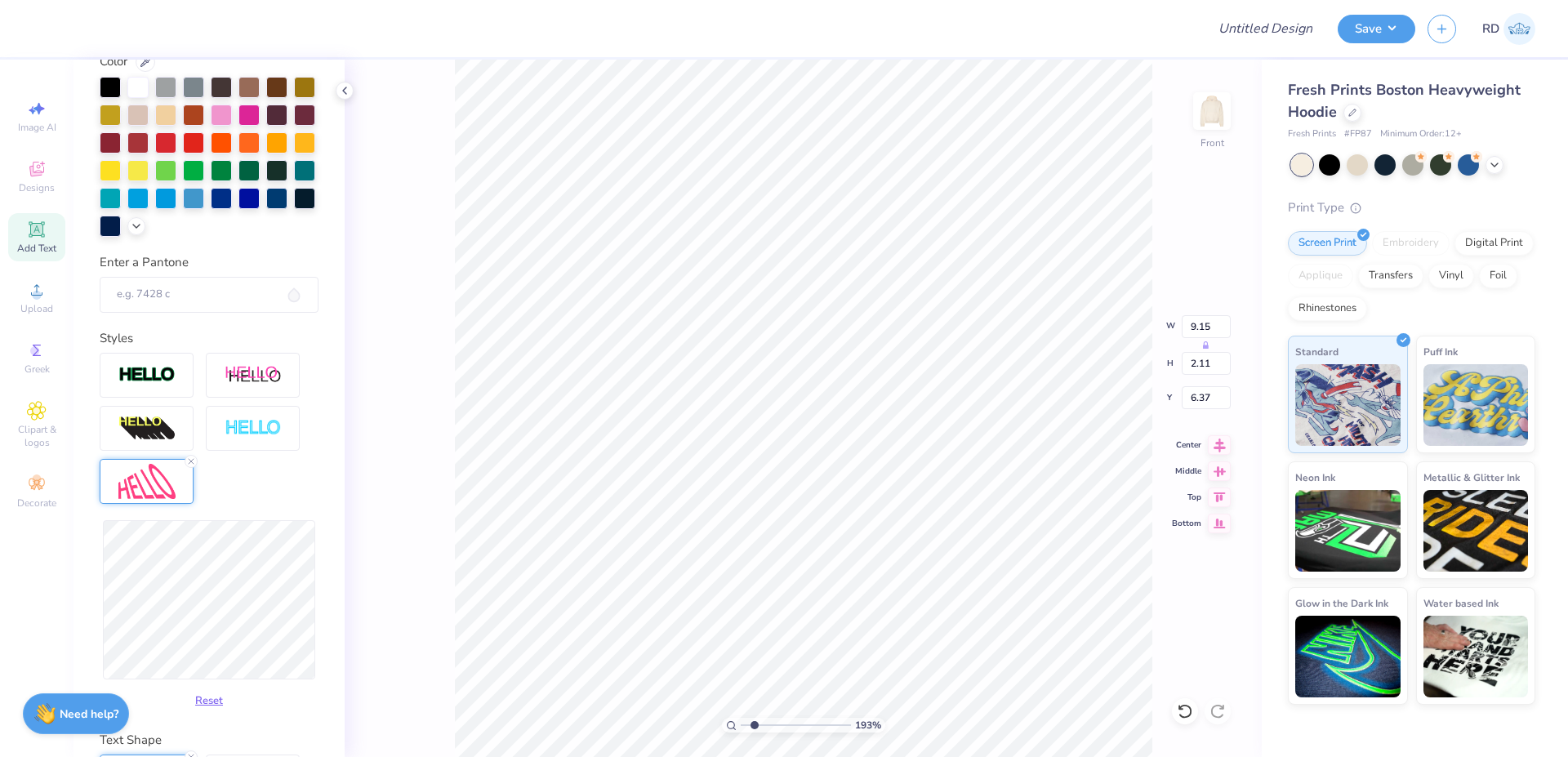 type on "8.95" 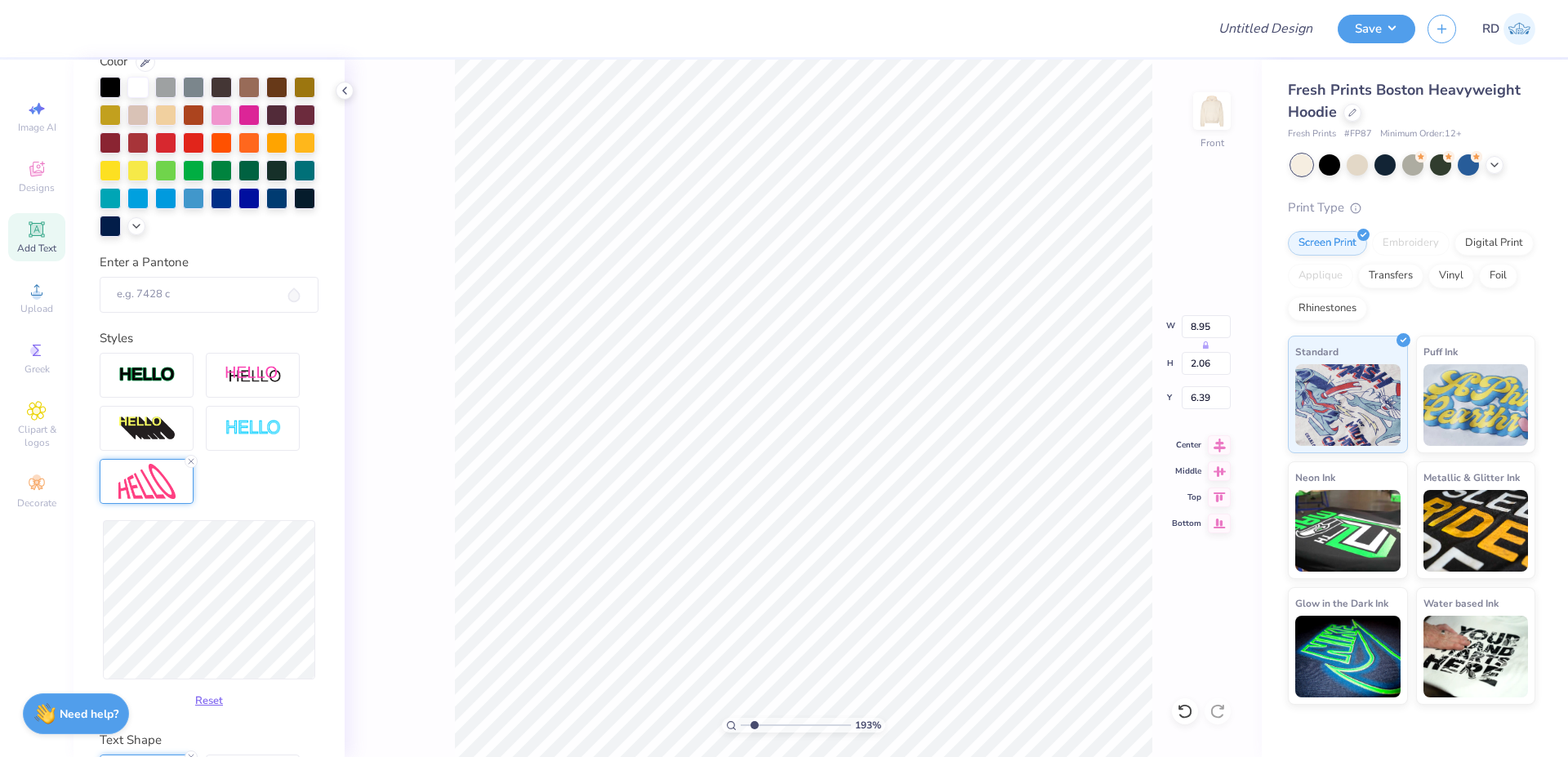 type on "8.65" 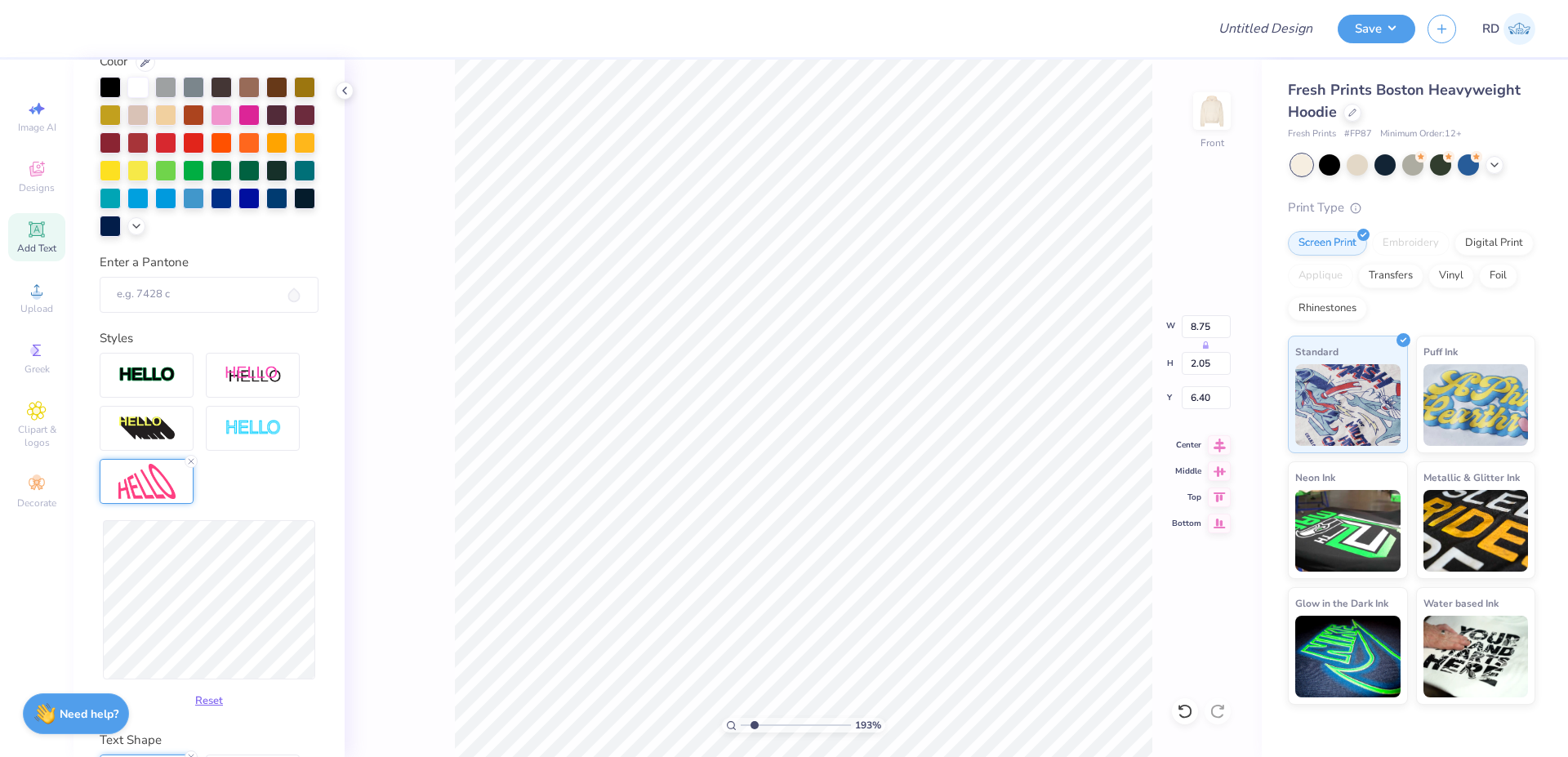 type on "8.79" 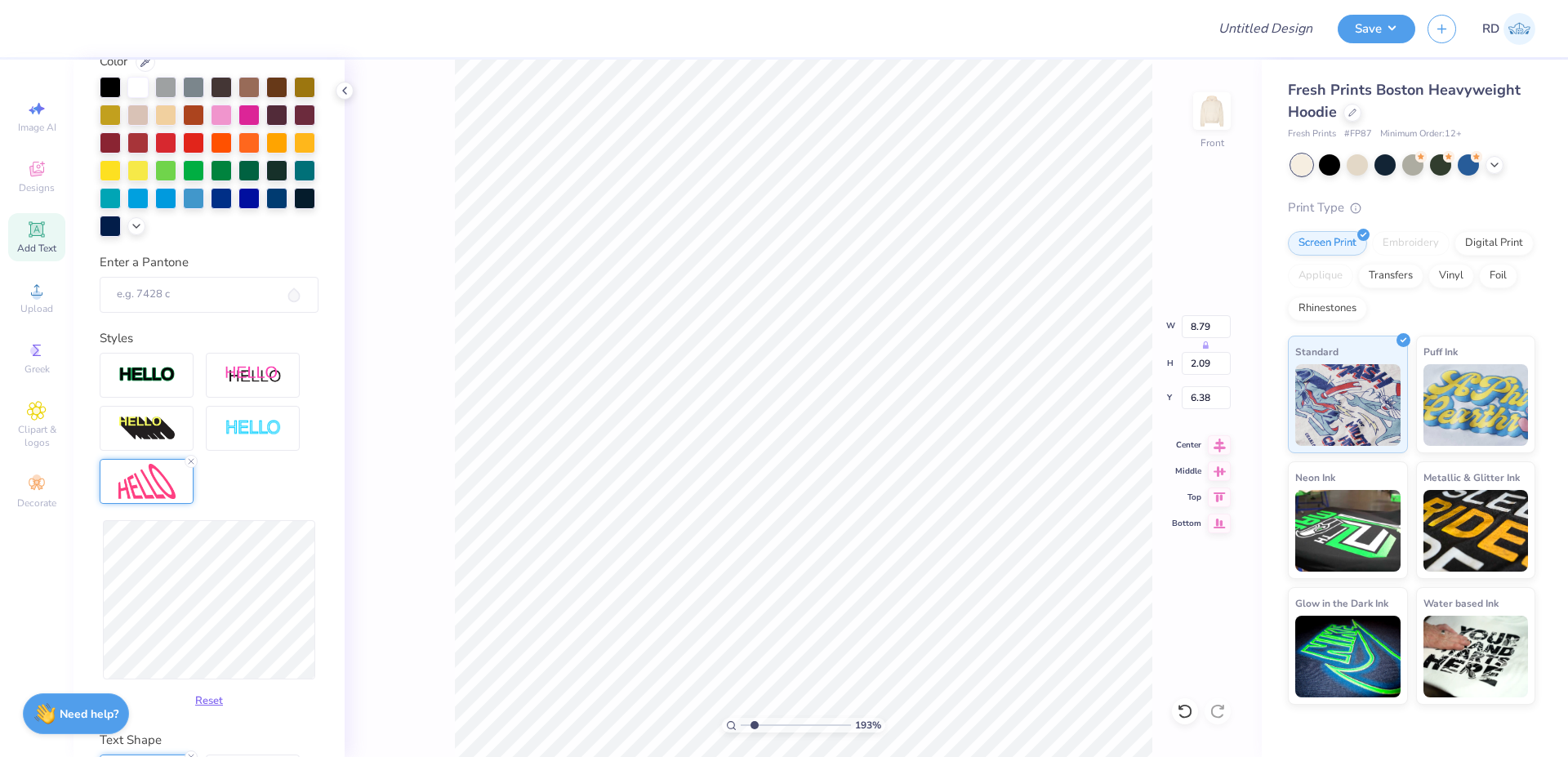 type on "8.84" 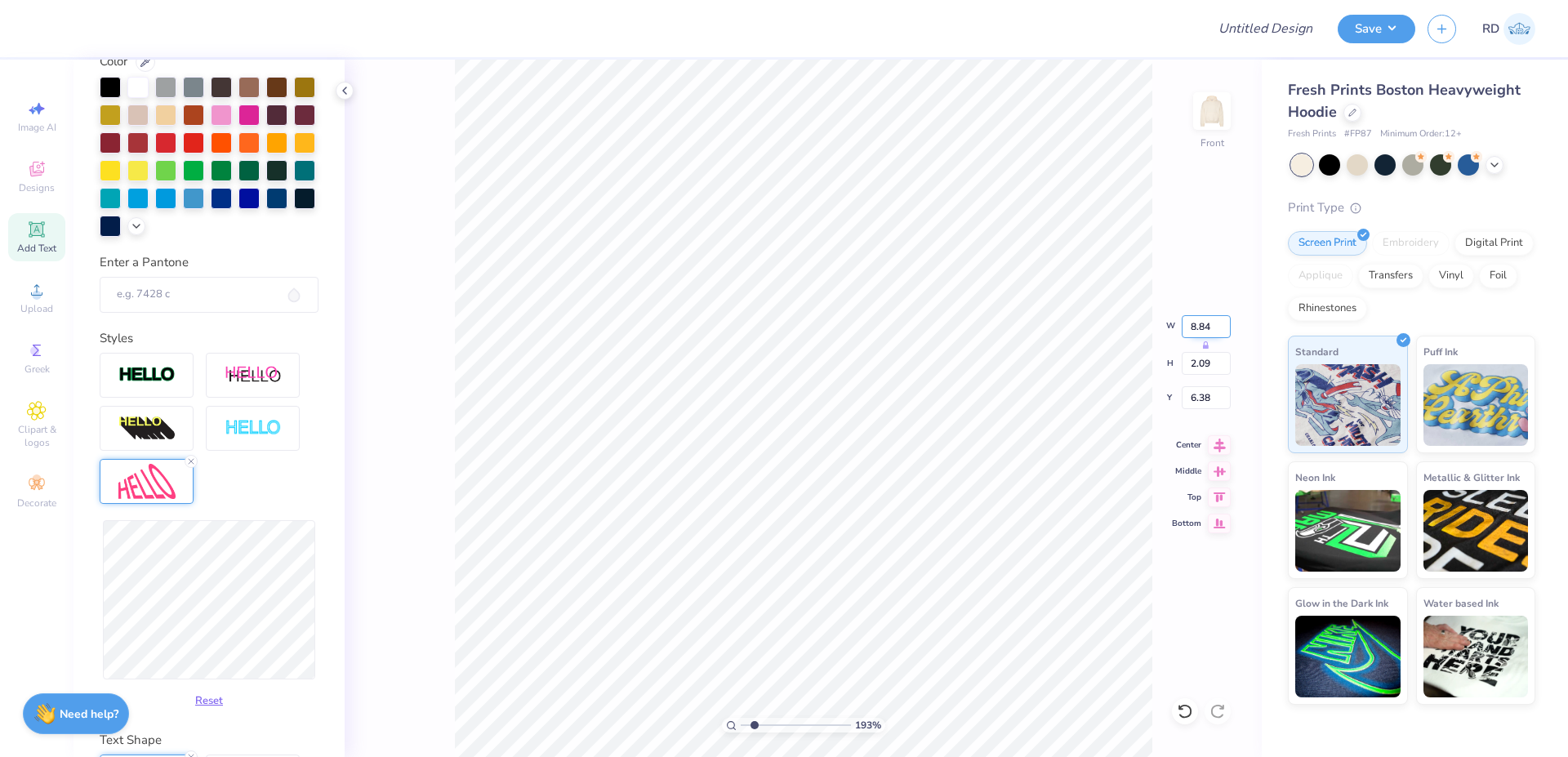 click on "8.84" at bounding box center (1206, 327) 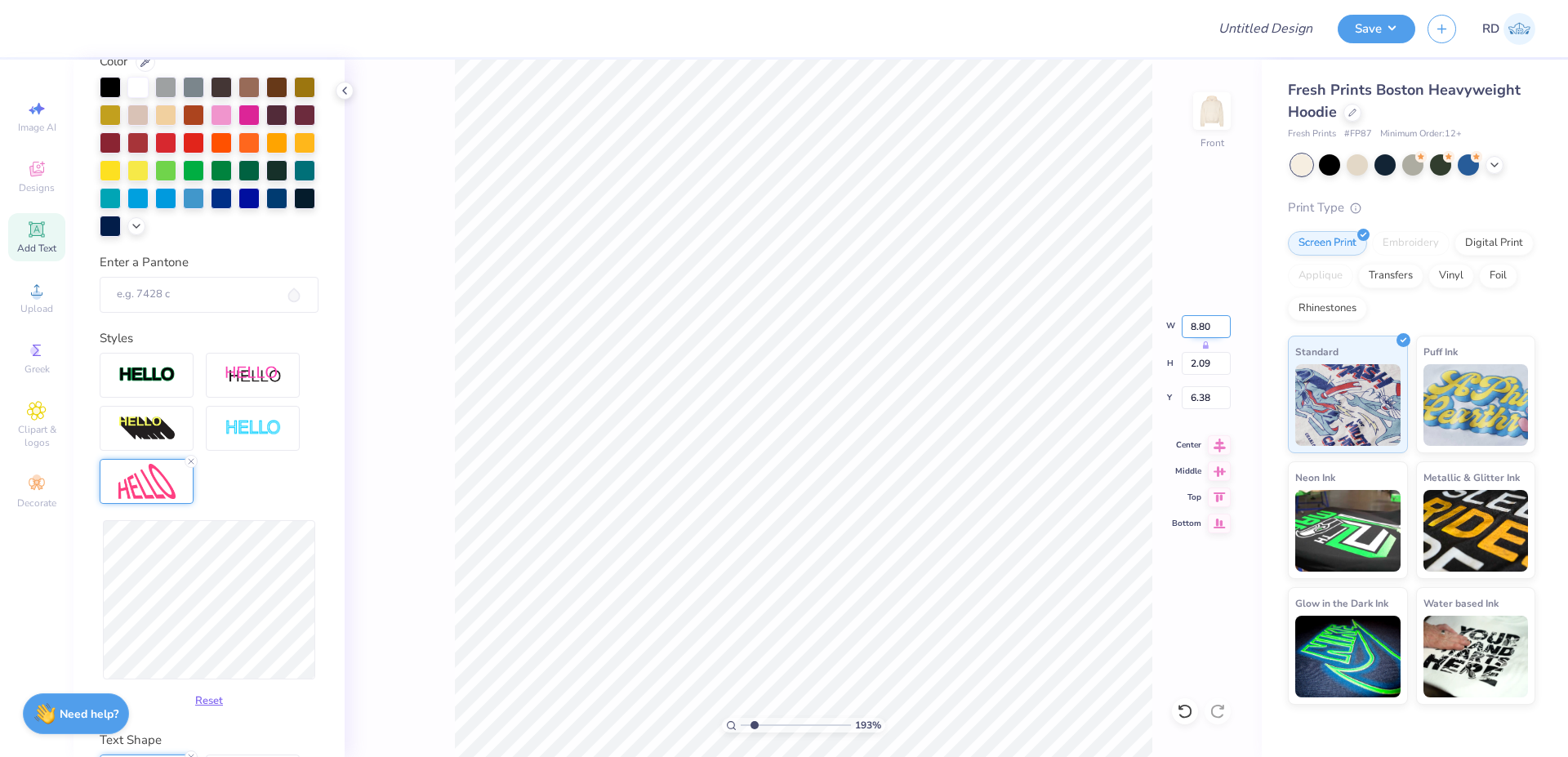 type on "8.80" 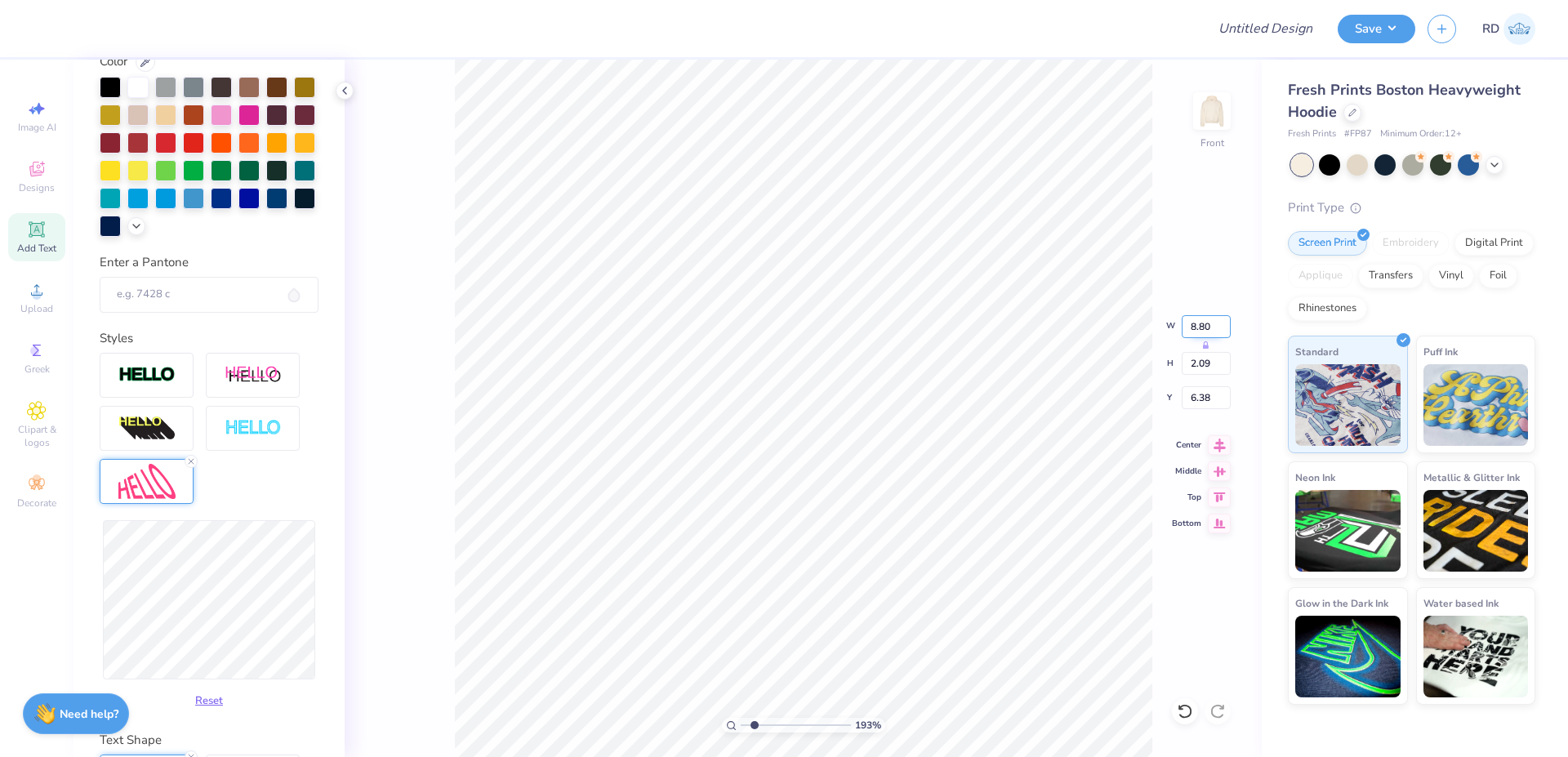 type on "2.08" 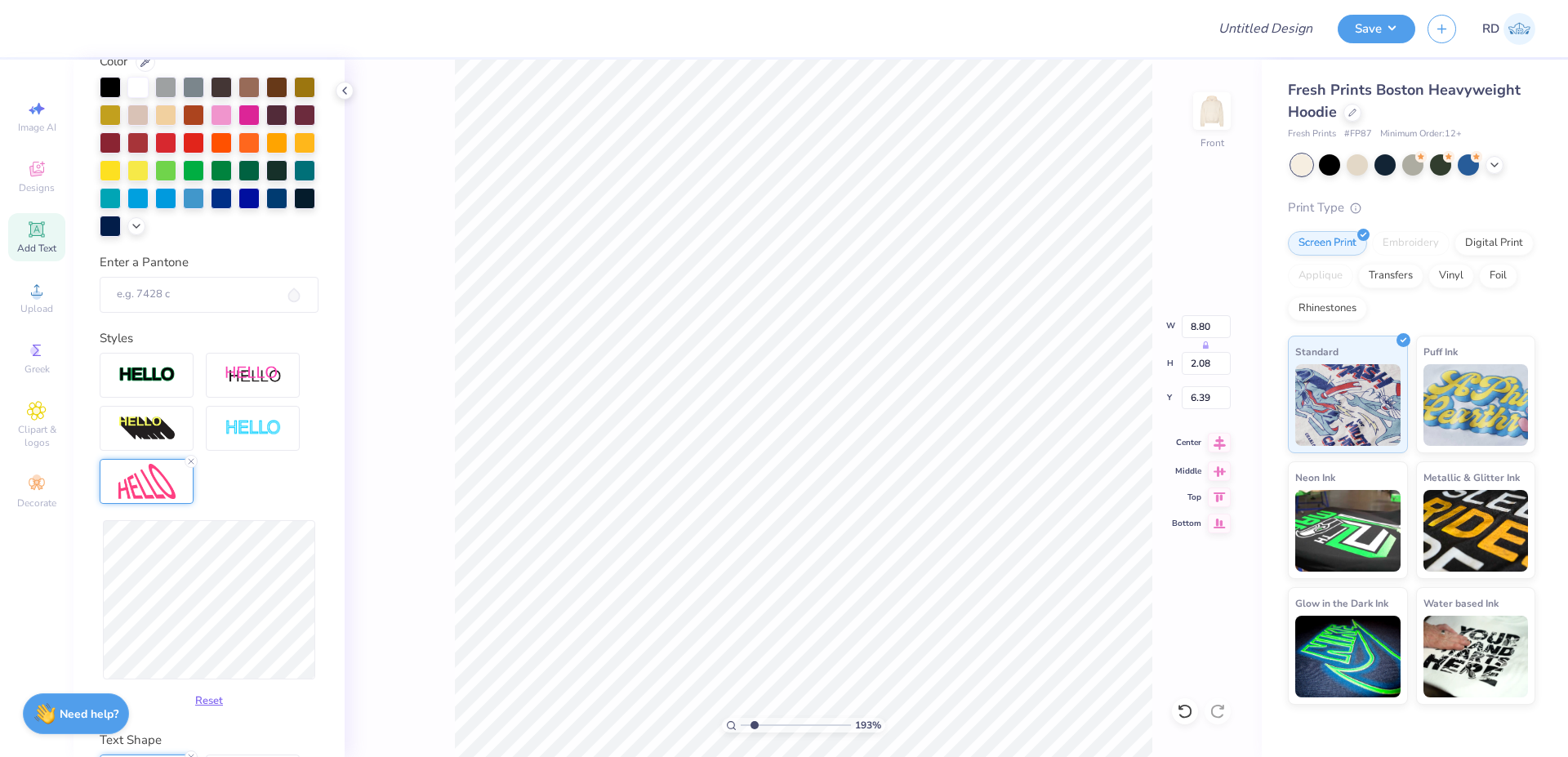 click 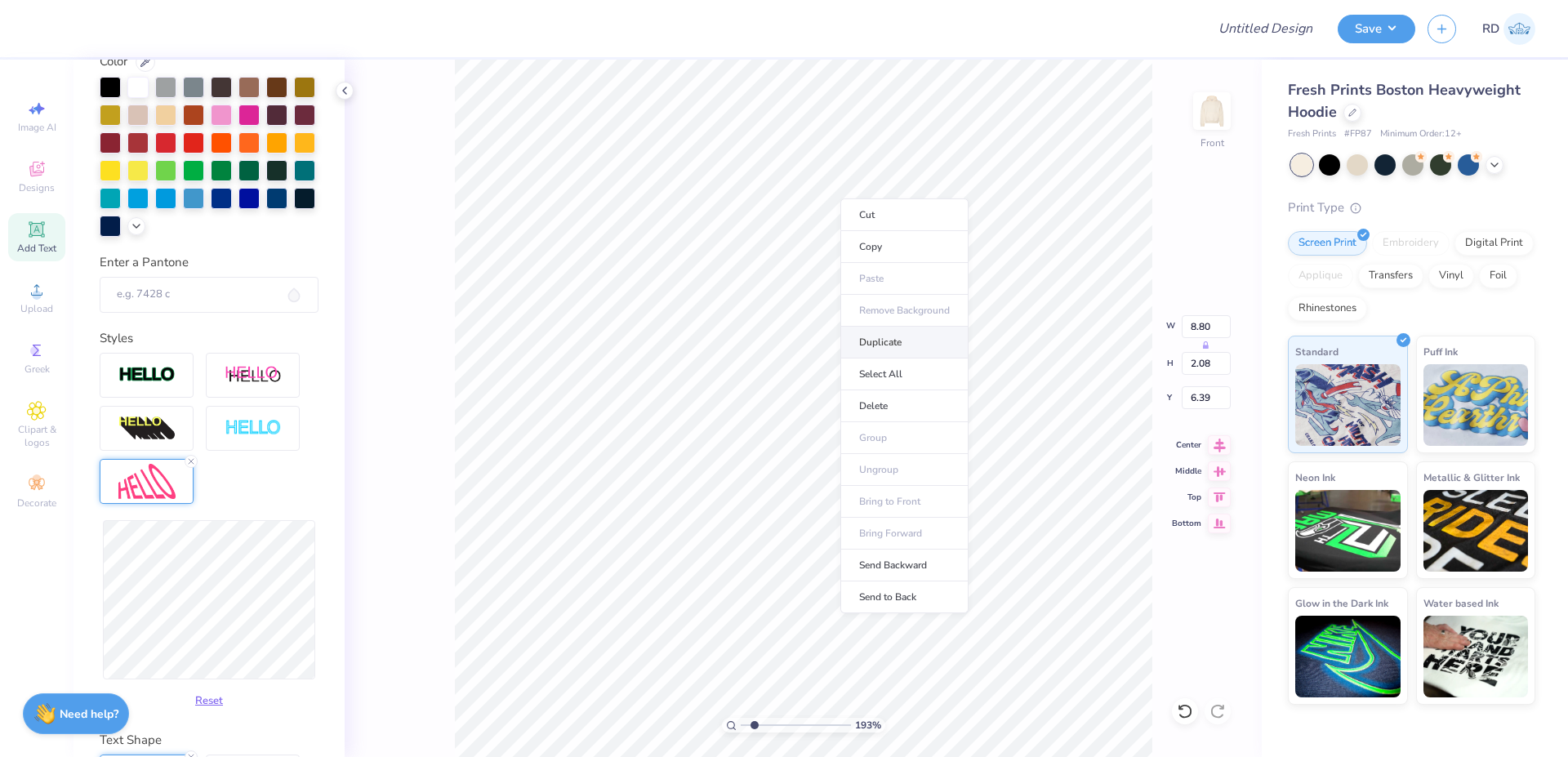 click on "Duplicate" at bounding box center (904, 342) 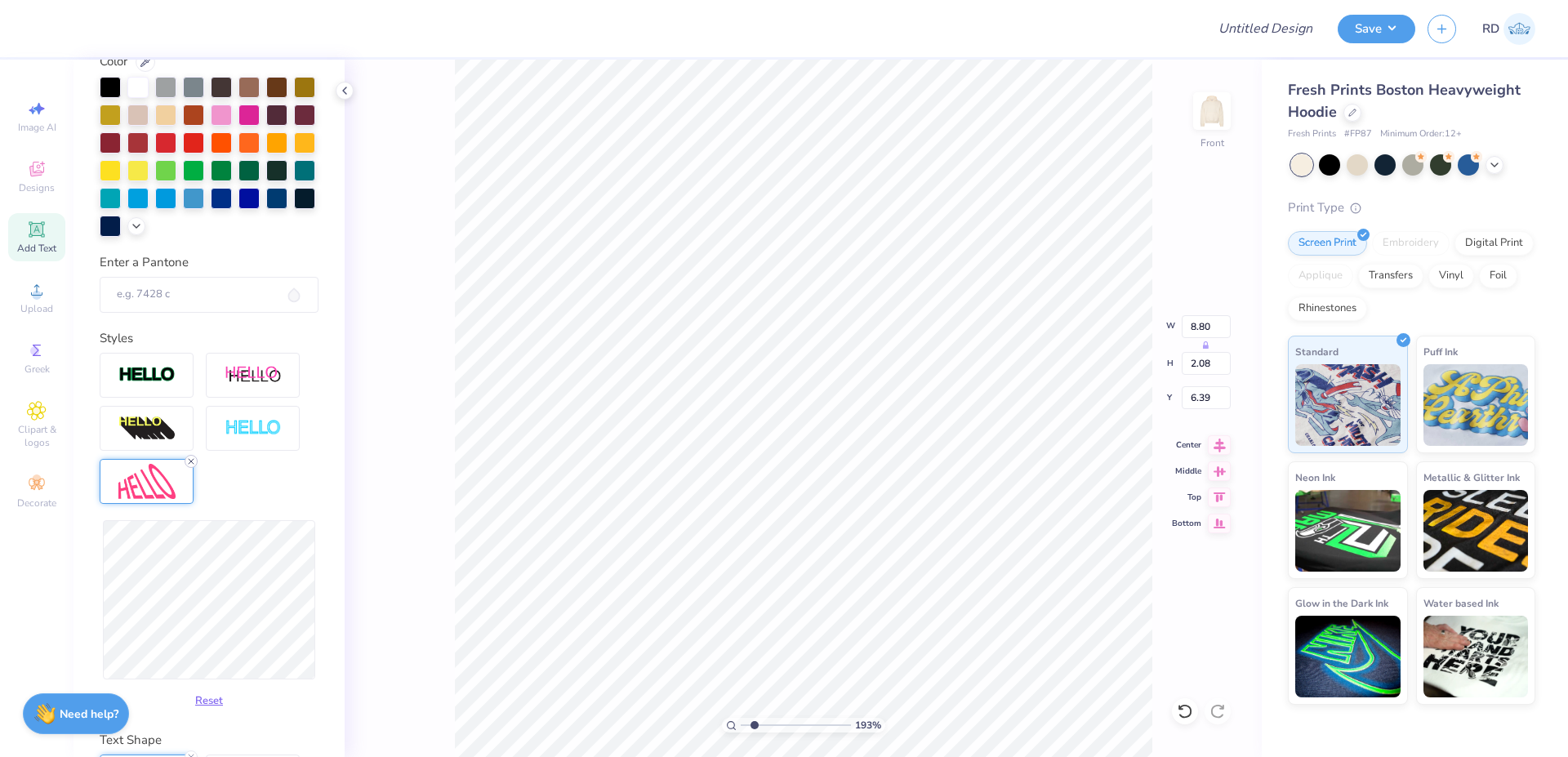 type on "7.39" 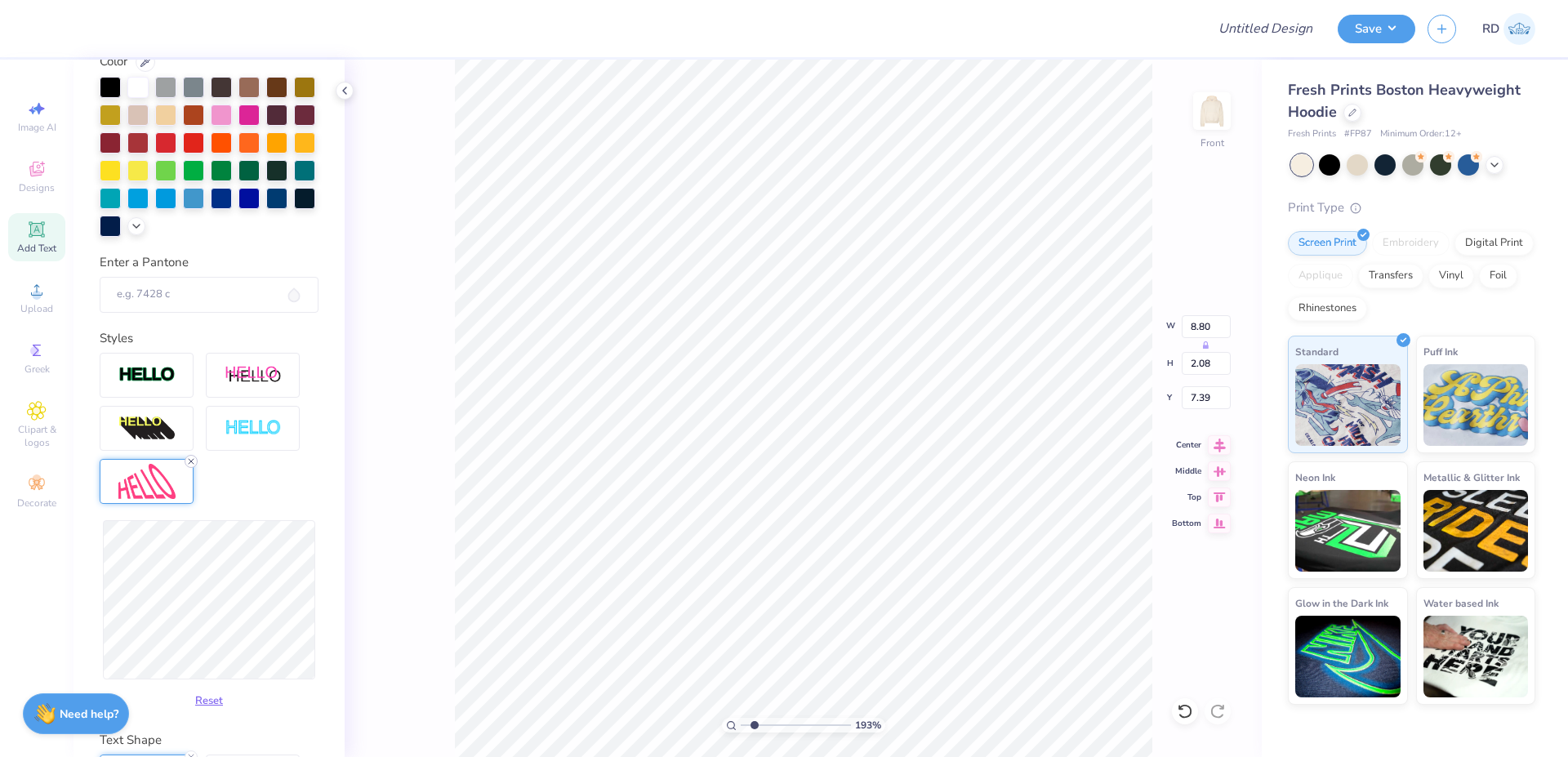 scroll, scrollTop: 194, scrollLeft: 0, axis: vertical 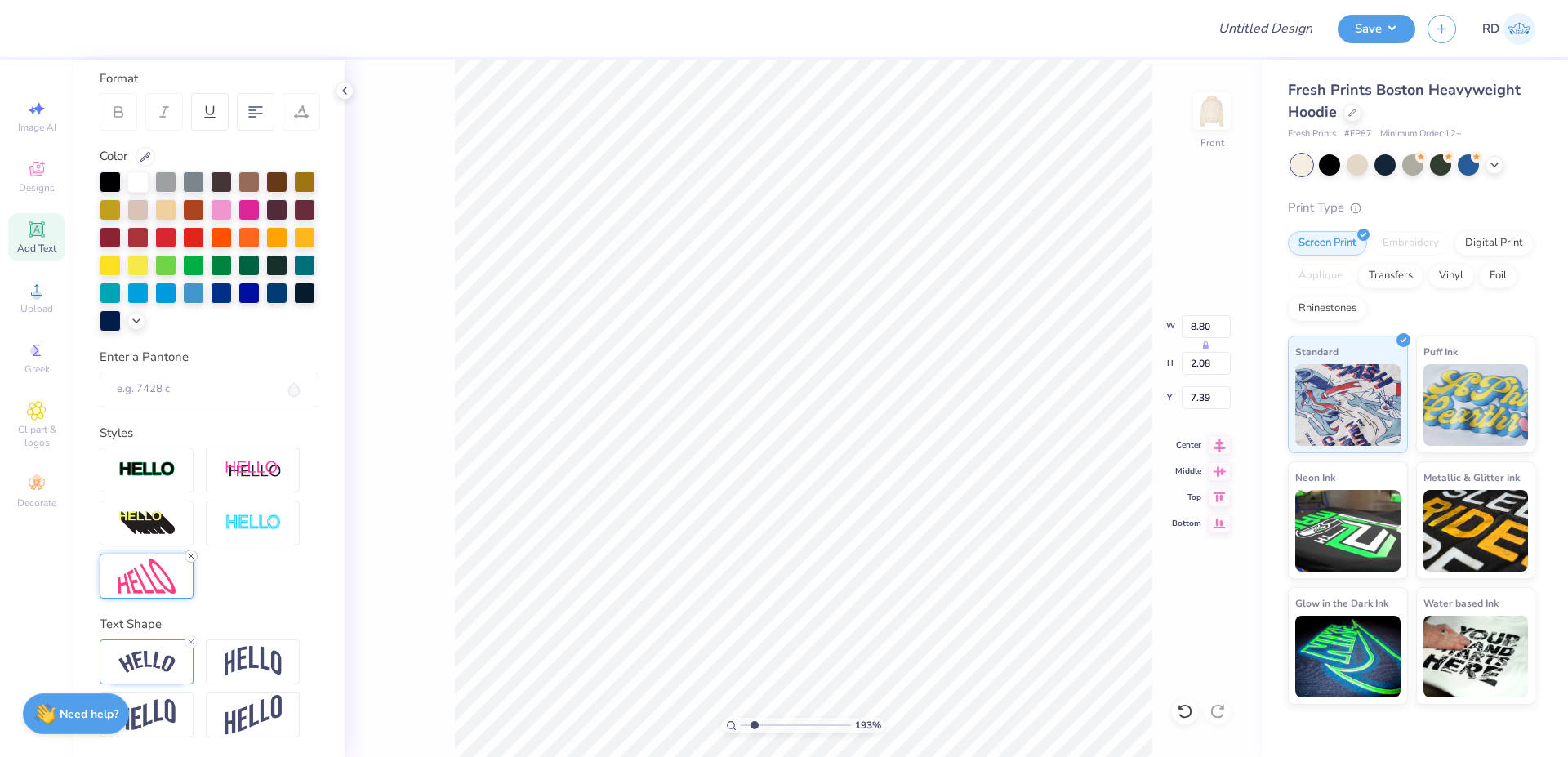 click 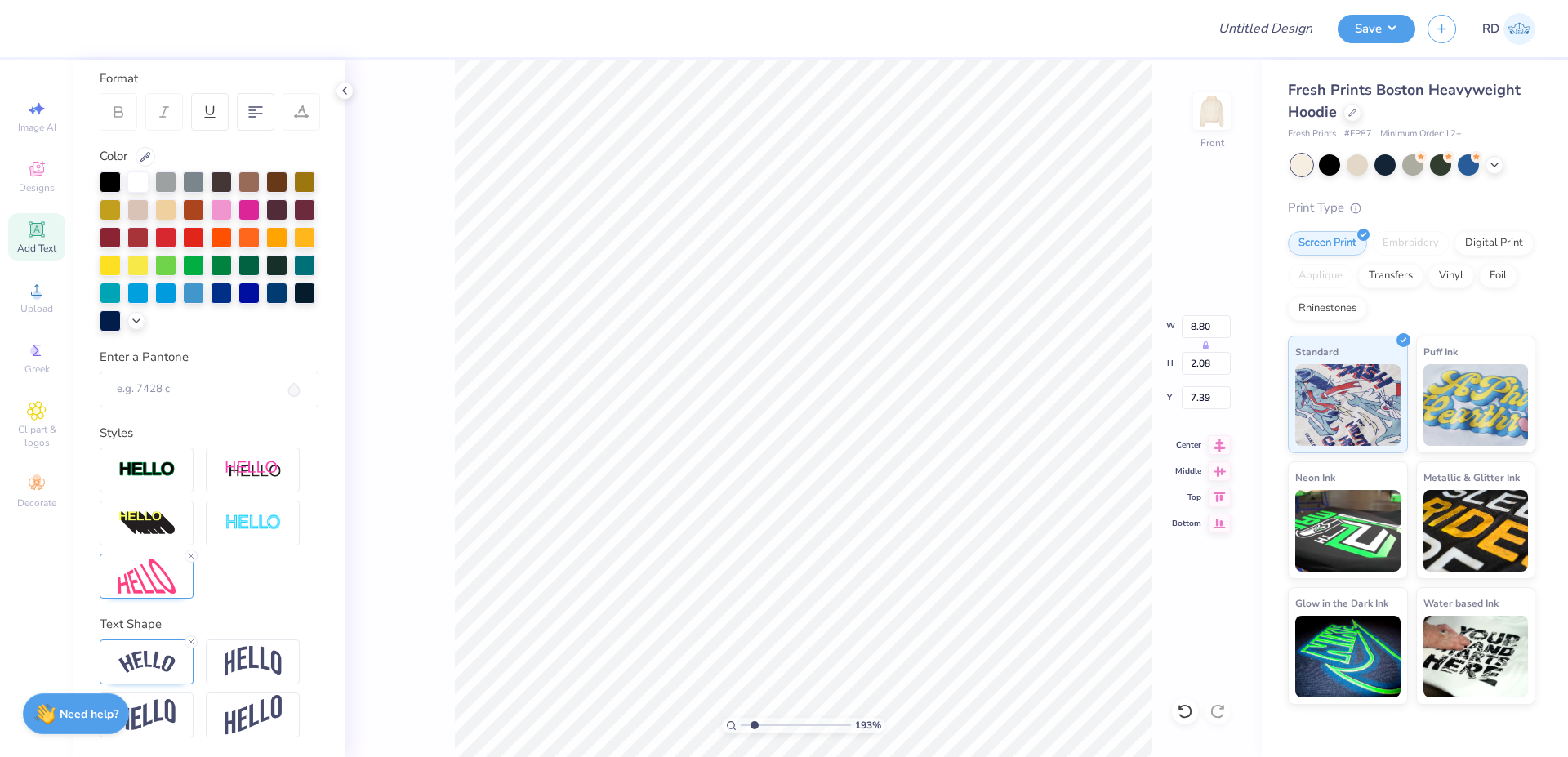 click 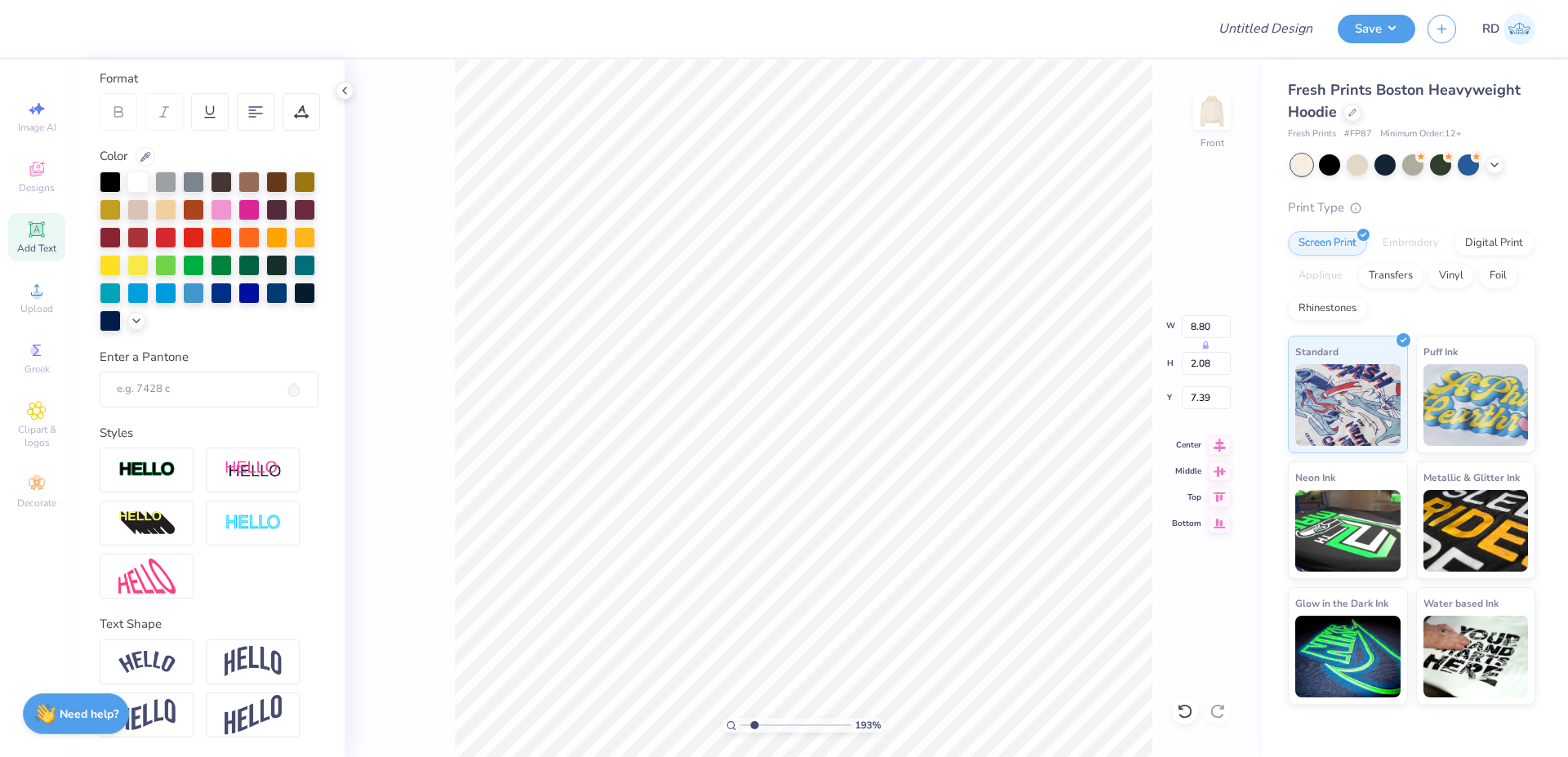 type on "7.80" 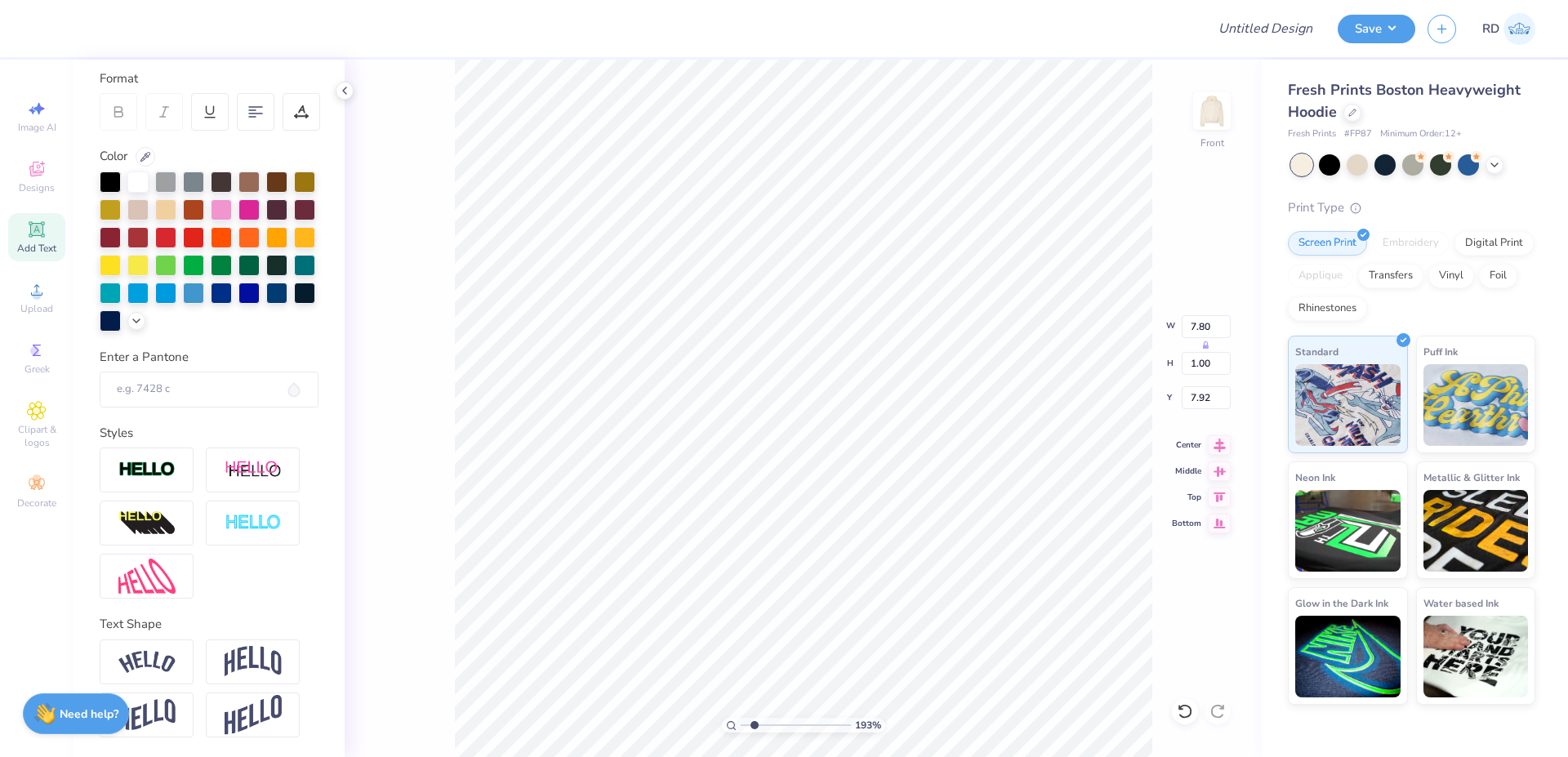 type on "18.49" 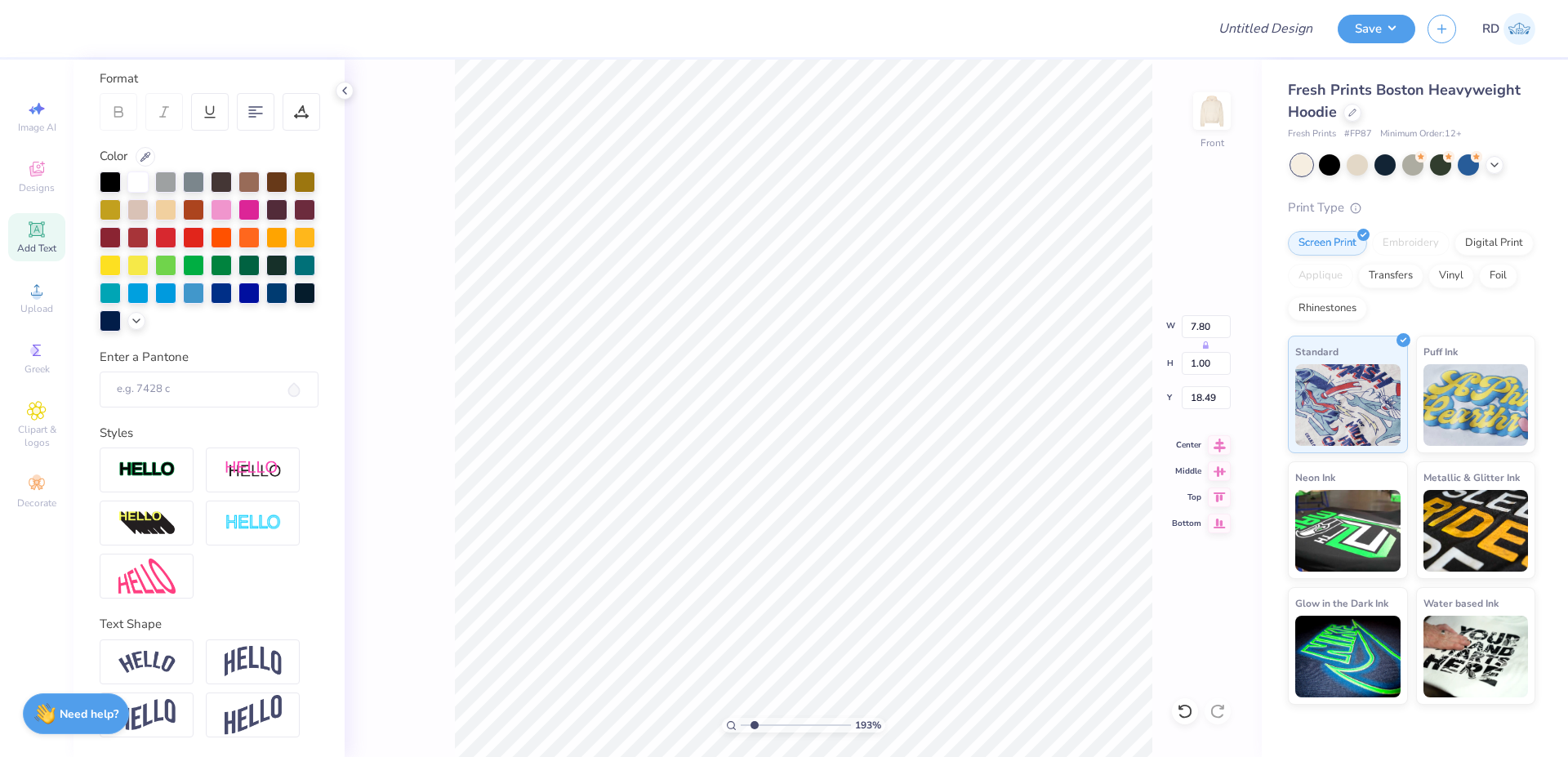scroll, scrollTop: 0, scrollLeft: 8, axis: horizontal 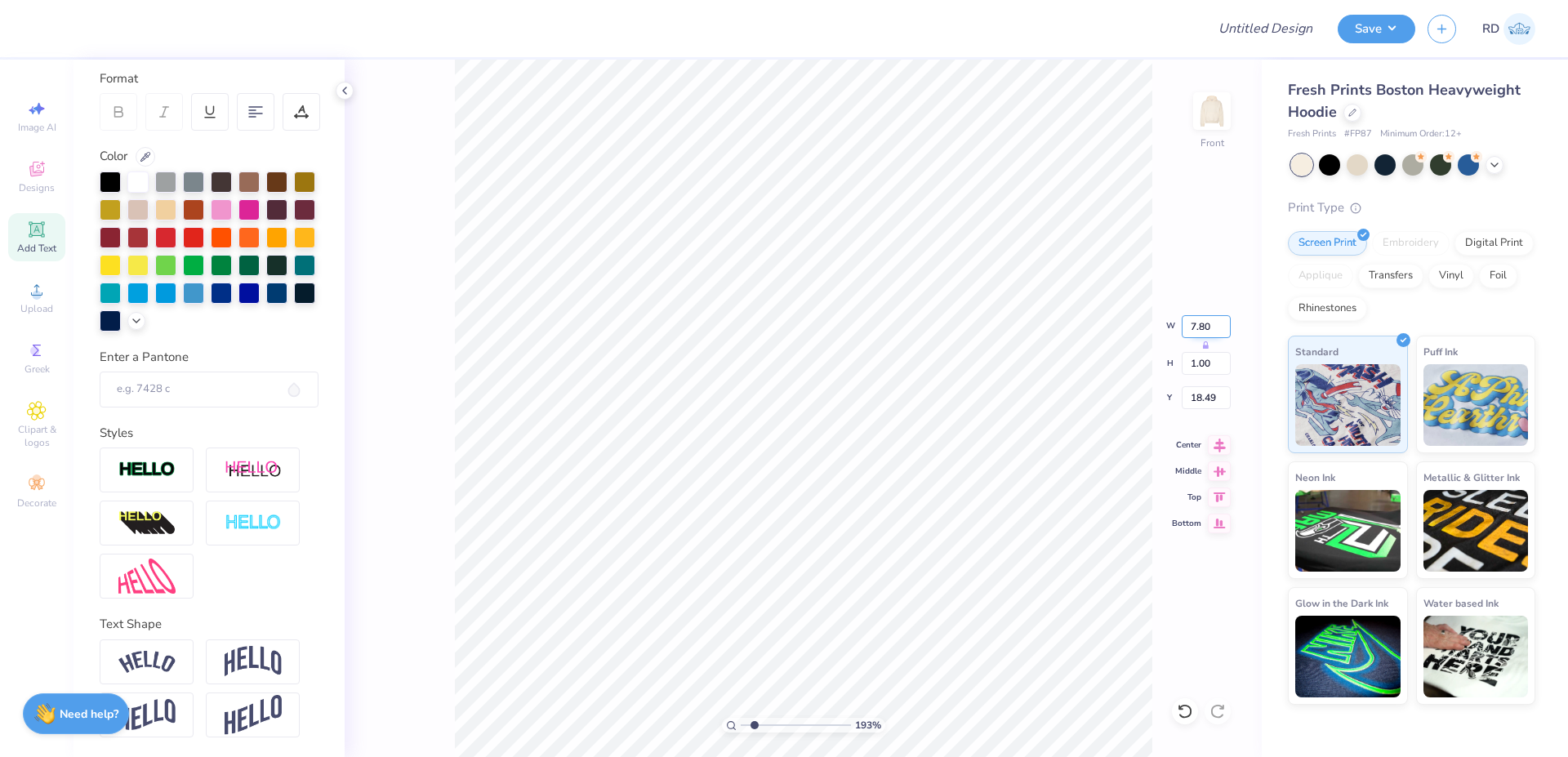 click on "7.80" at bounding box center [1206, 327] 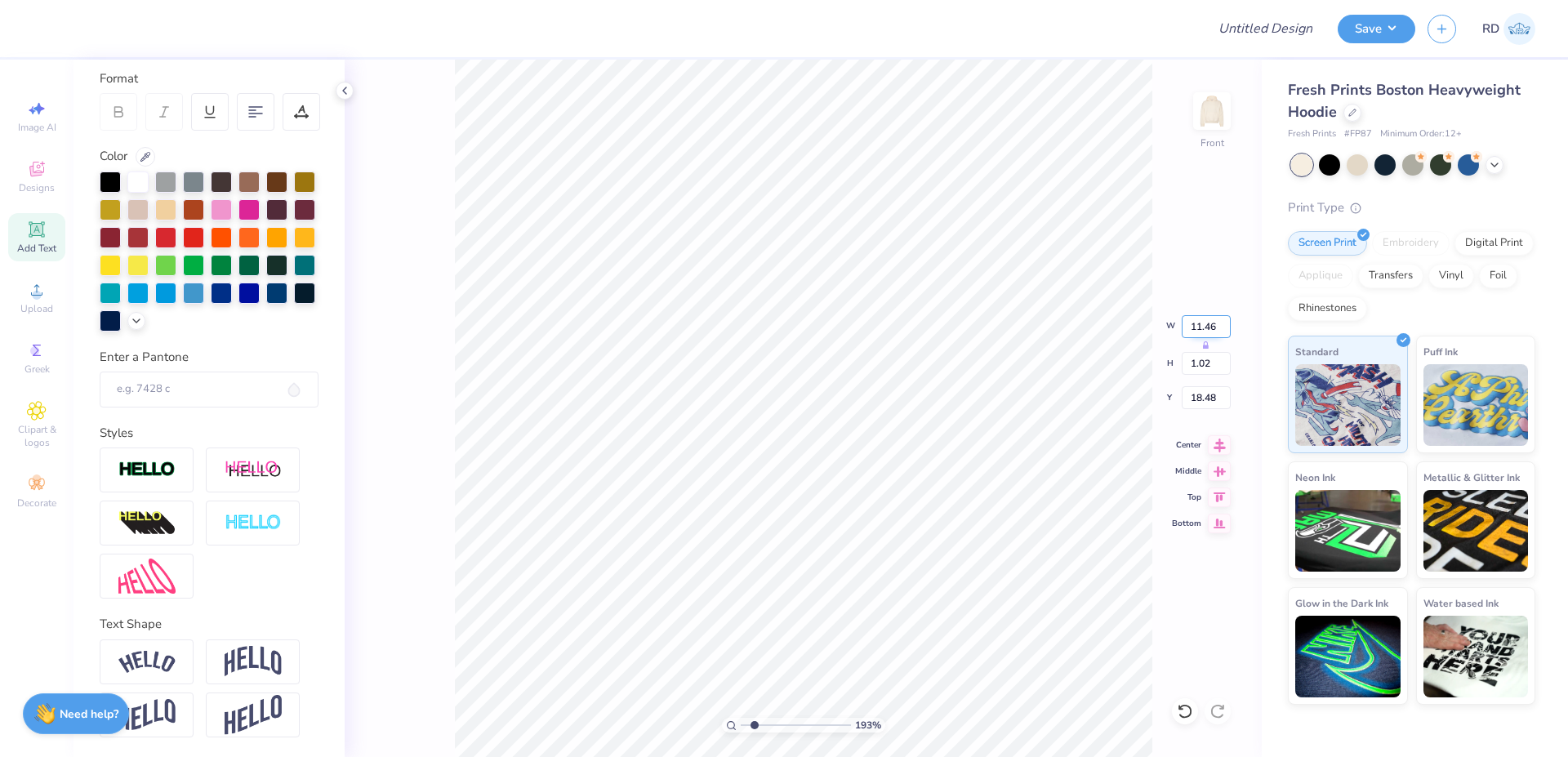 click on "11.46" at bounding box center (1206, 327) 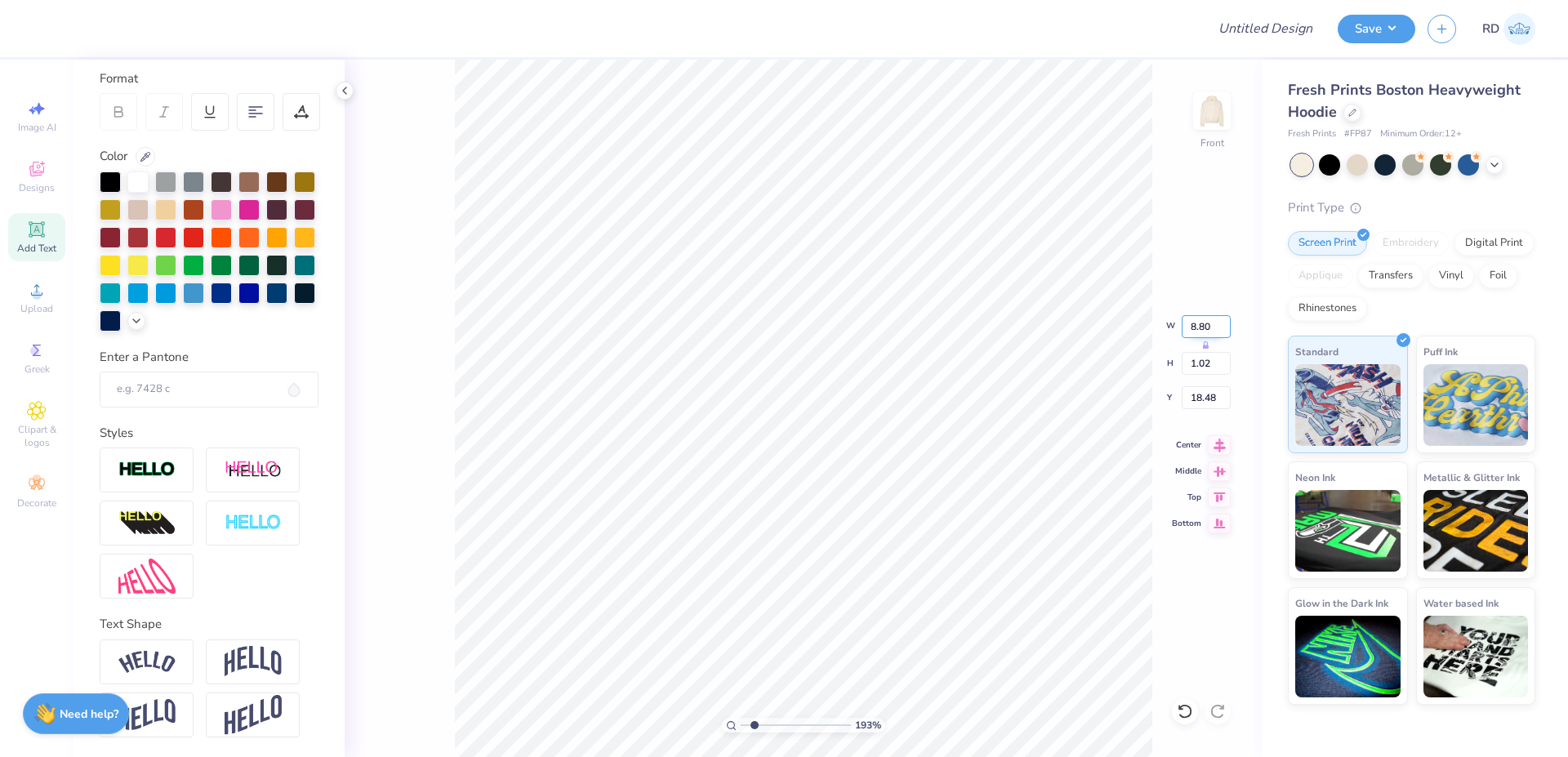 type on "8.80" 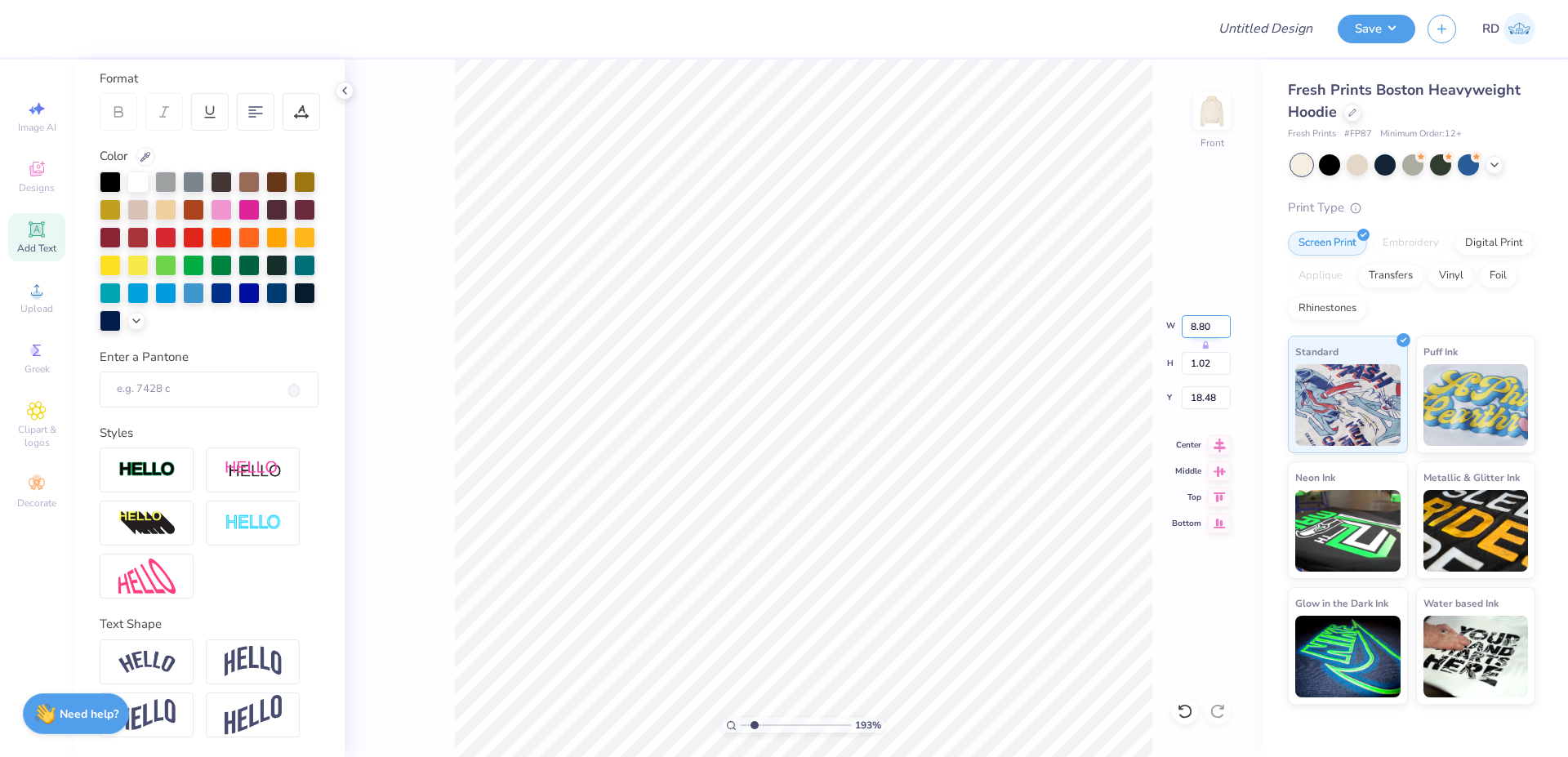 type on "0.79" 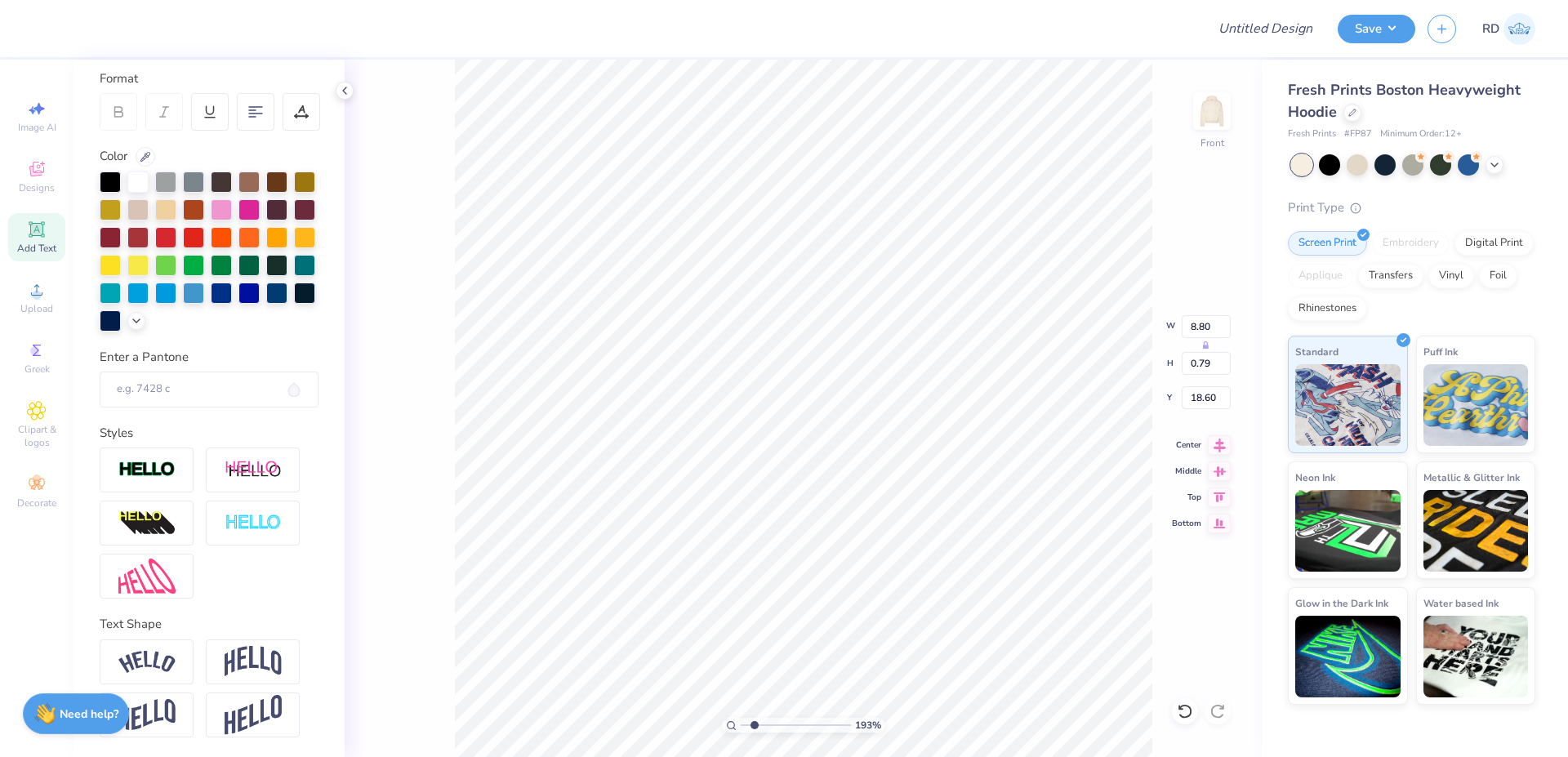 type on "4.31" 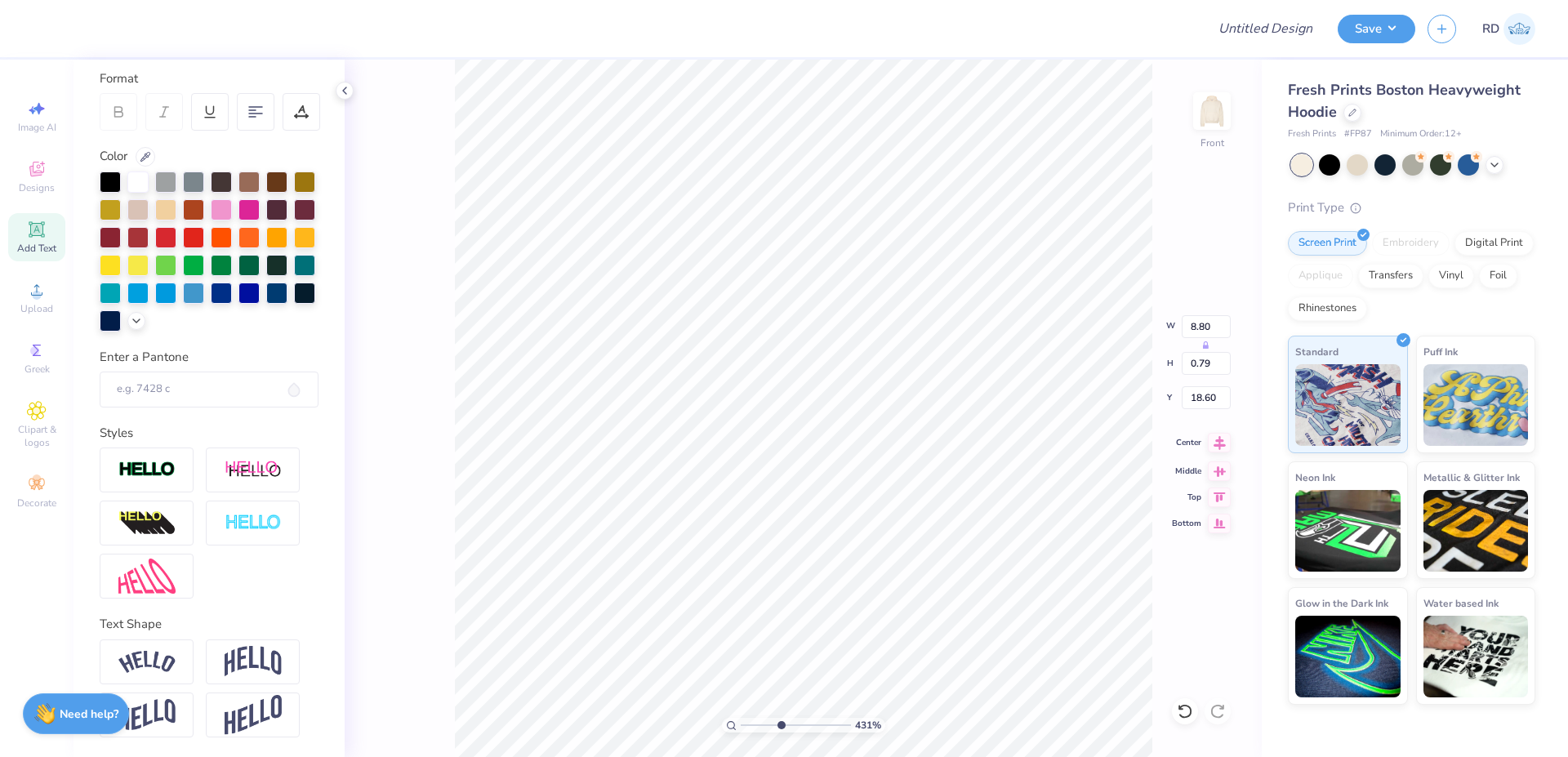 click 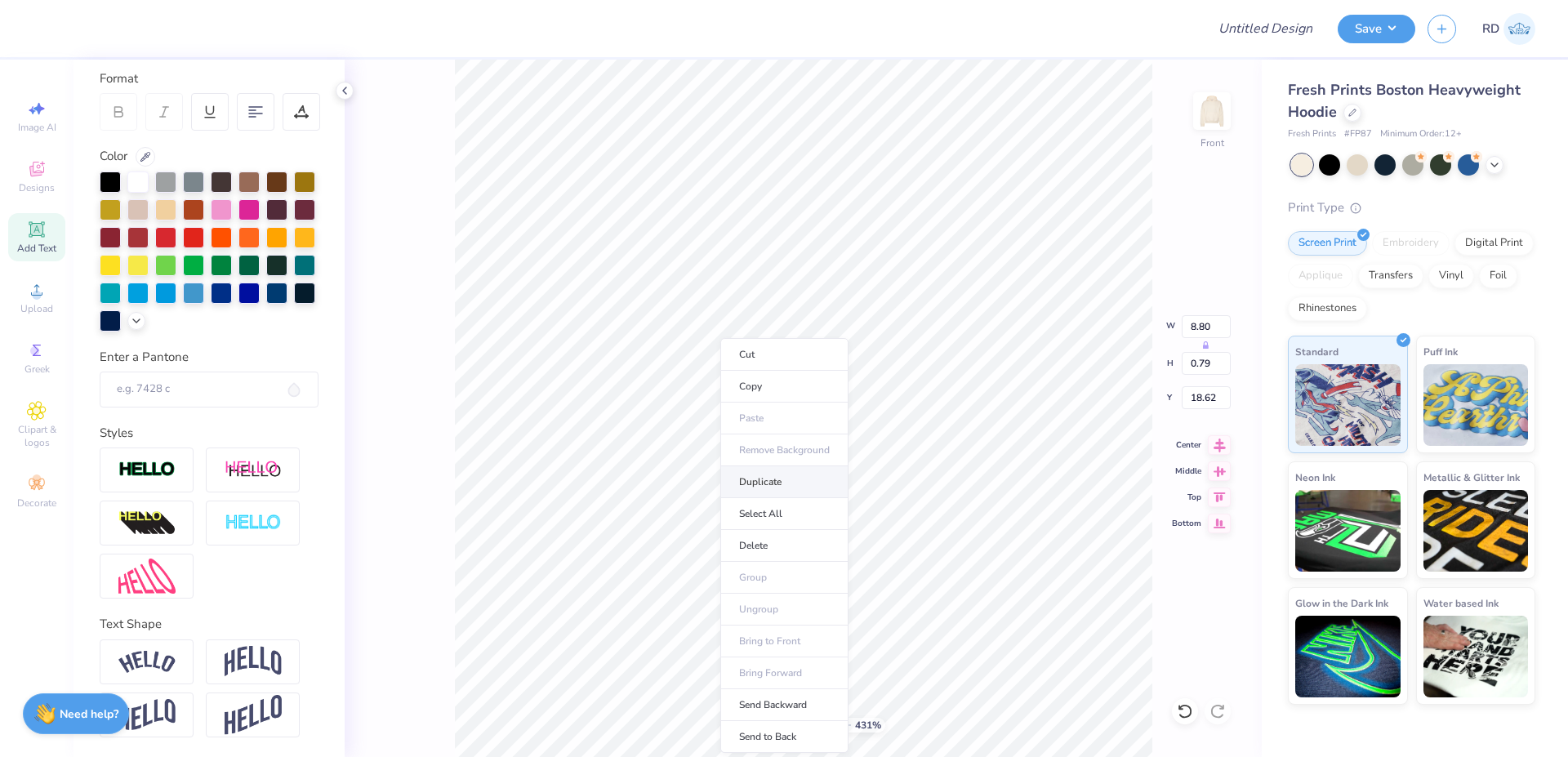 click on "Duplicate" at bounding box center (784, 482) 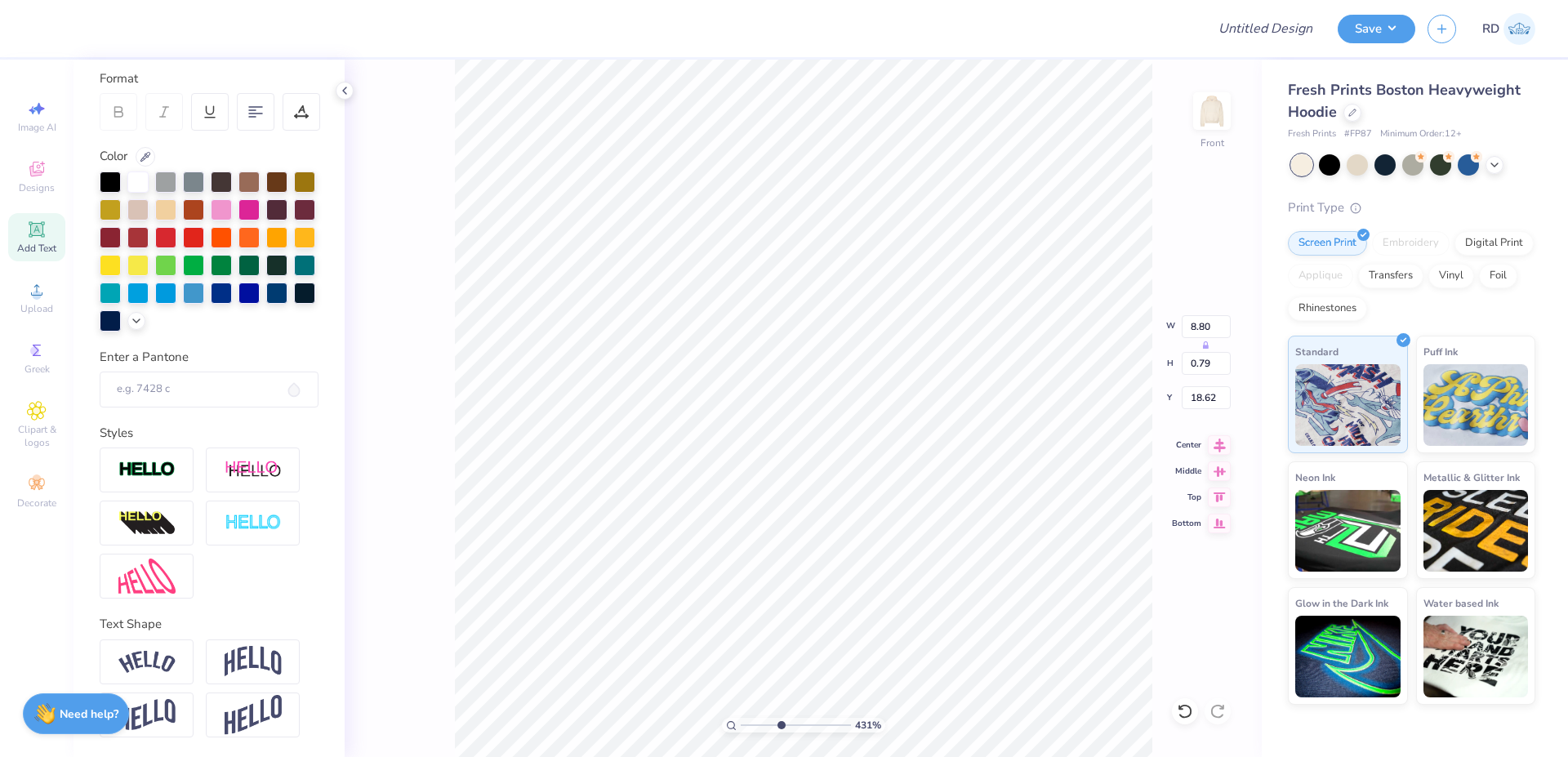 type on "19.62" 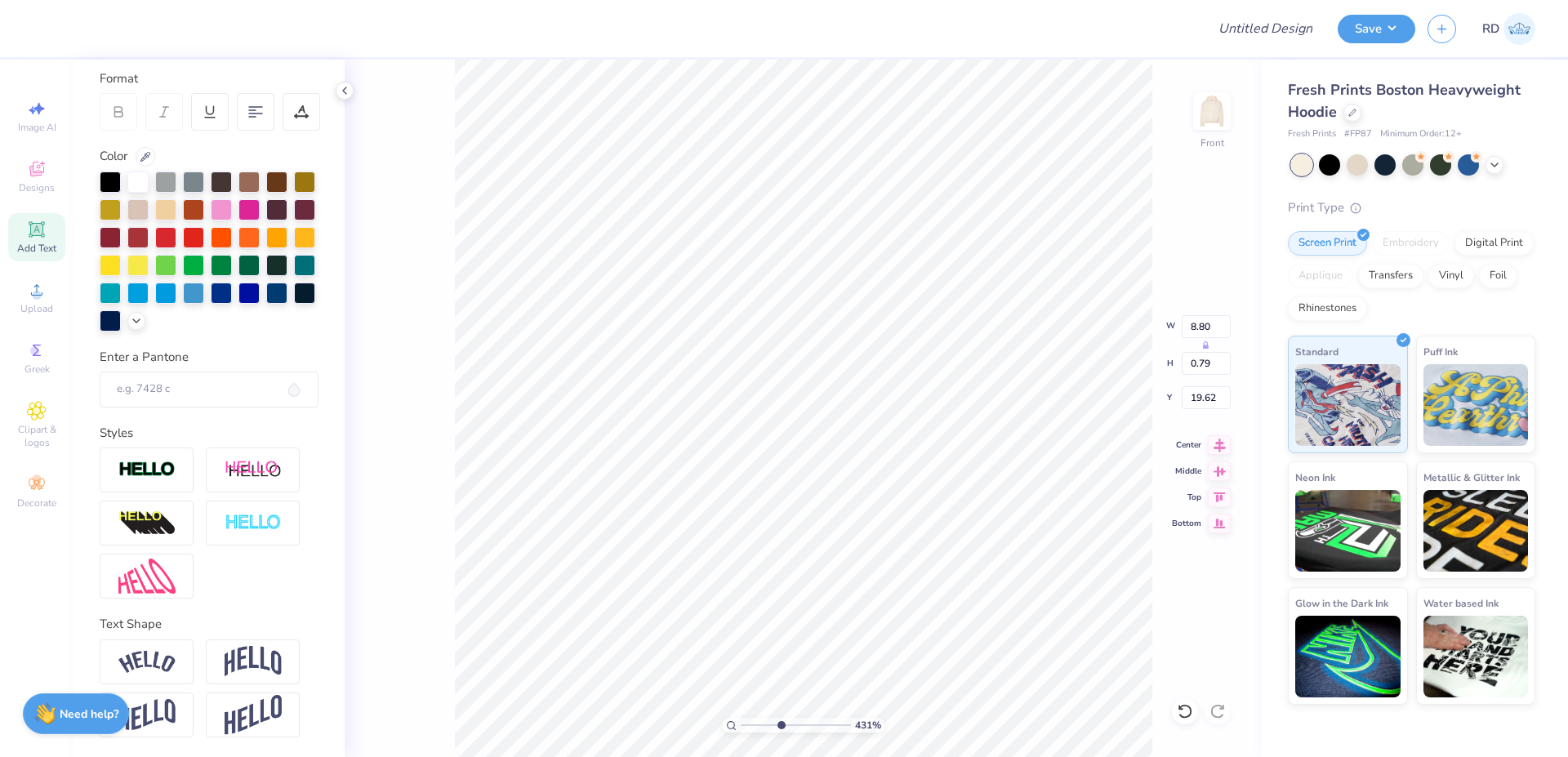 scroll, scrollTop: 0, scrollLeft: 3, axis: horizontal 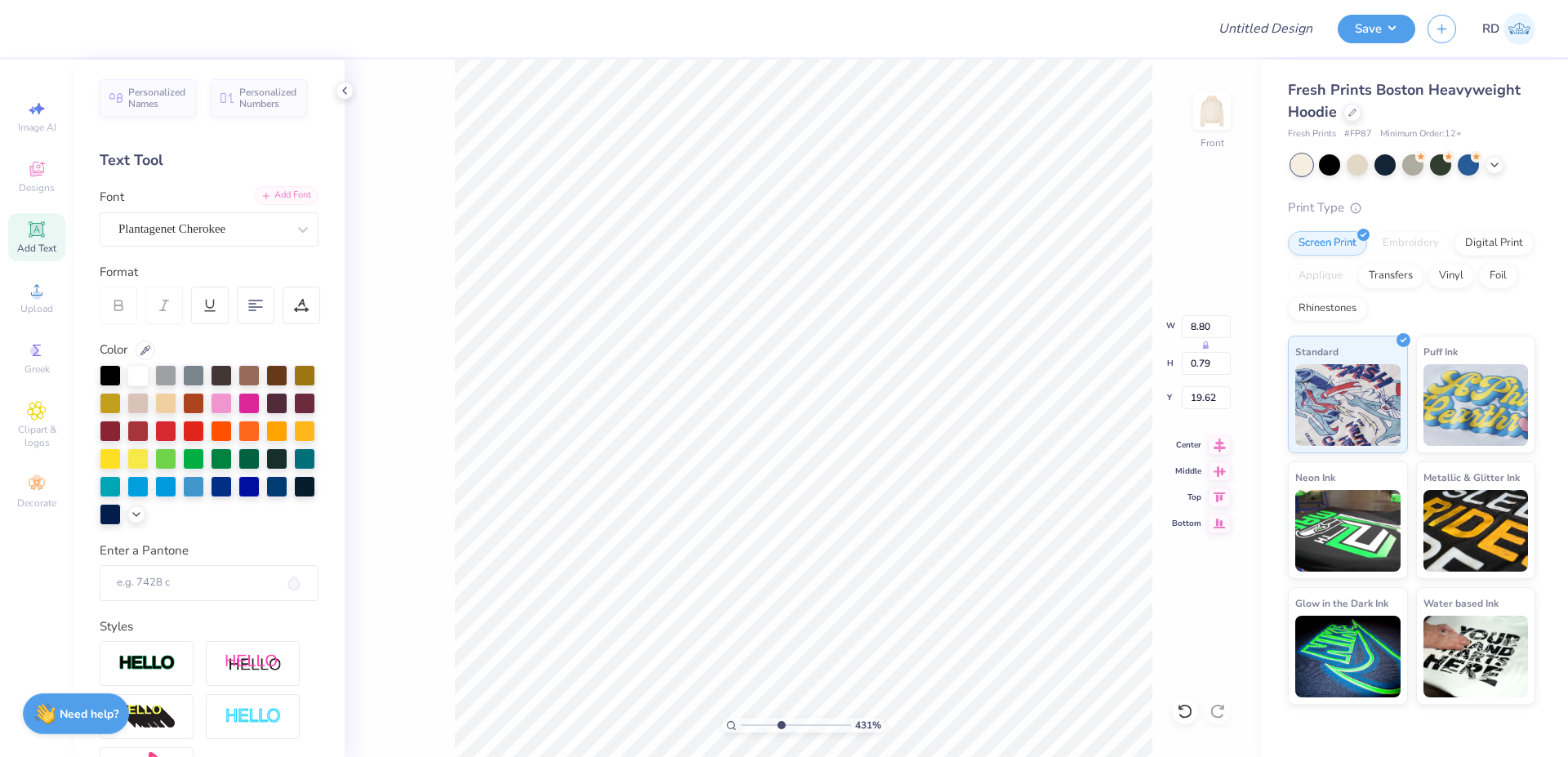 type on "Theta" 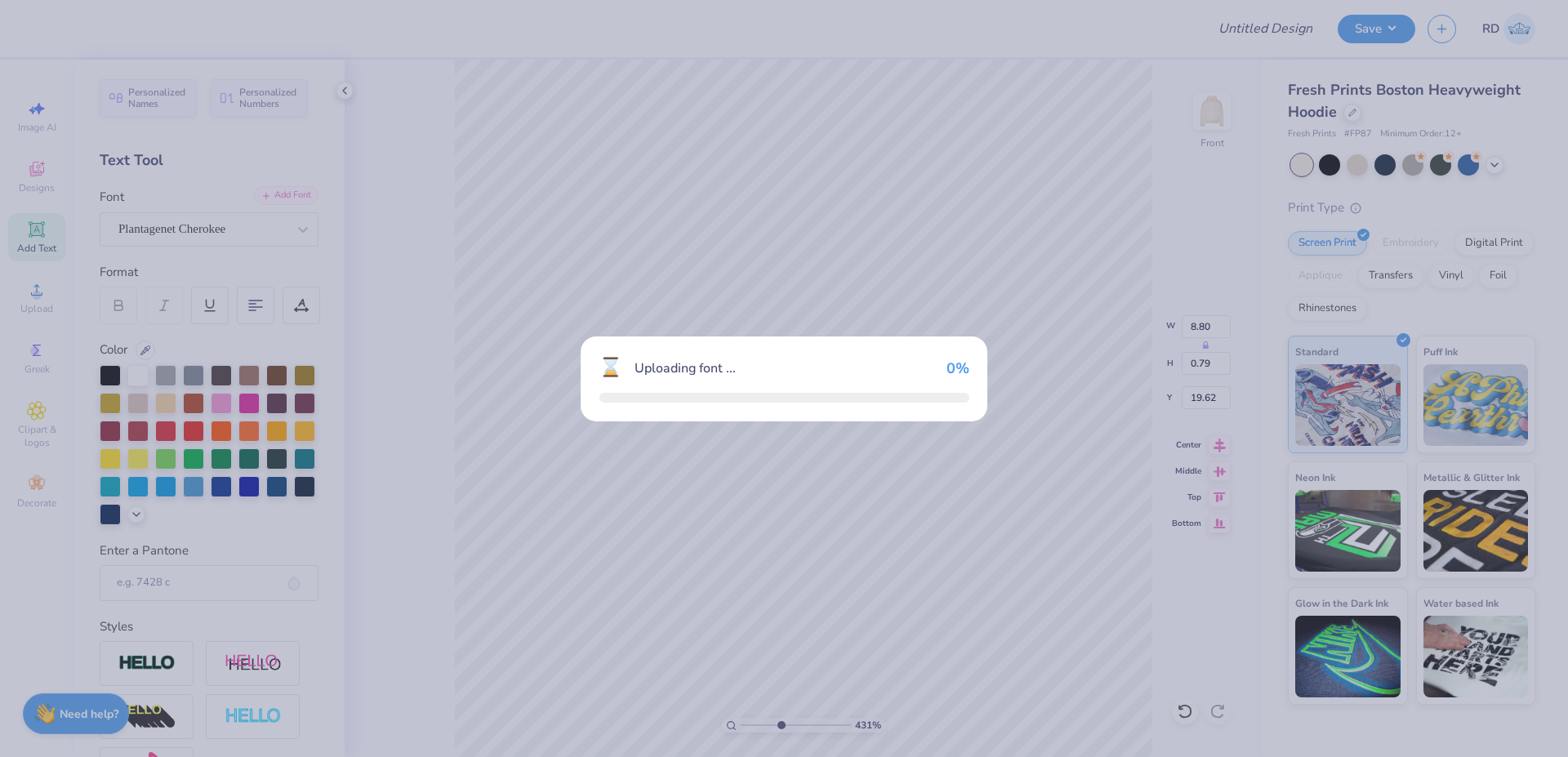 type on "2.76" 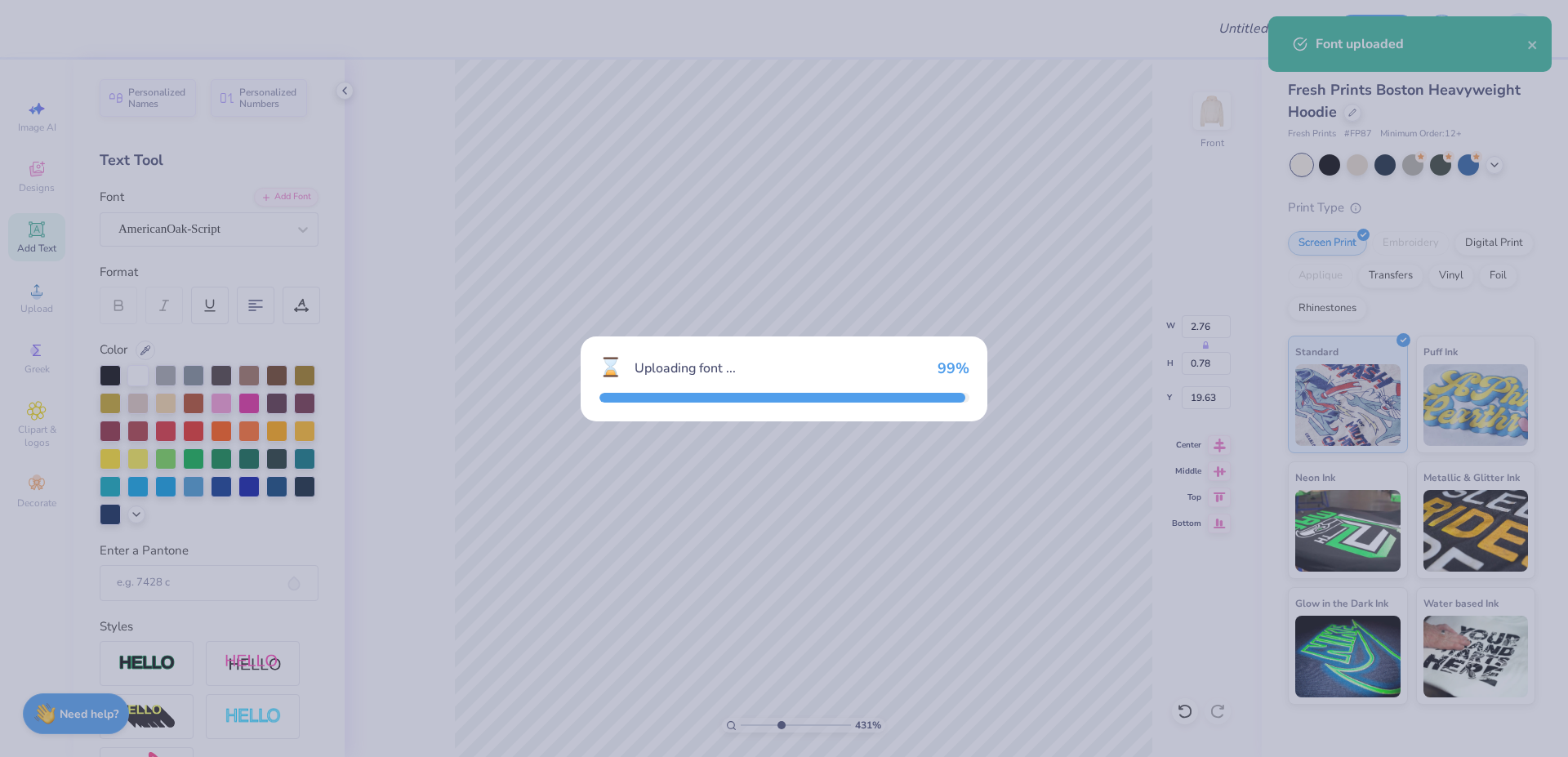 type on "2.95" 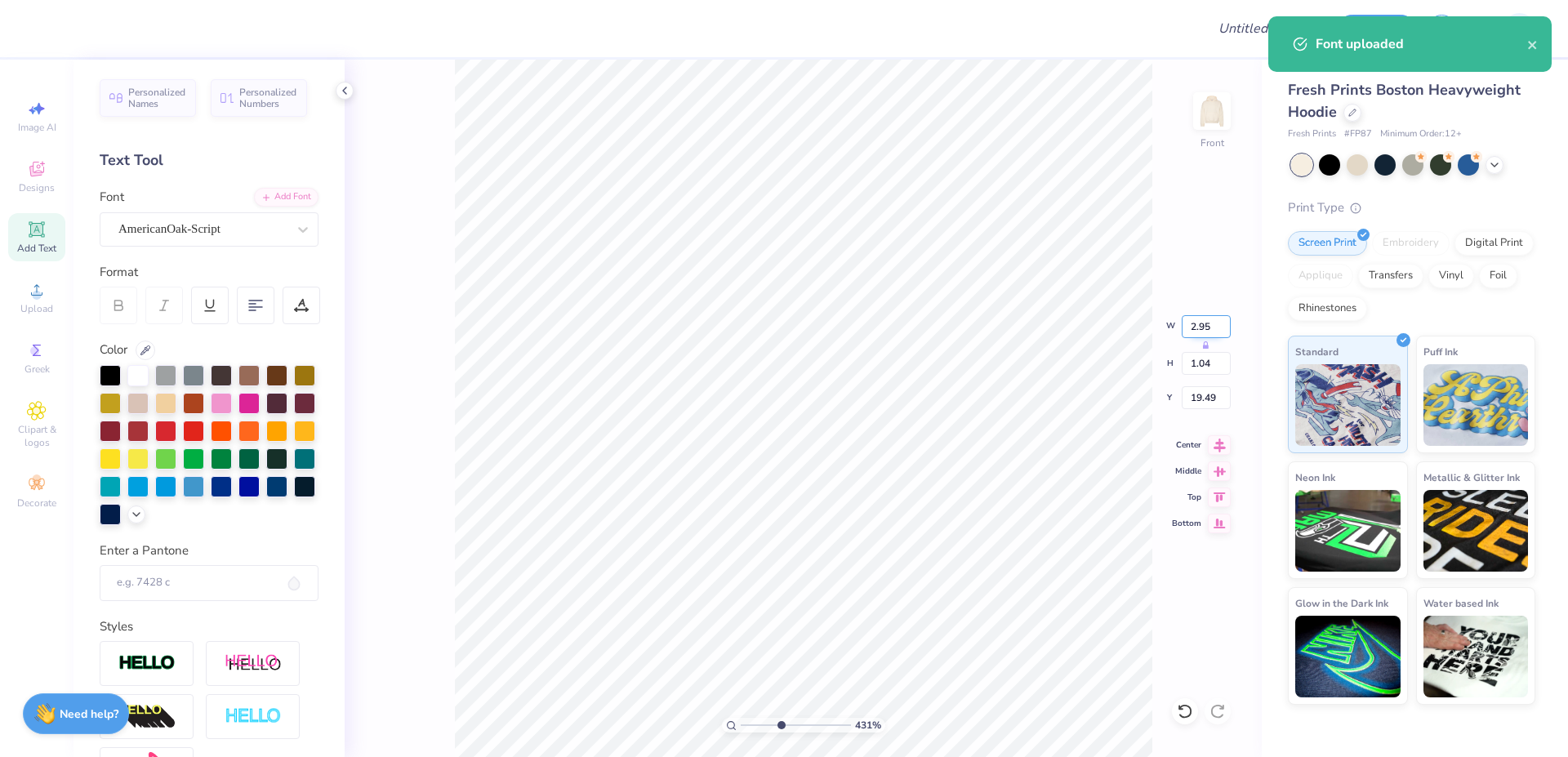 click on "2.95" at bounding box center [1206, 327] 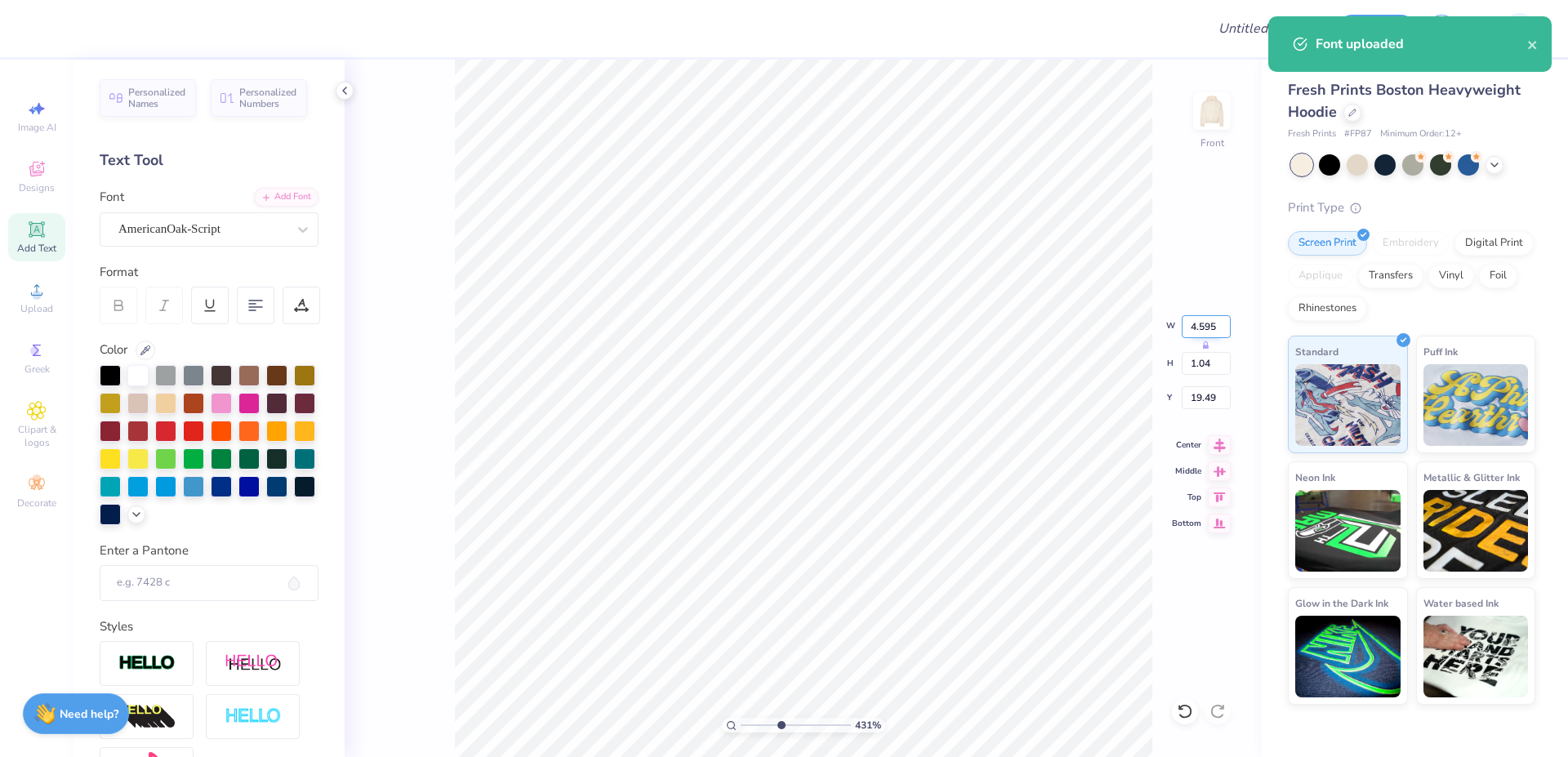 scroll, scrollTop: 0, scrollLeft: 2, axis: horizontal 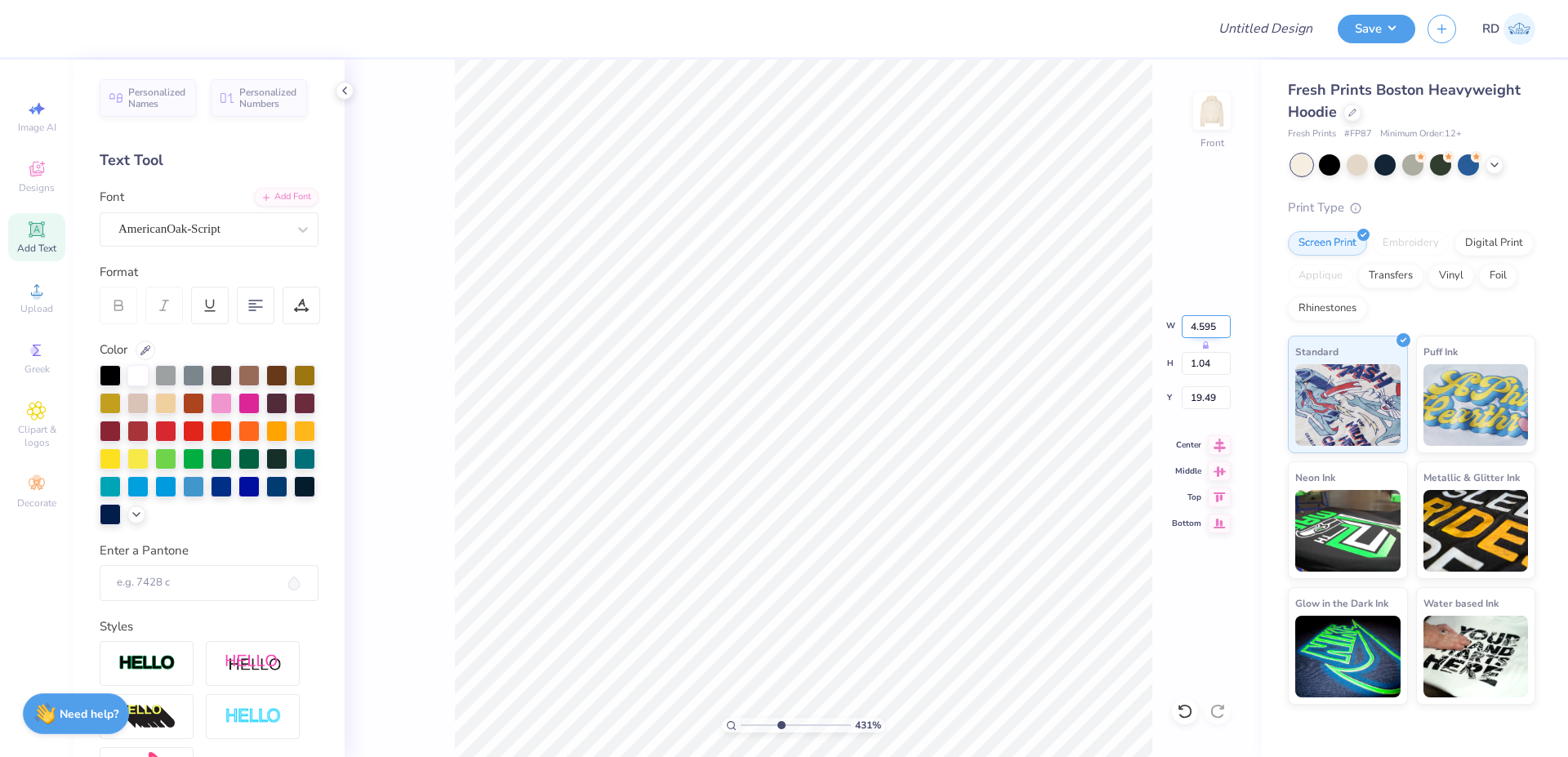type on "4.59" 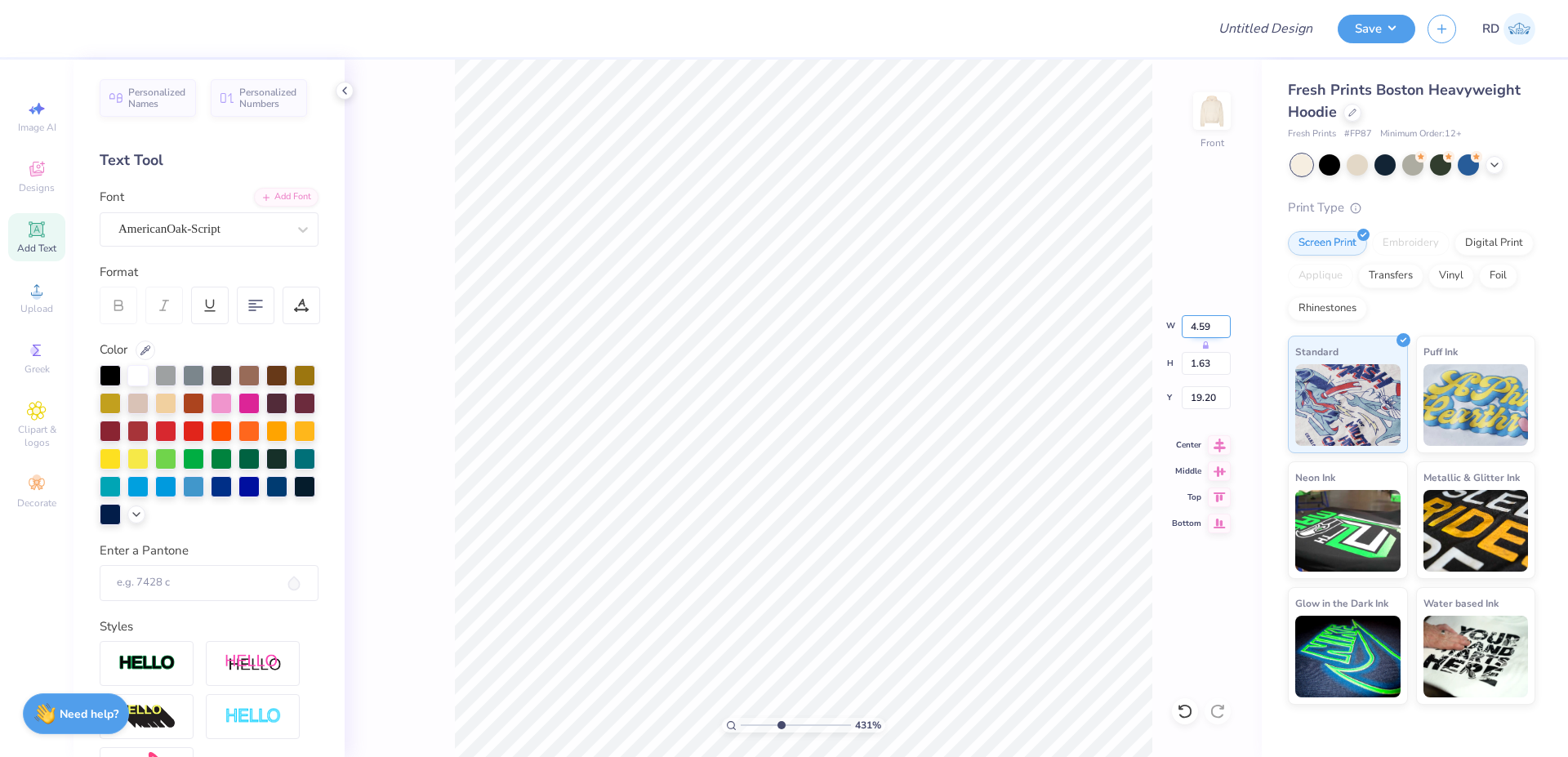 scroll, scrollTop: 0, scrollLeft: 0, axis: both 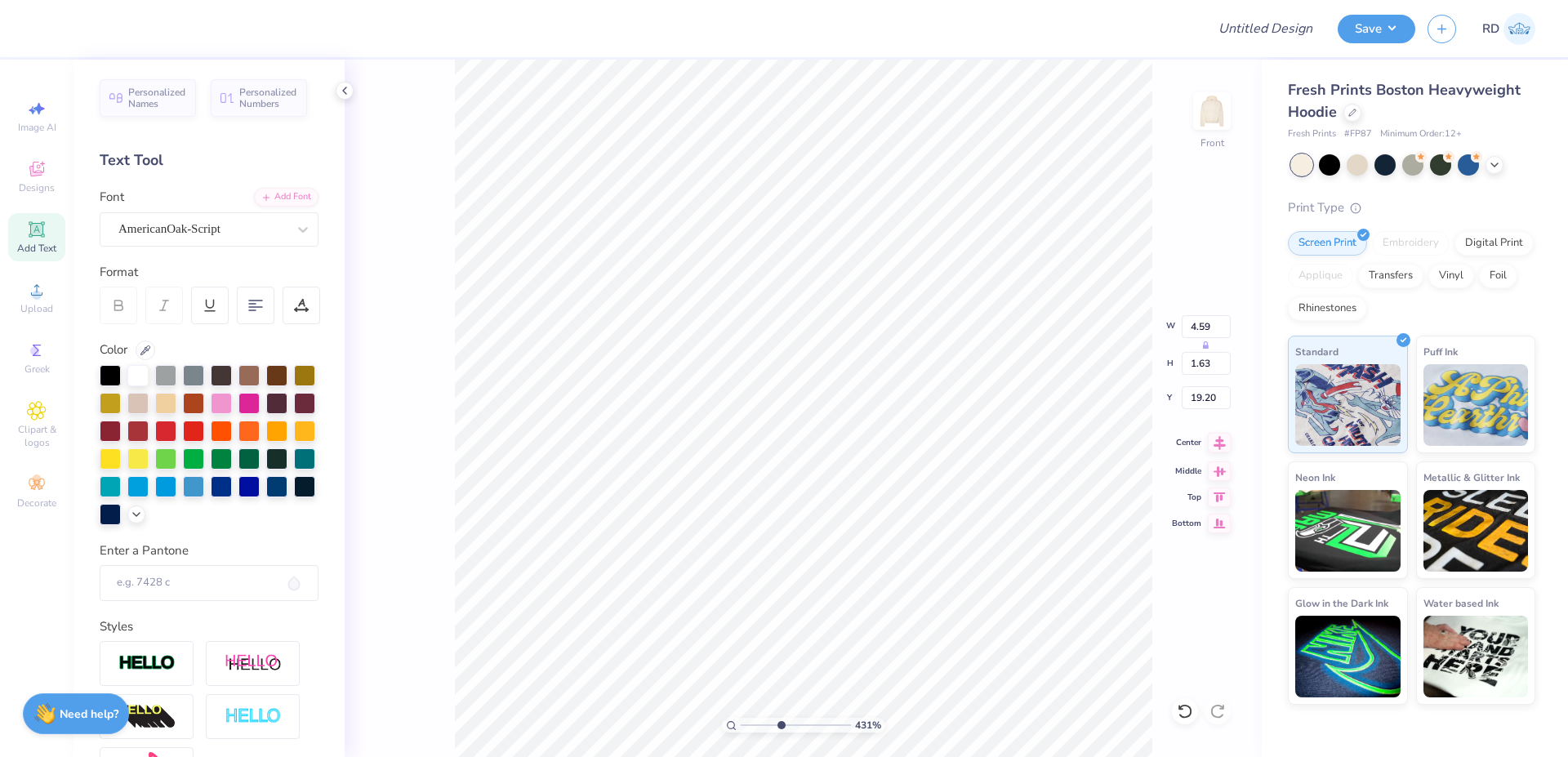 type on "19.37" 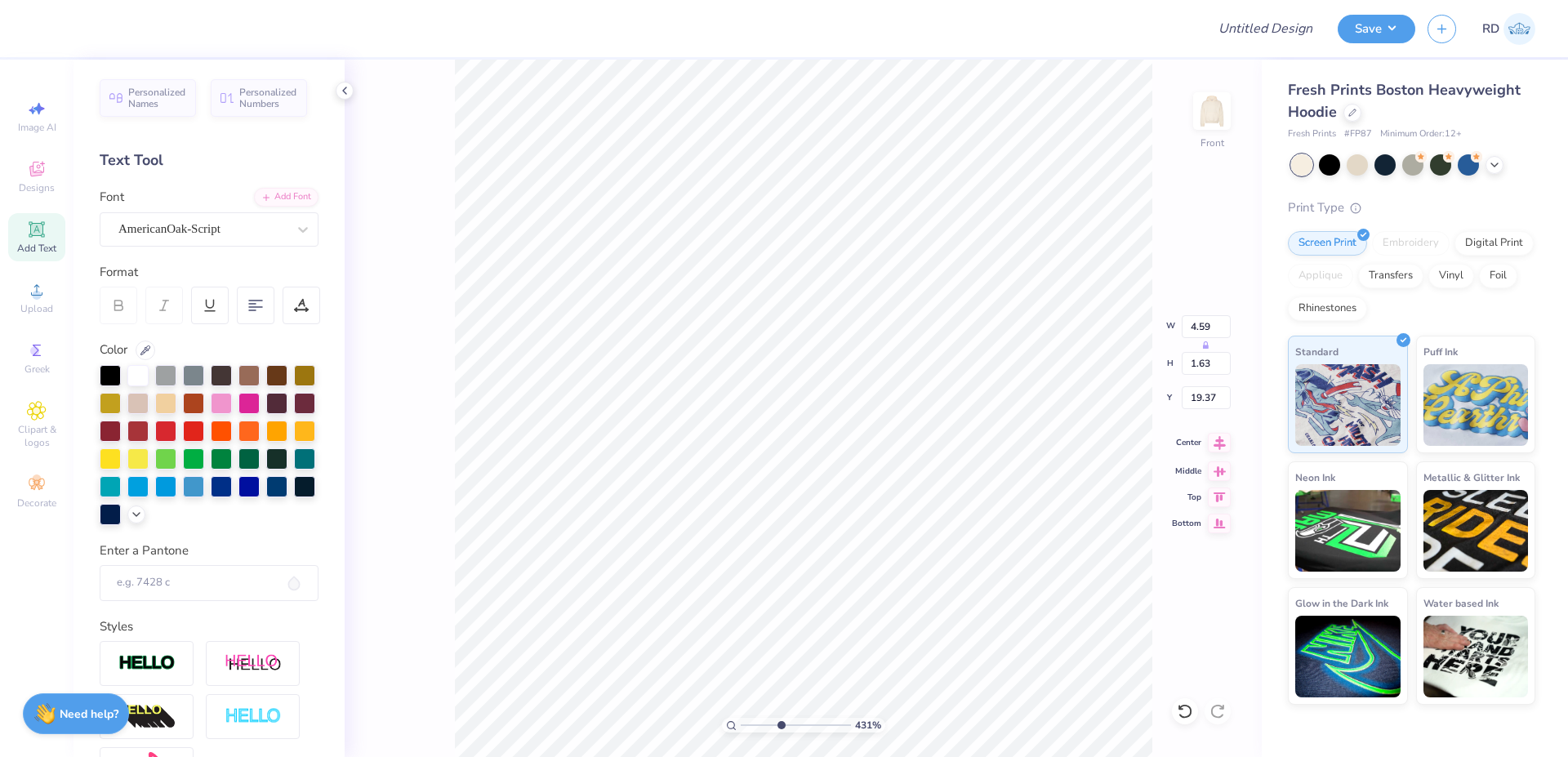 click 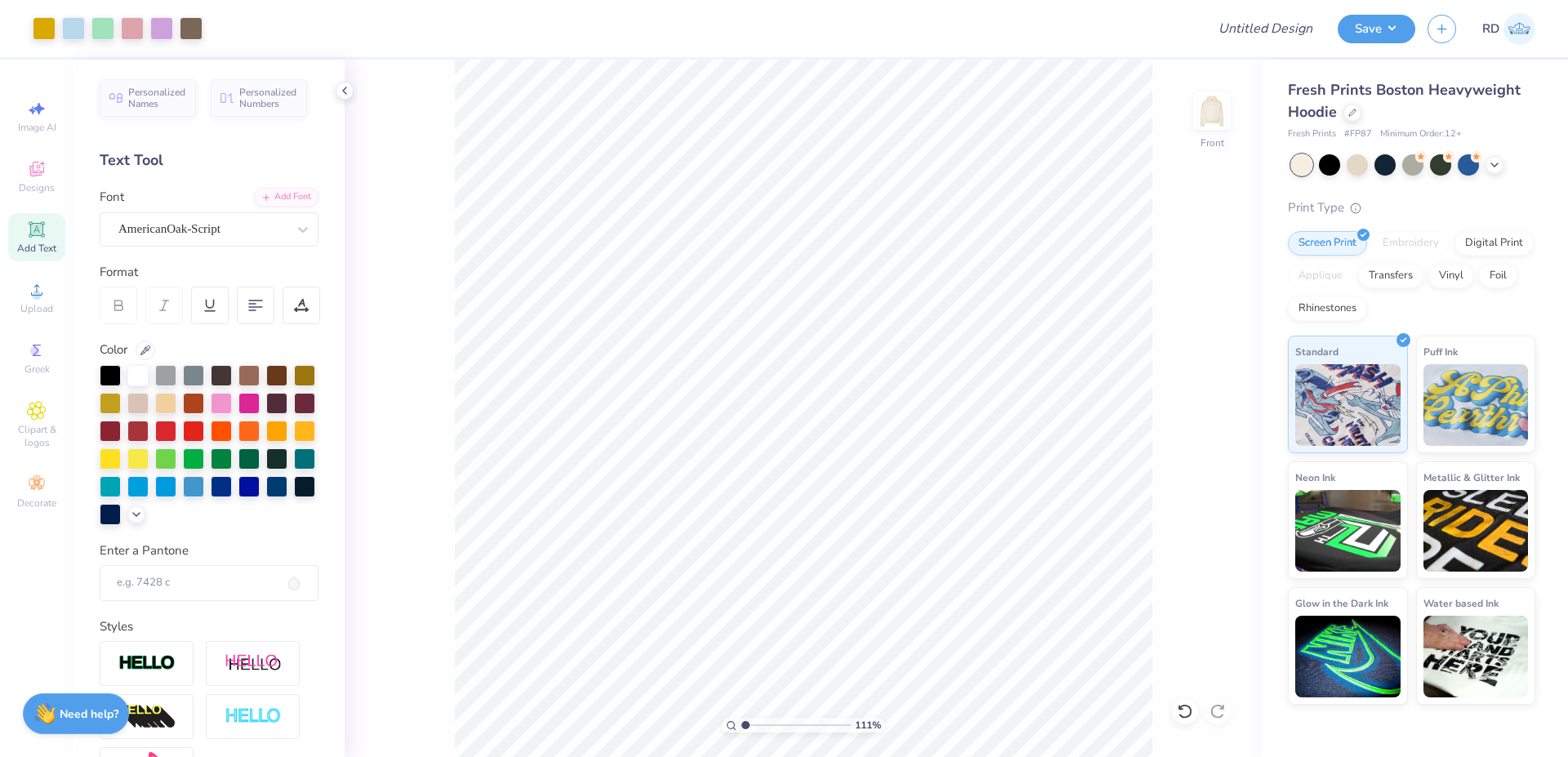drag, startPoint x: 762, startPoint y: 727, endPoint x: 746, endPoint y: 726, distance: 16.03122 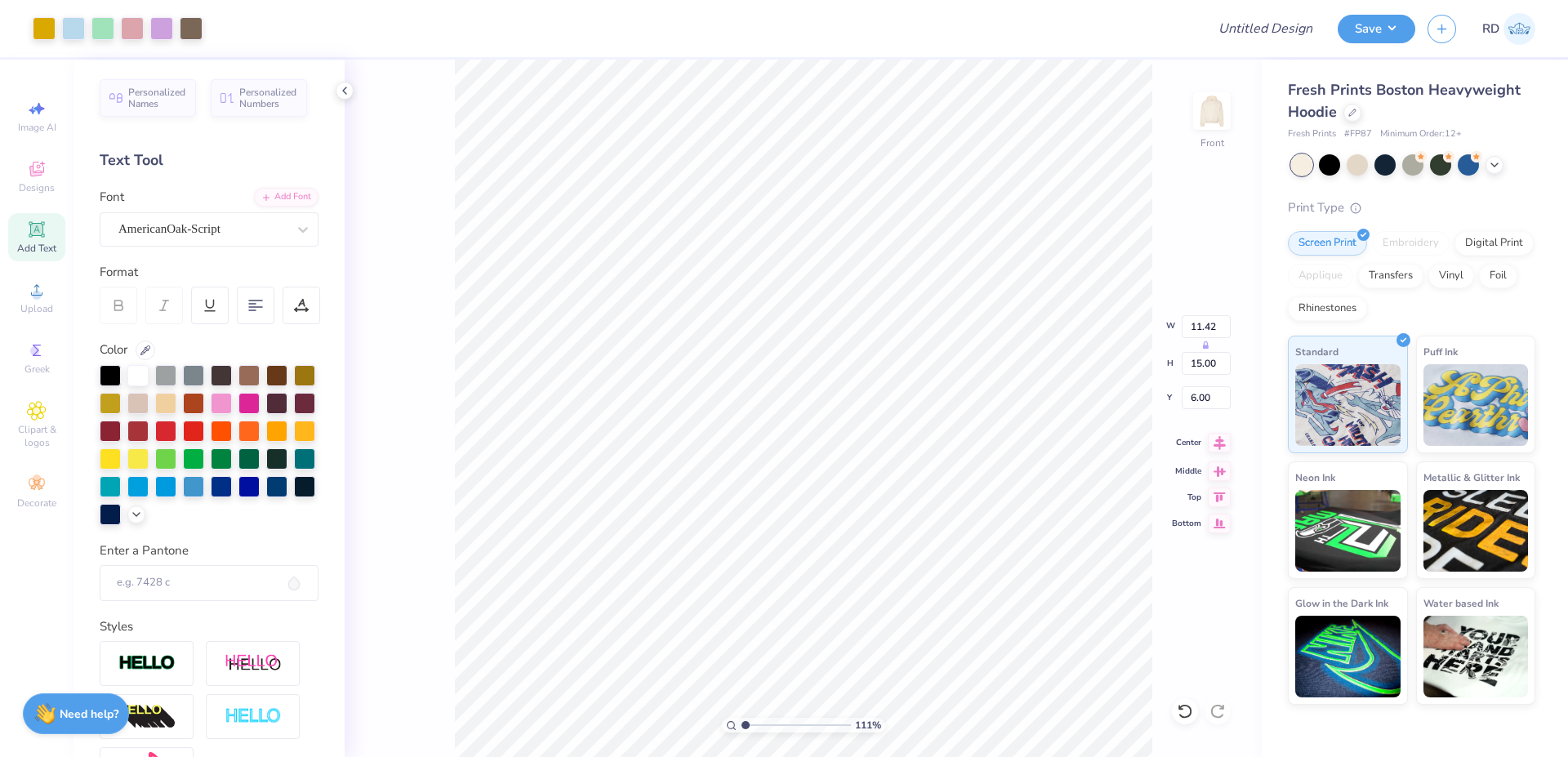 click 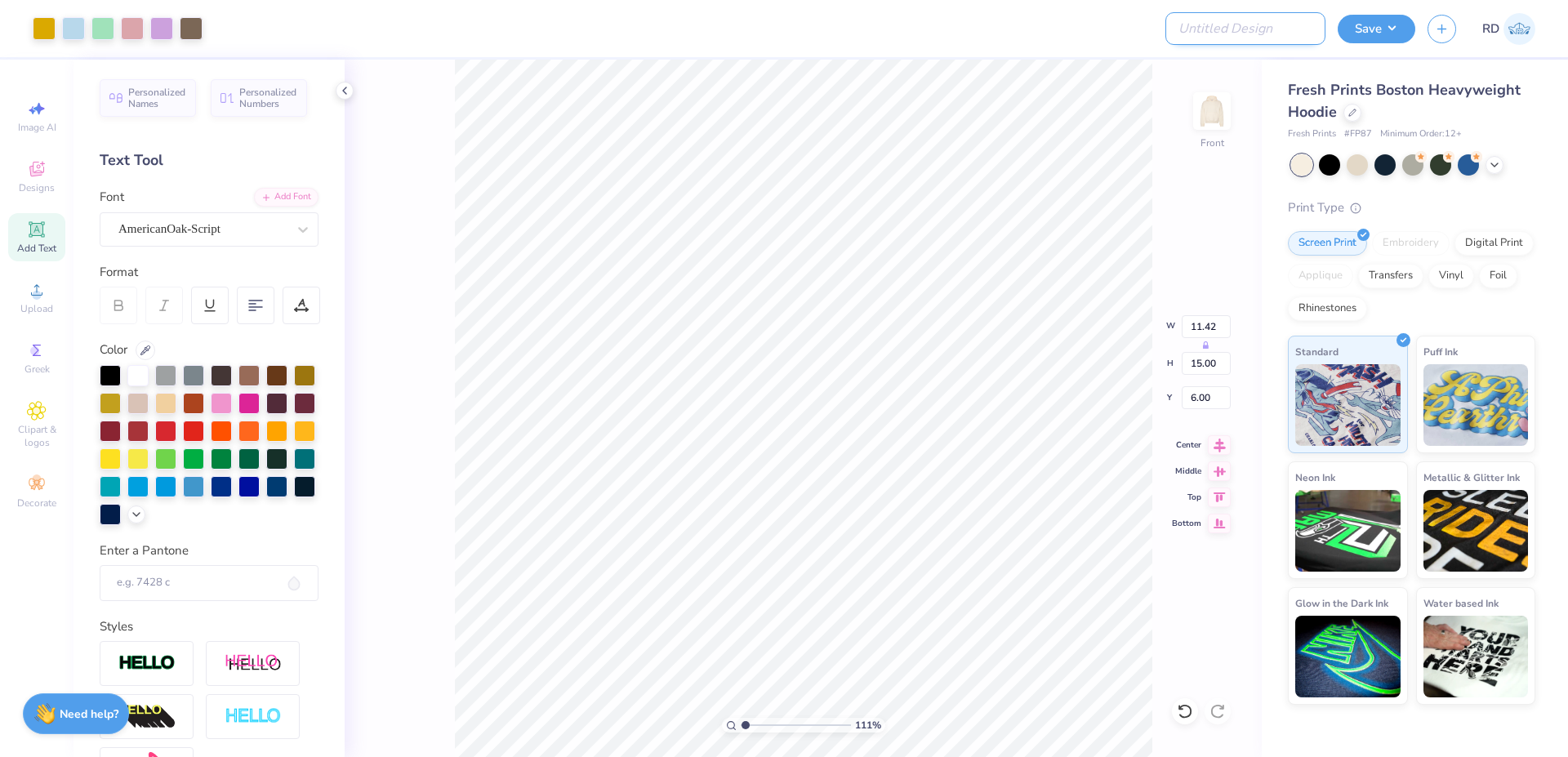 click on "Design Title" at bounding box center [1245, 29] 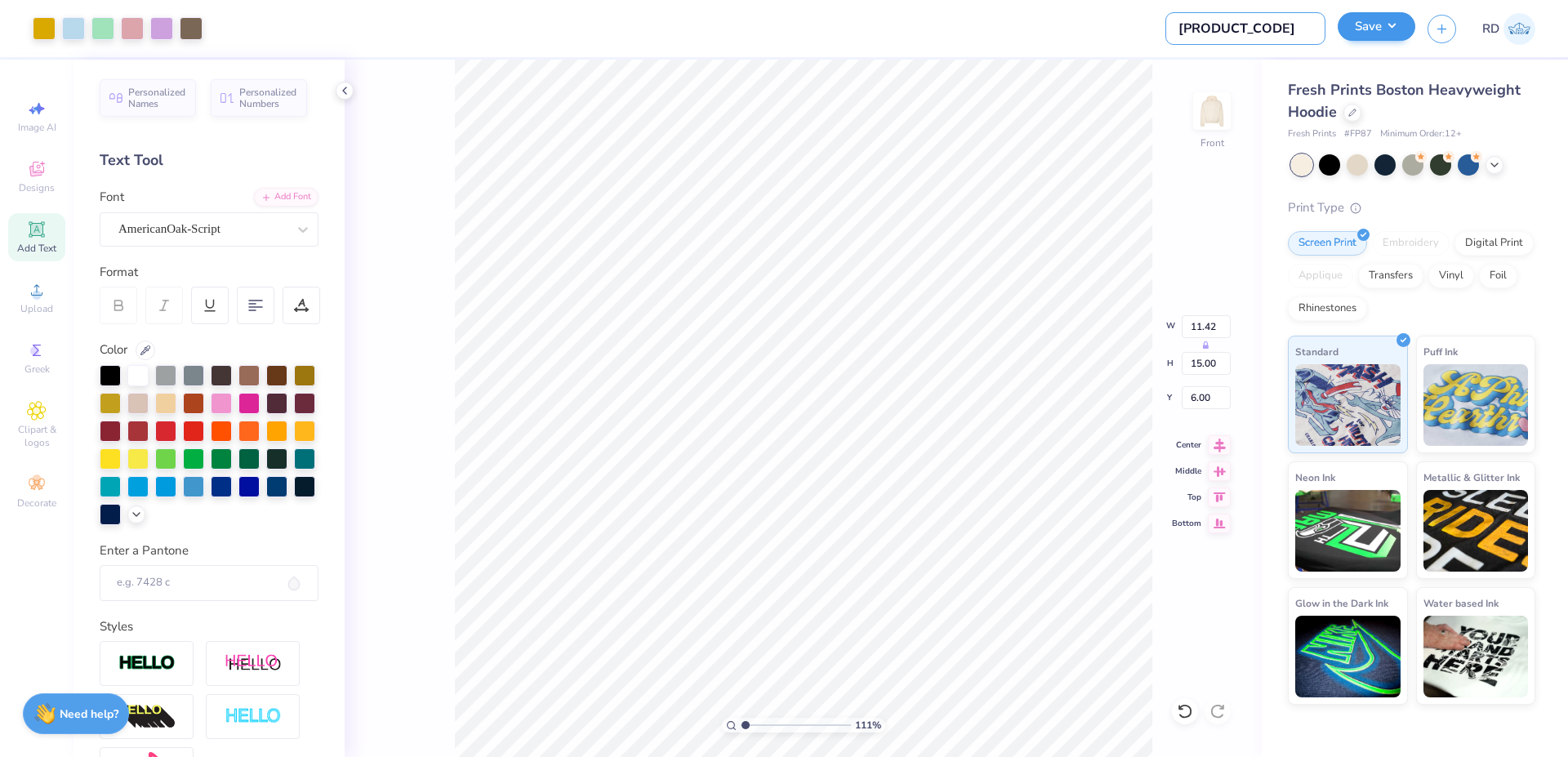 type on "[PRODUCT_CODE]" 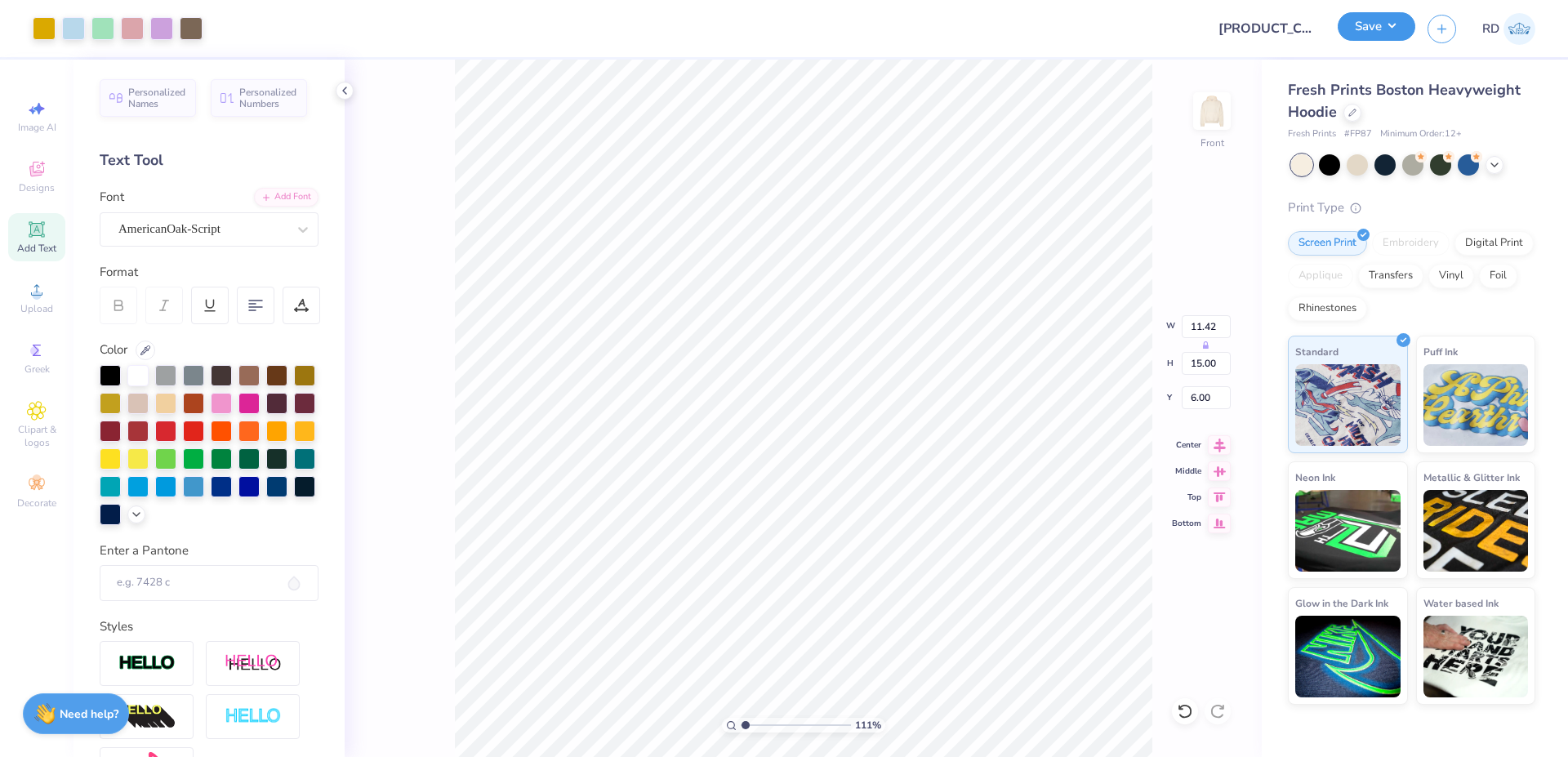 click on "Save" at bounding box center (1376, 26) 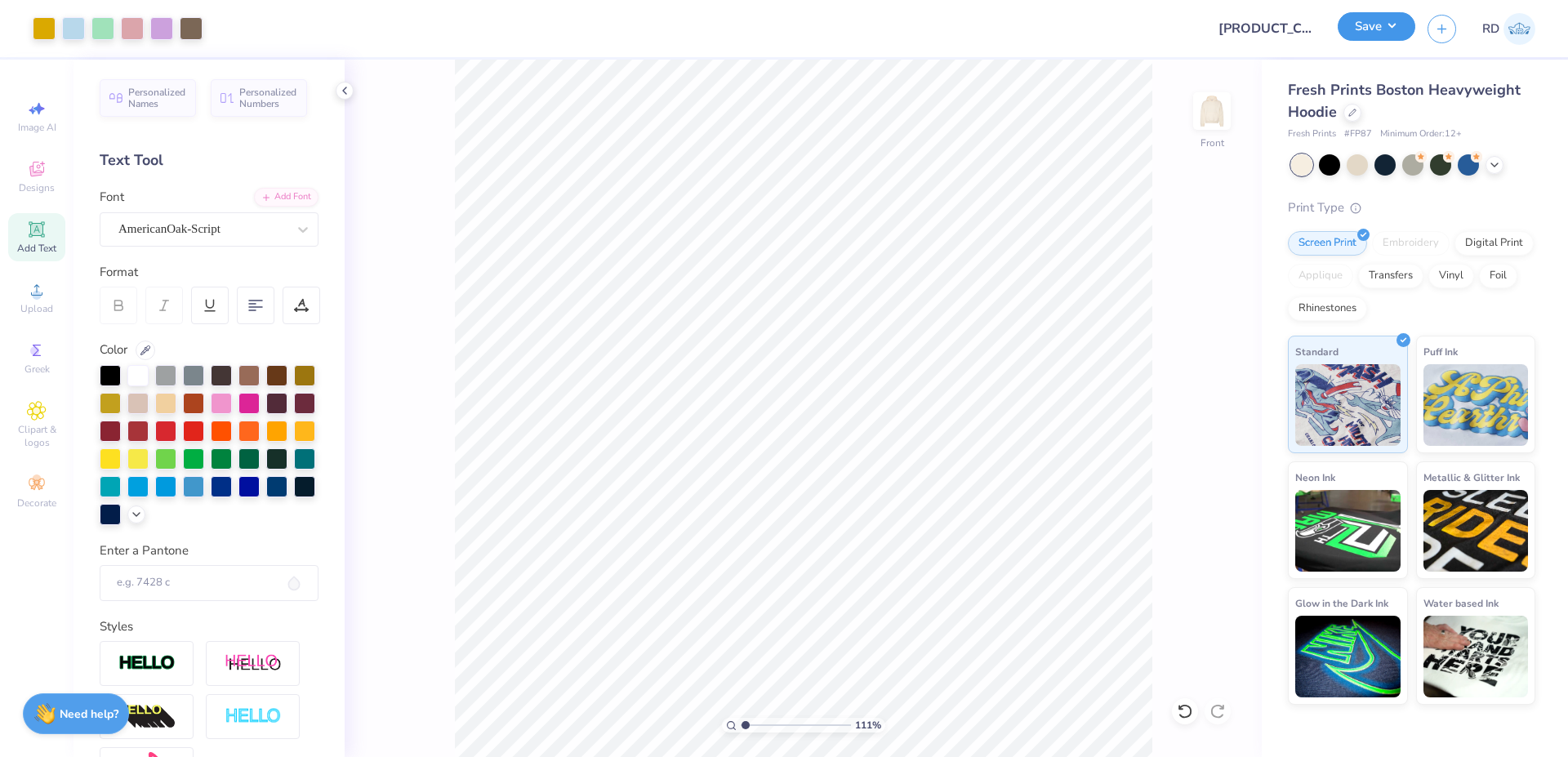click on "Save" at bounding box center (1376, 26) 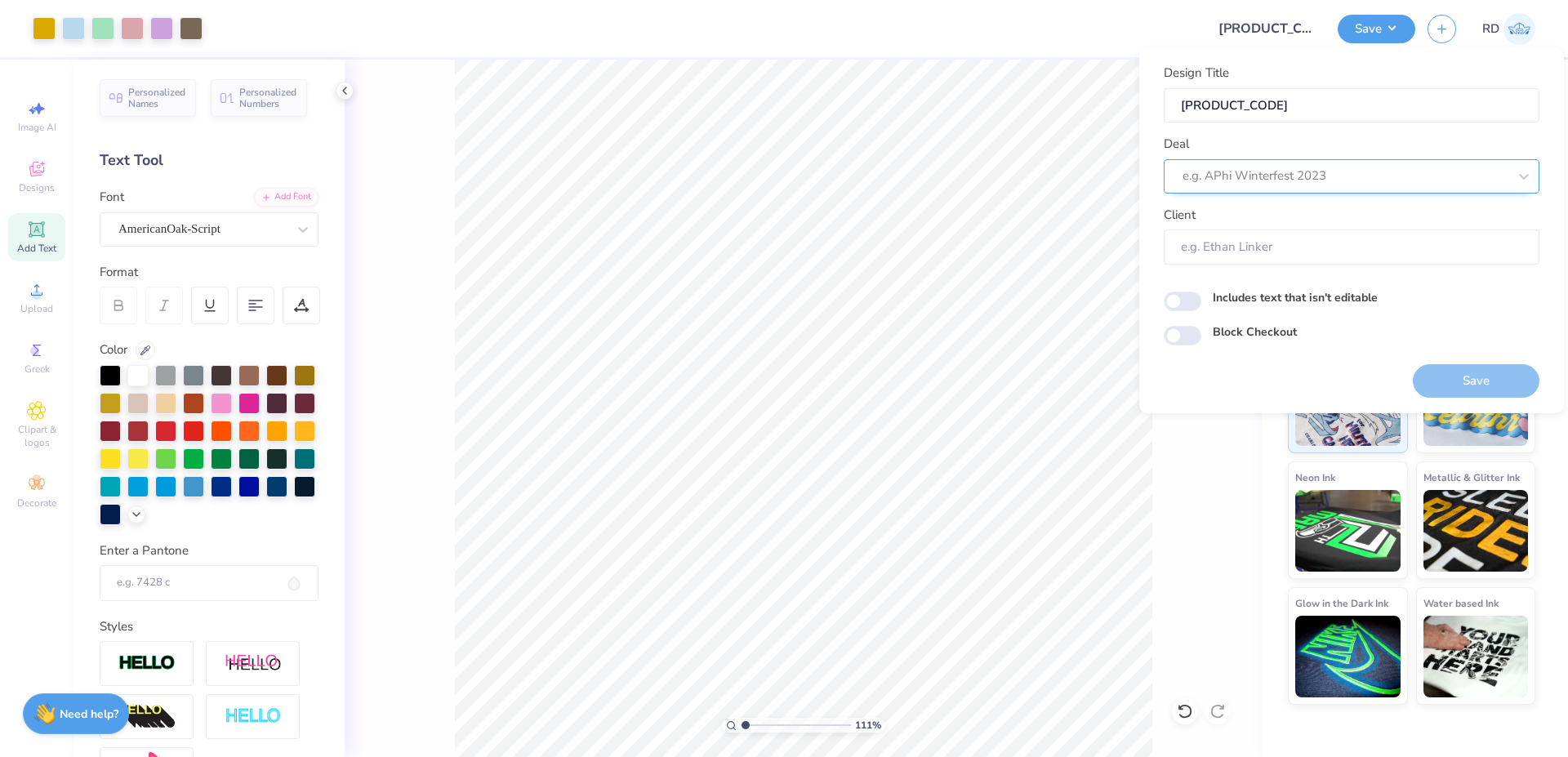 click at bounding box center [1345, 176] 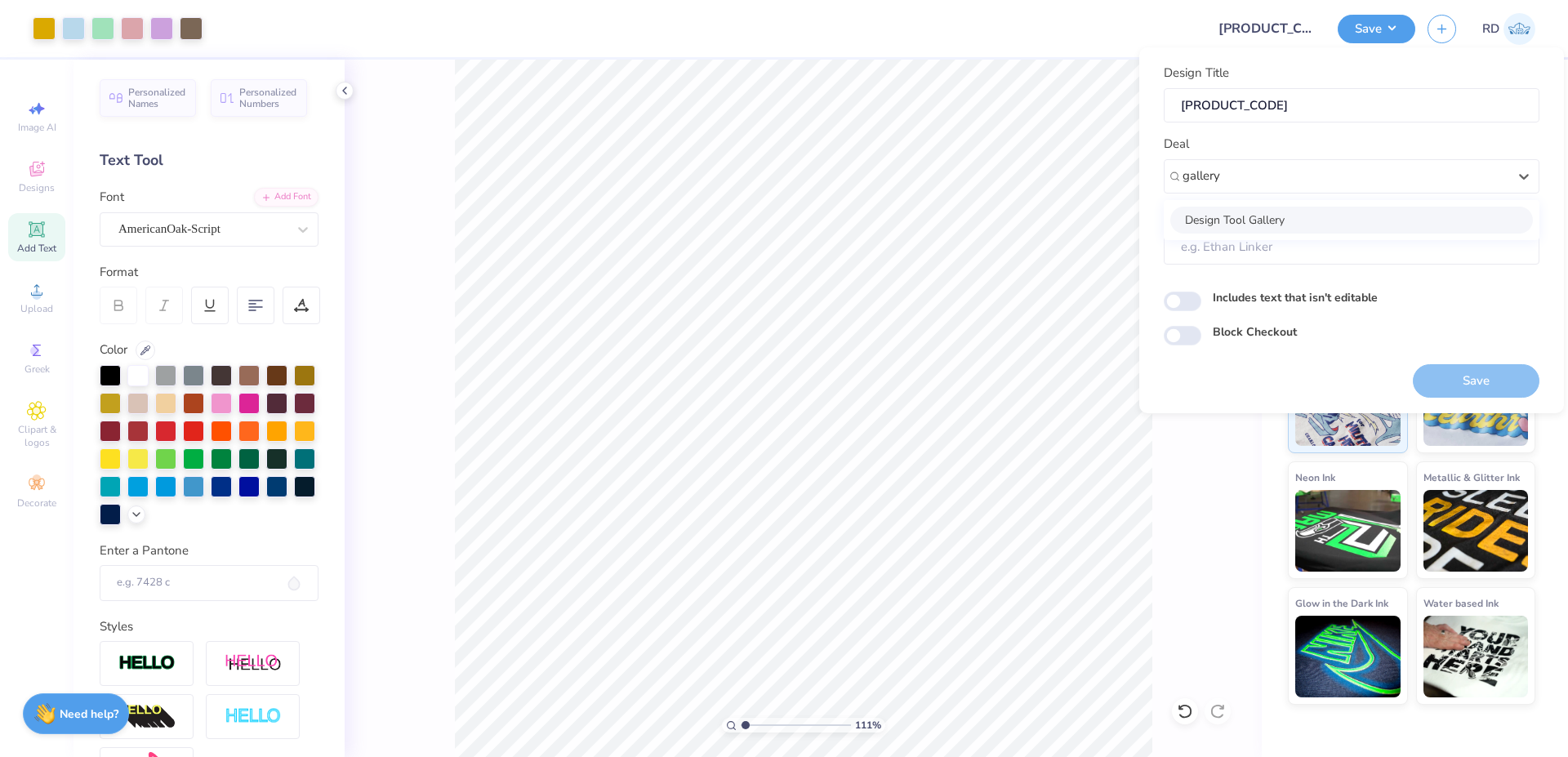 click on "Design Tool Gallery" at bounding box center [1352, 220] 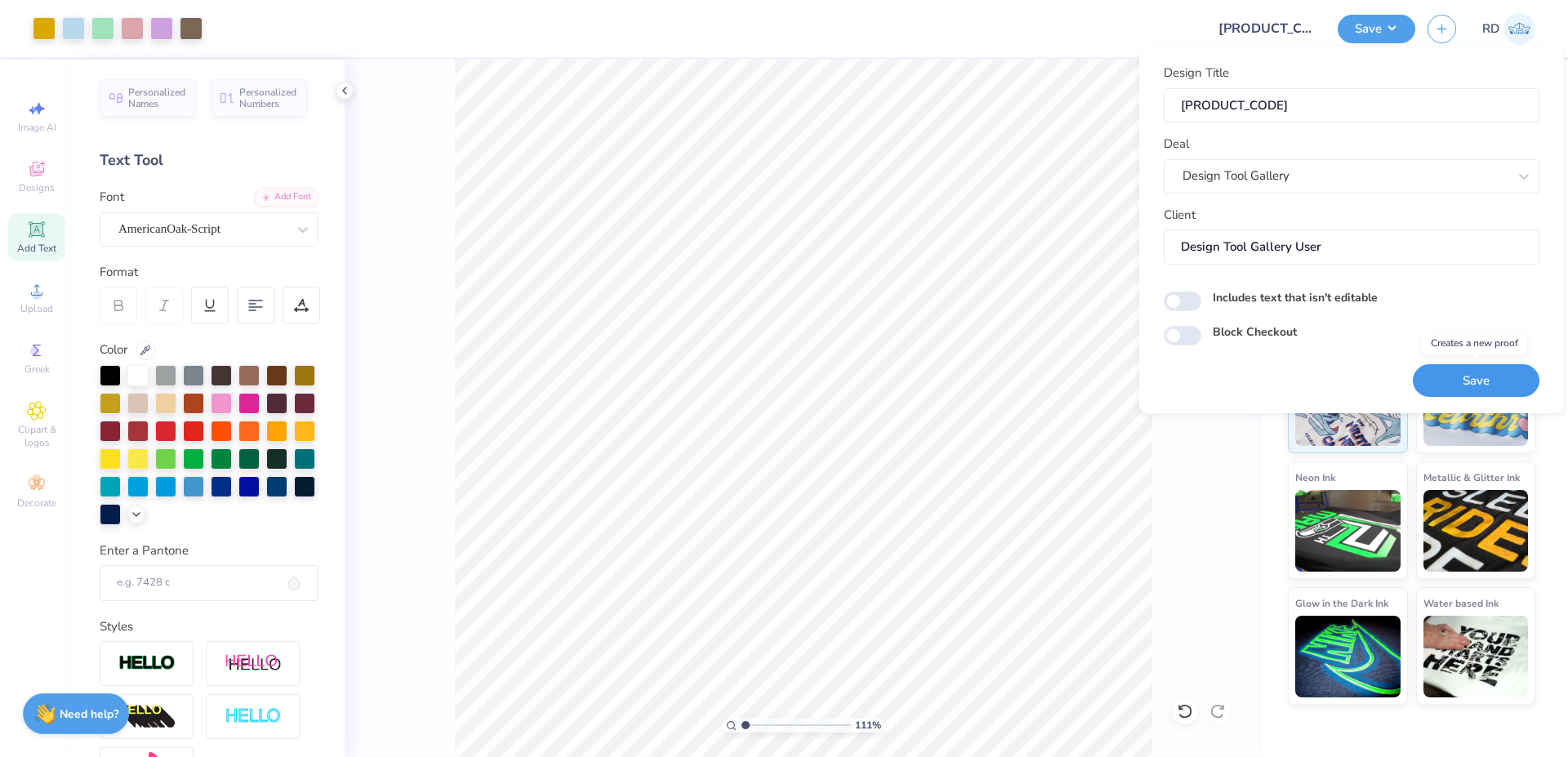 click on "Save" at bounding box center [1476, 381] 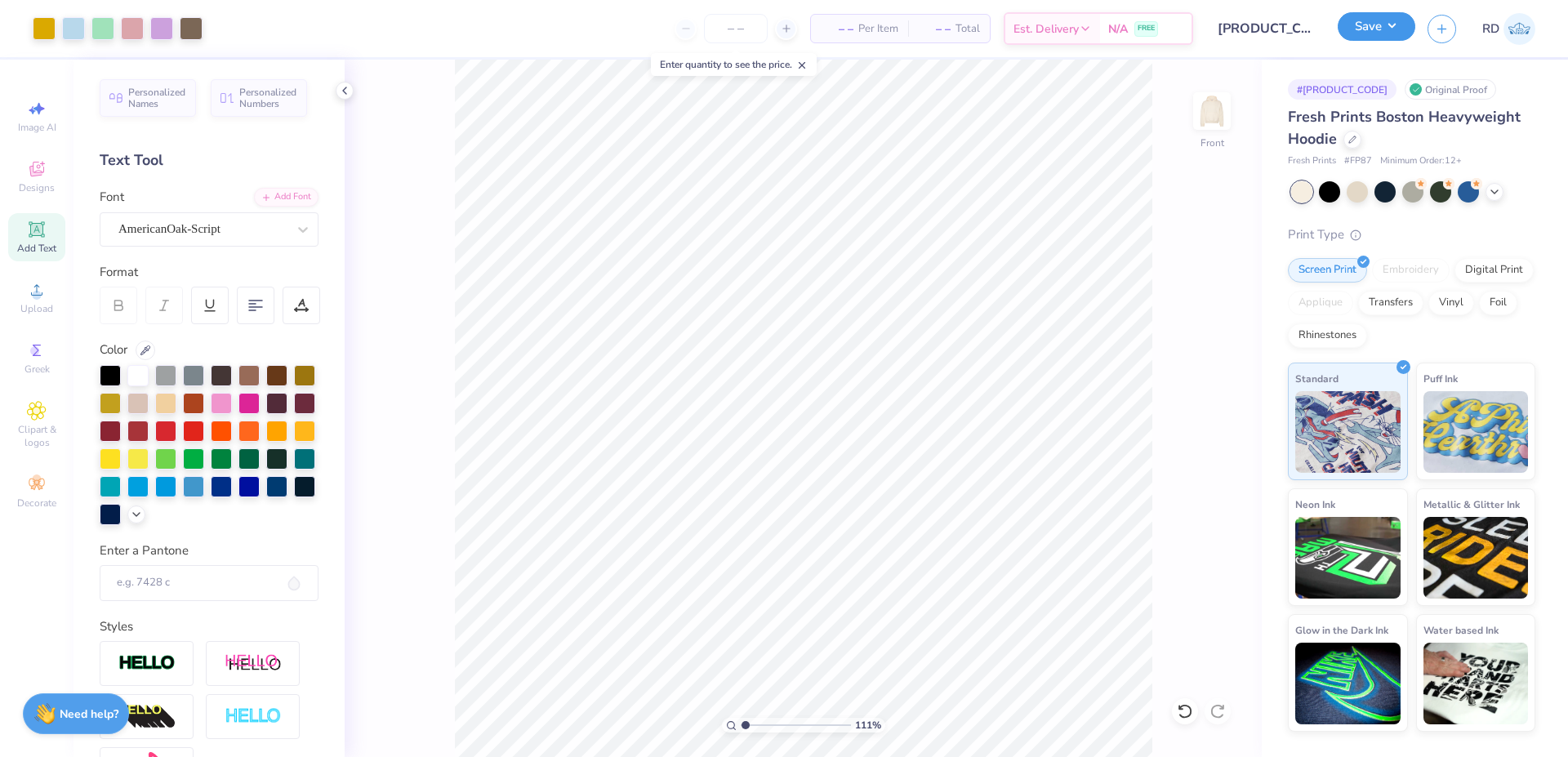click on "Save" at bounding box center (1376, 26) 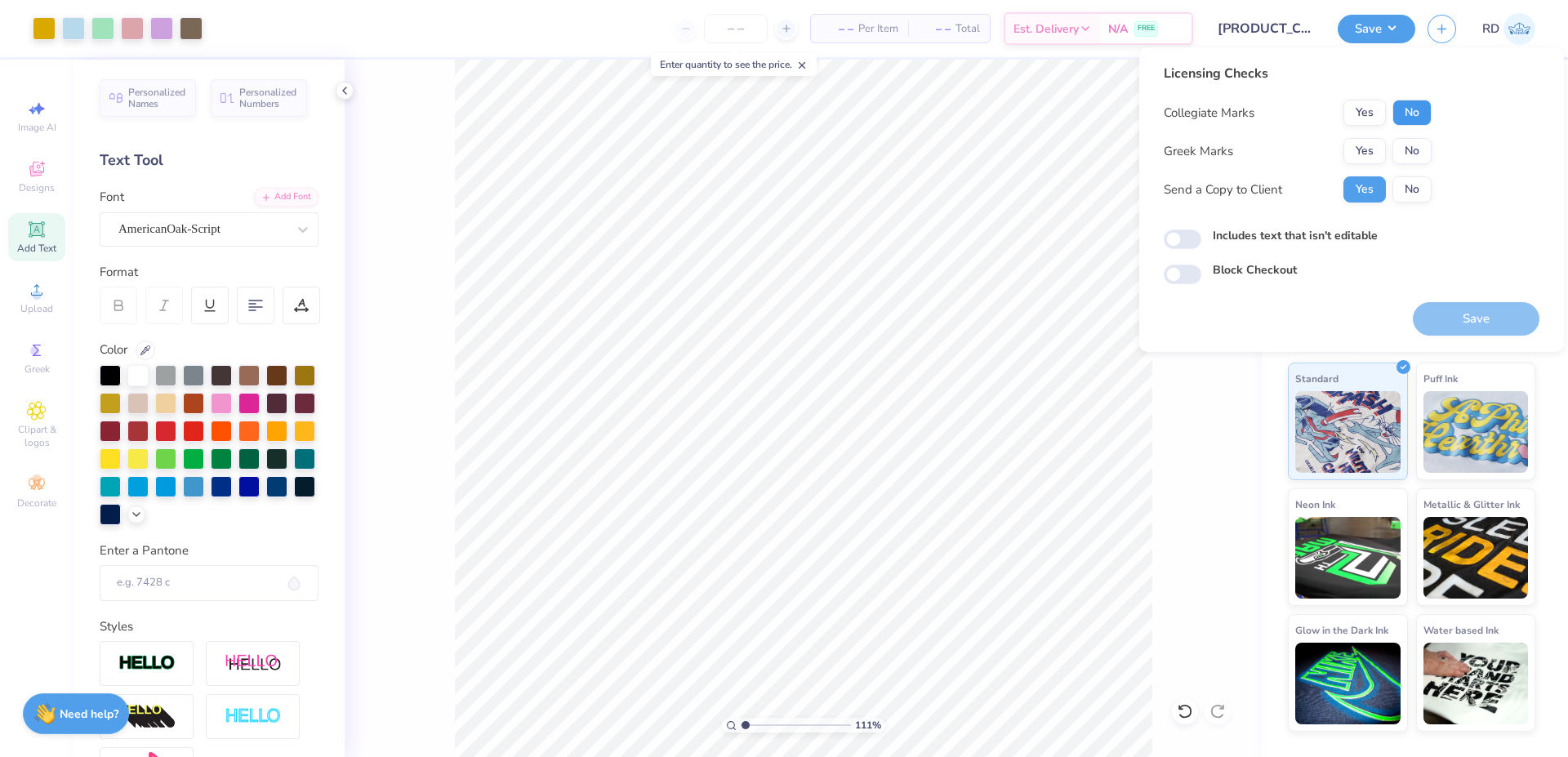 click on "No" at bounding box center (1412, 113) 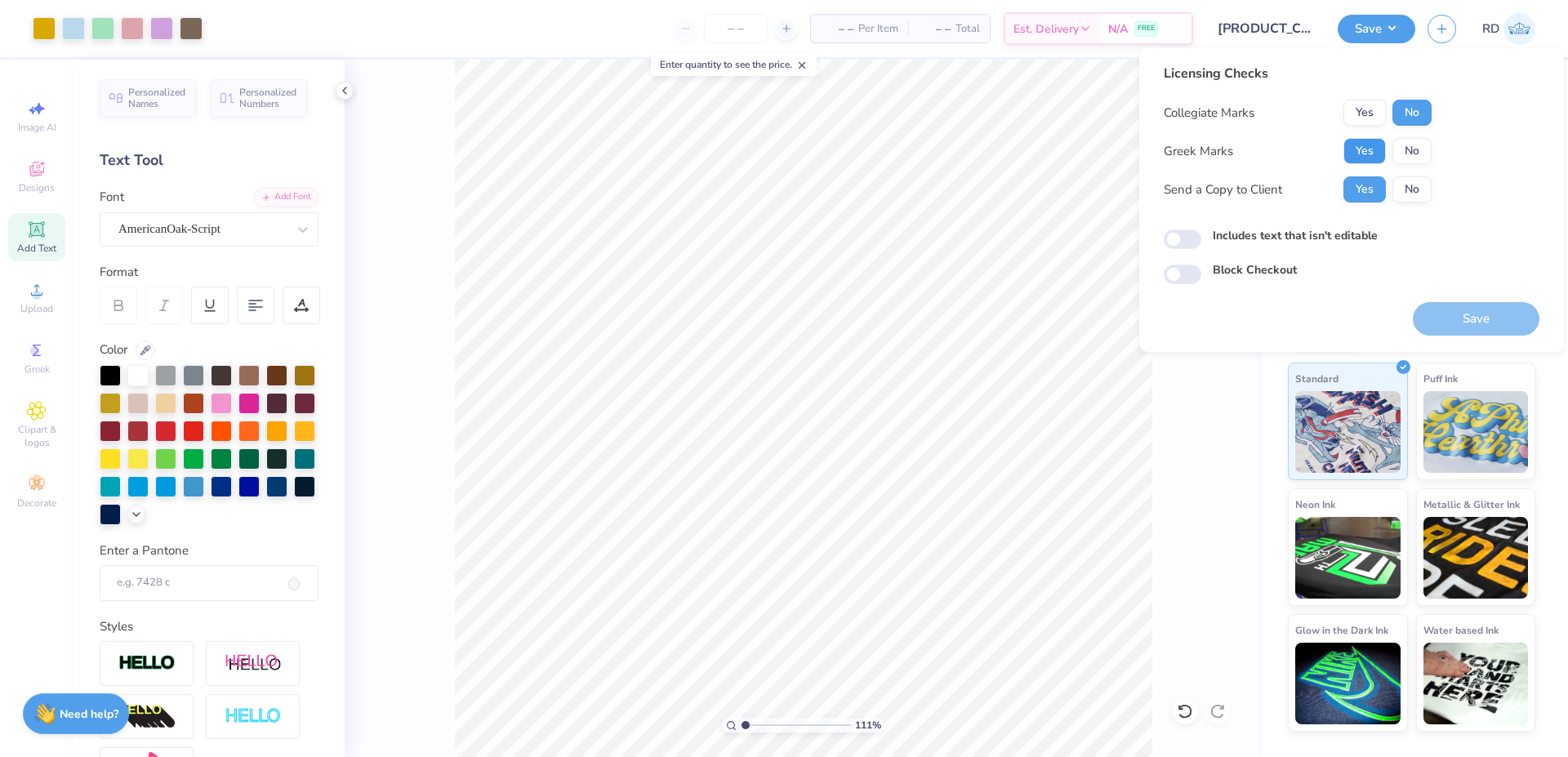 click on "Yes" at bounding box center (1365, 151) 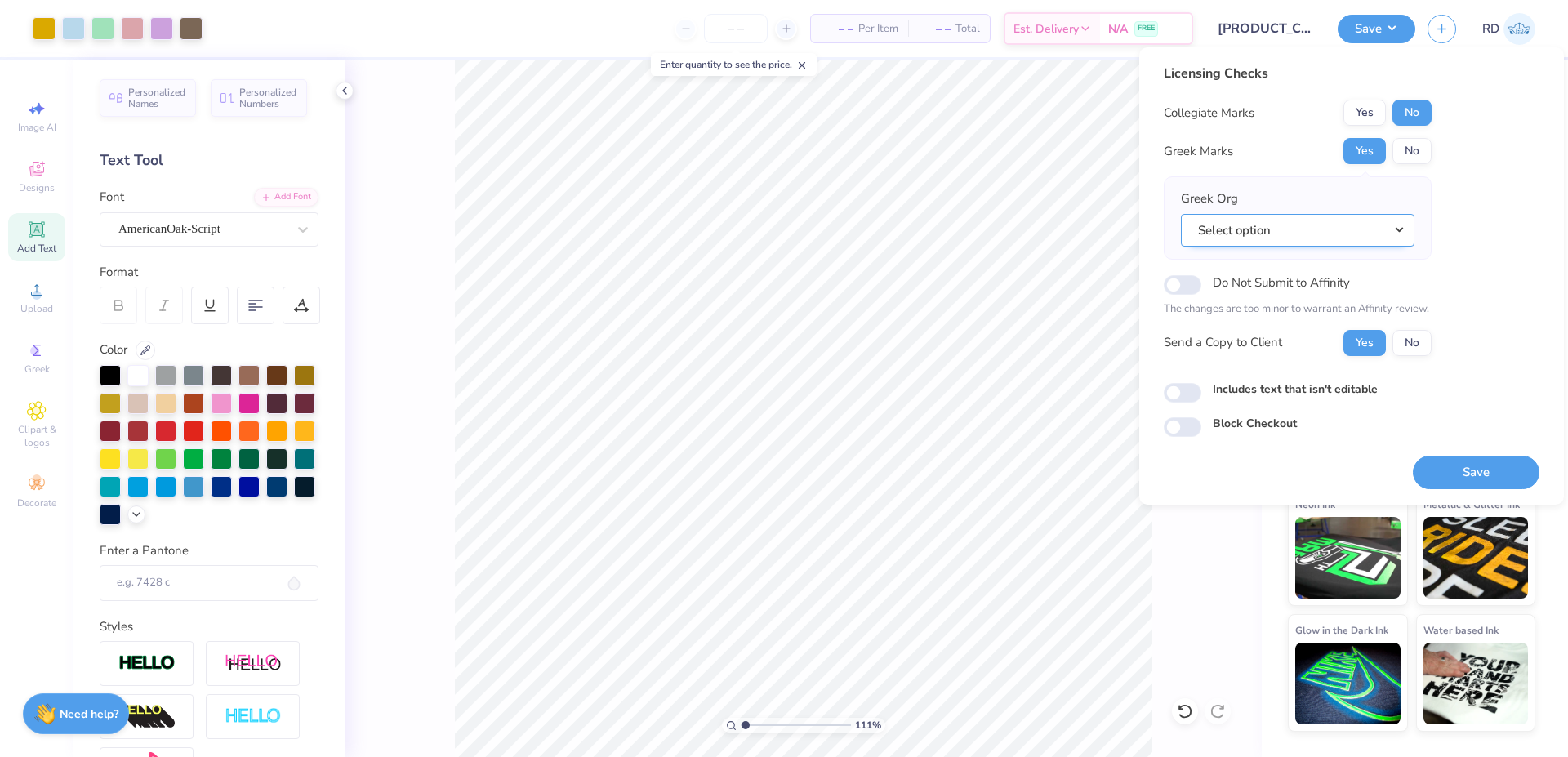 click on "Select option" at bounding box center [1298, 230] 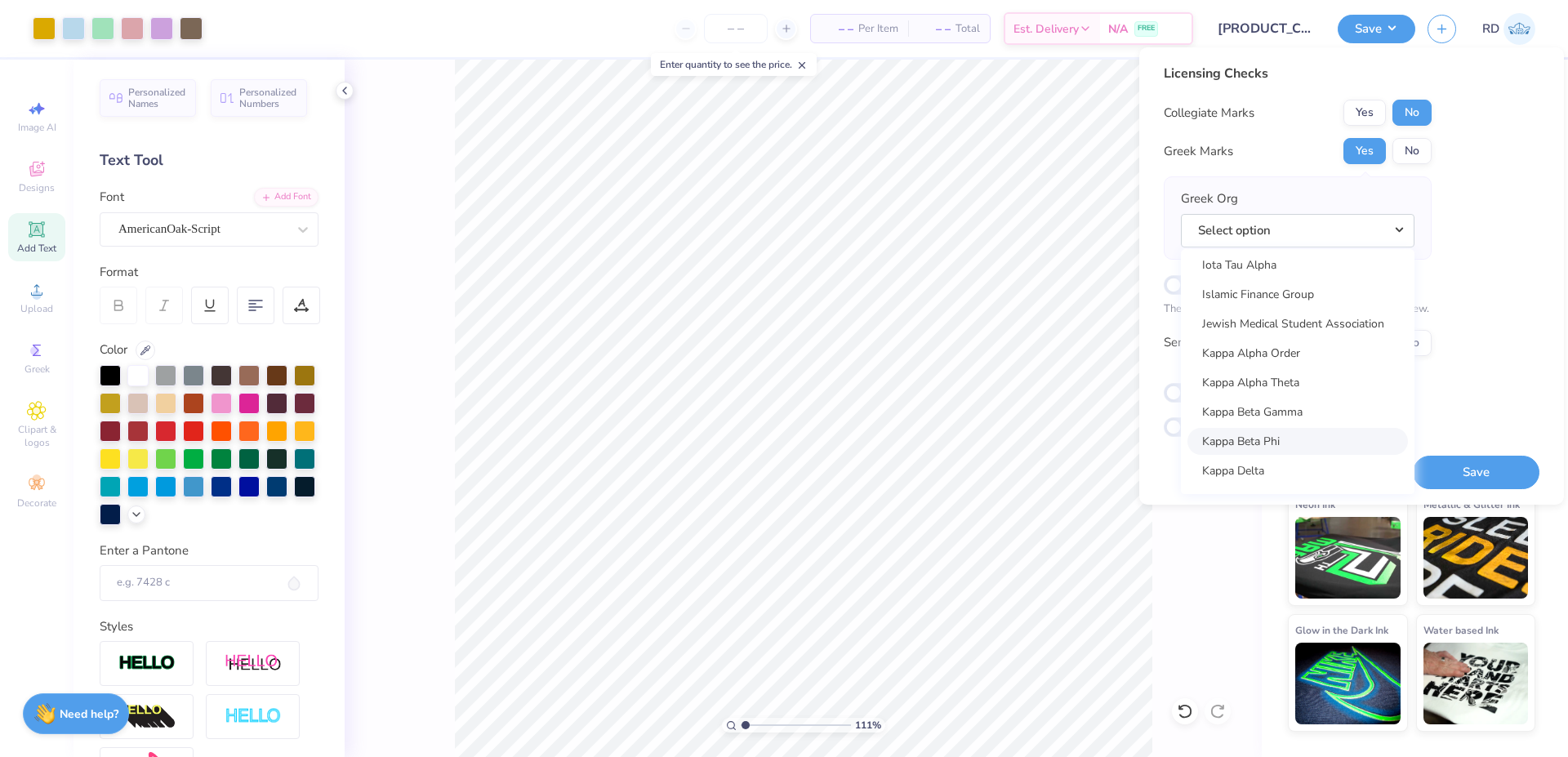 scroll, scrollTop: 5736, scrollLeft: 0, axis: vertical 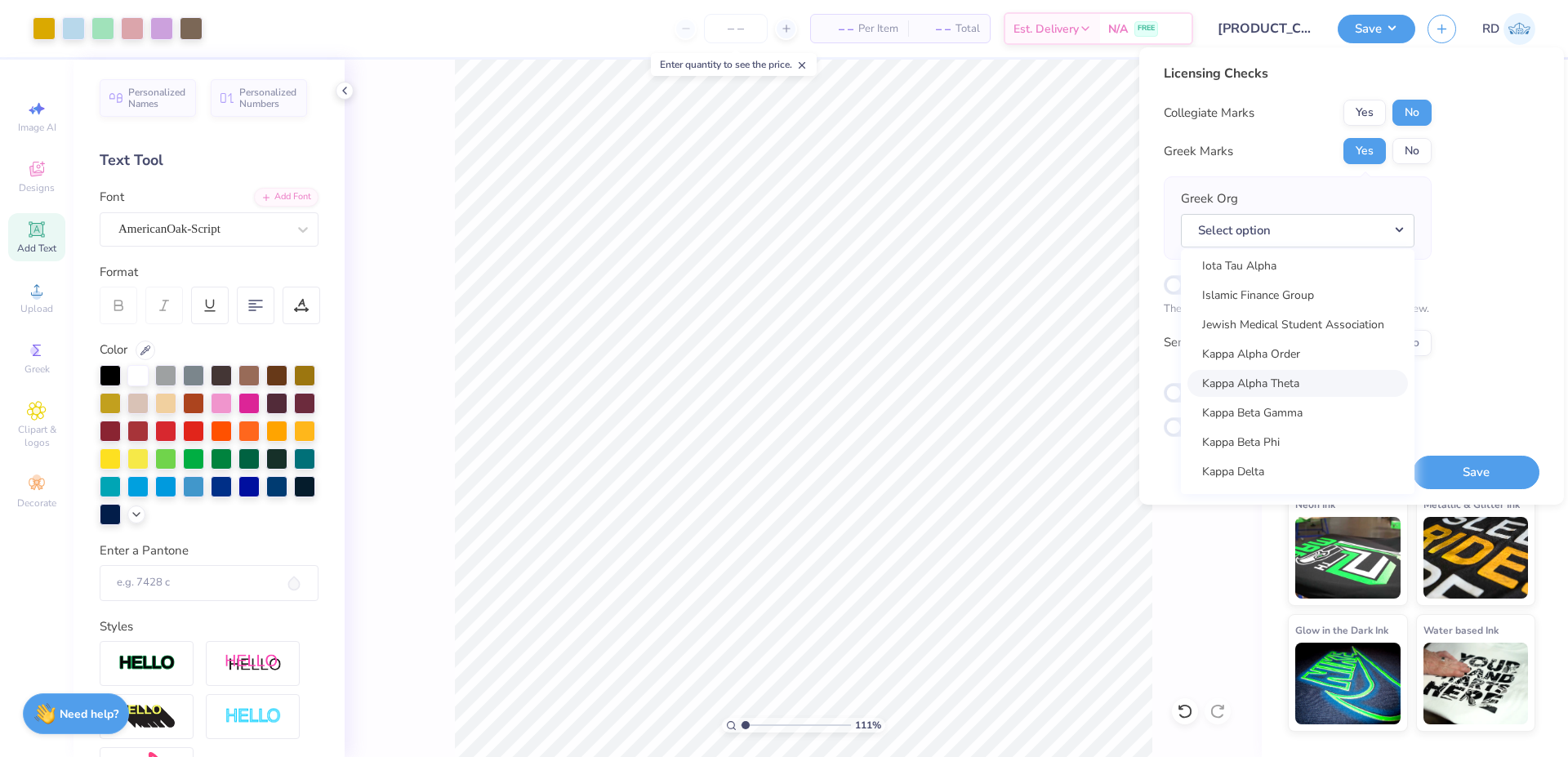 click on "Kappa Alpha Theta" at bounding box center (1298, 383) 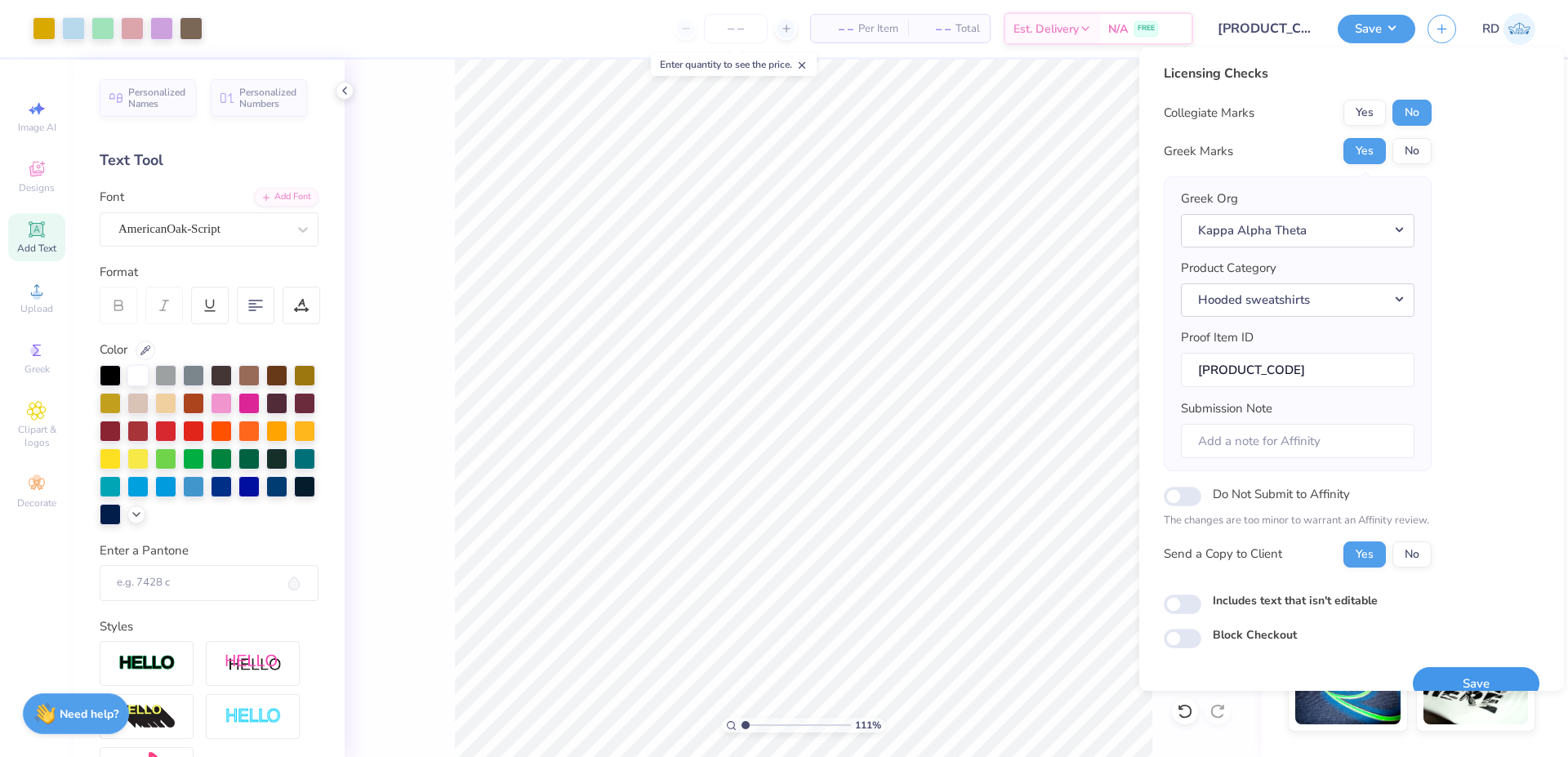 click on "Save" at bounding box center (1476, 684) 